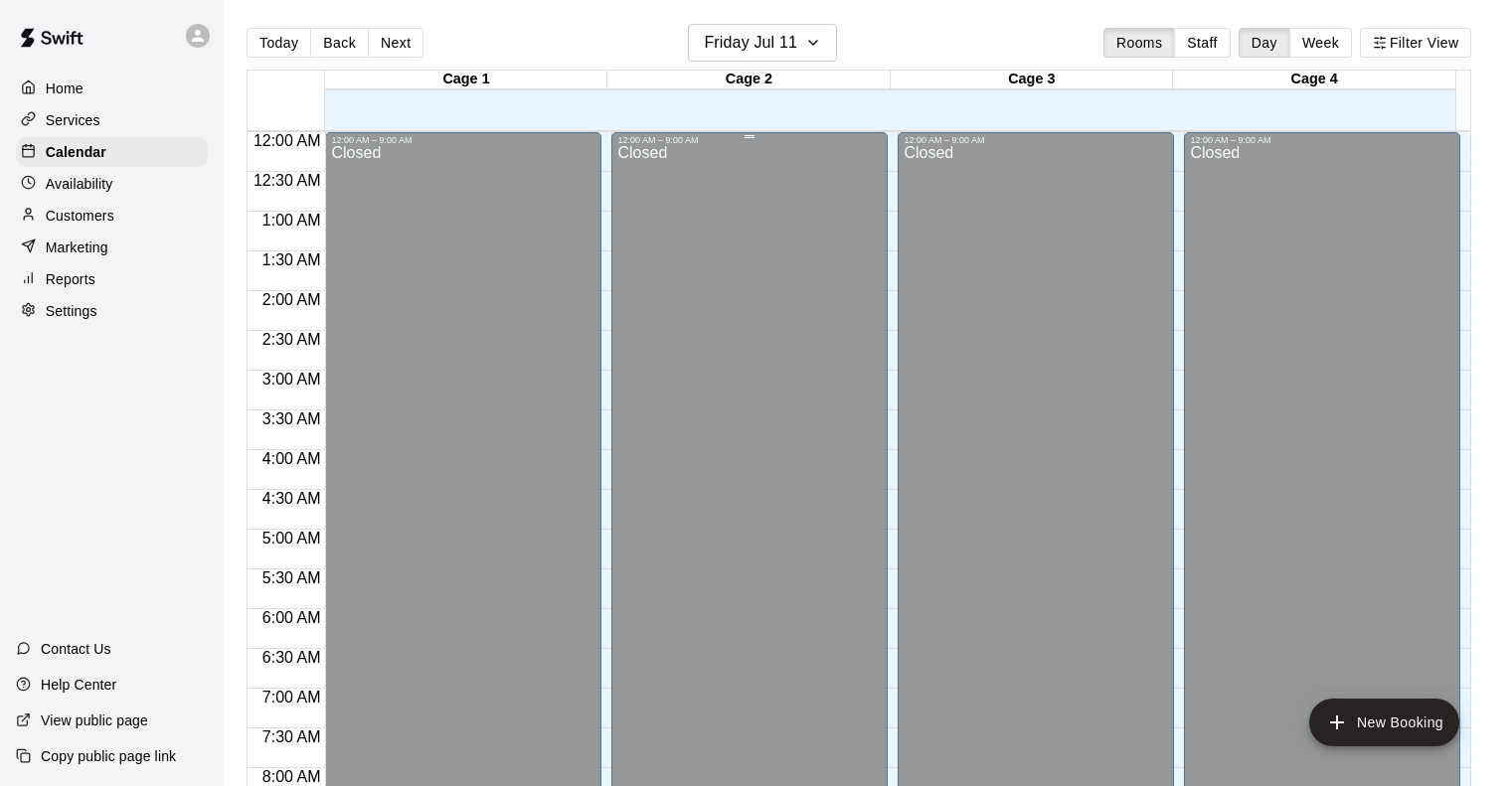 scroll, scrollTop: 24, scrollLeft: 0, axis: vertical 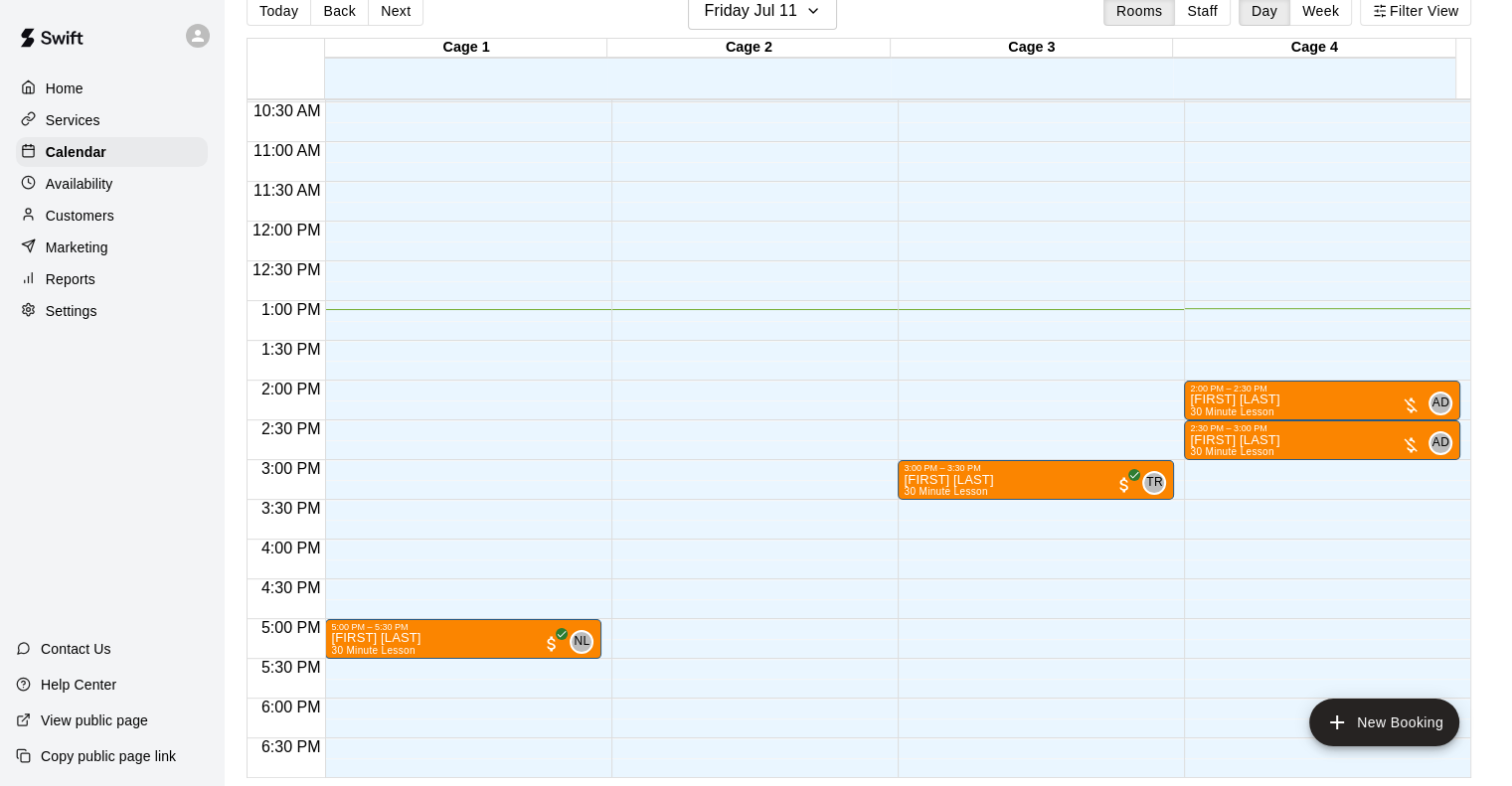 click on "12:00 AM – 9:00 AM Closed 10:00 PM – 11:59 PM Closed" at bounding box center (750, 222) 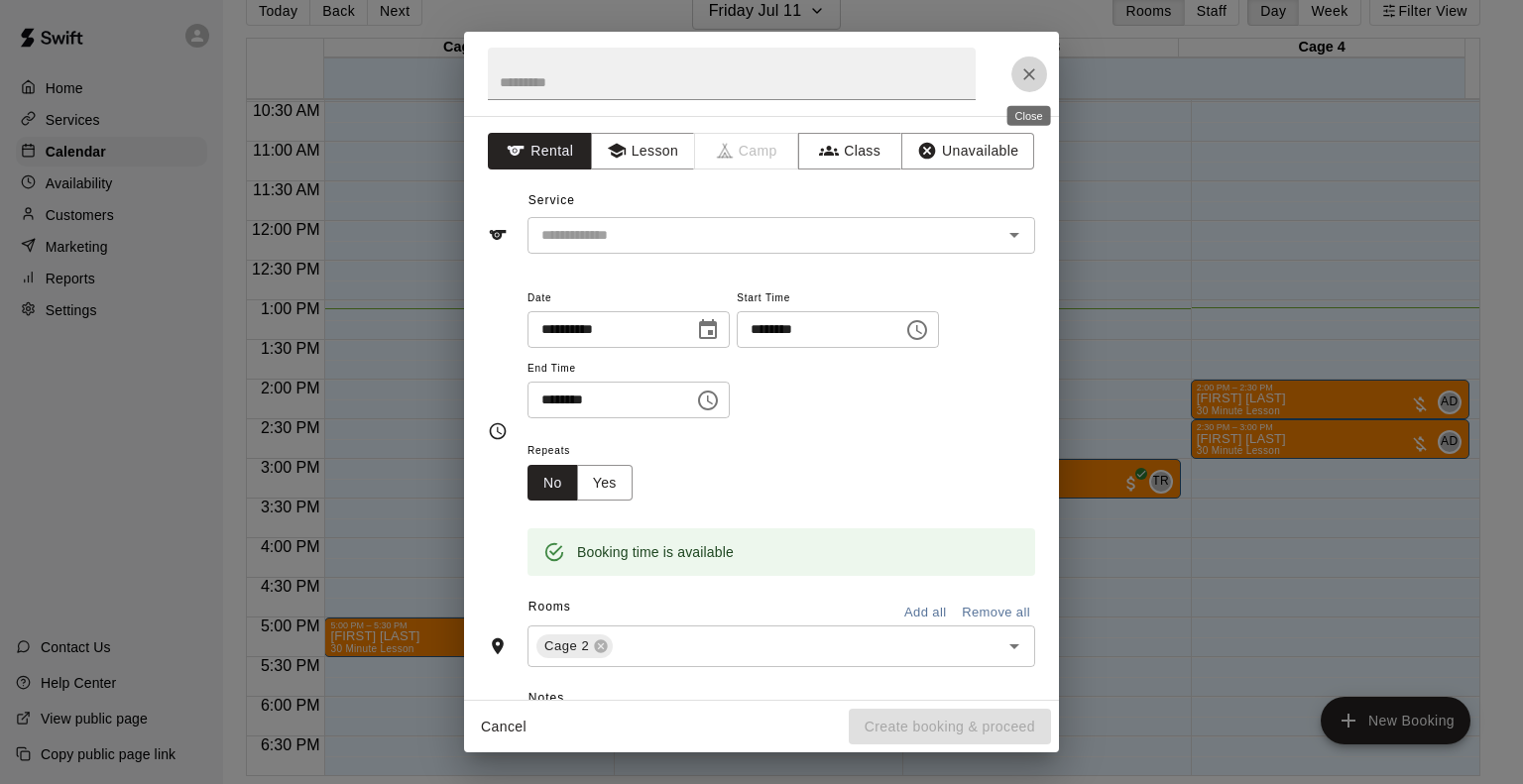 click 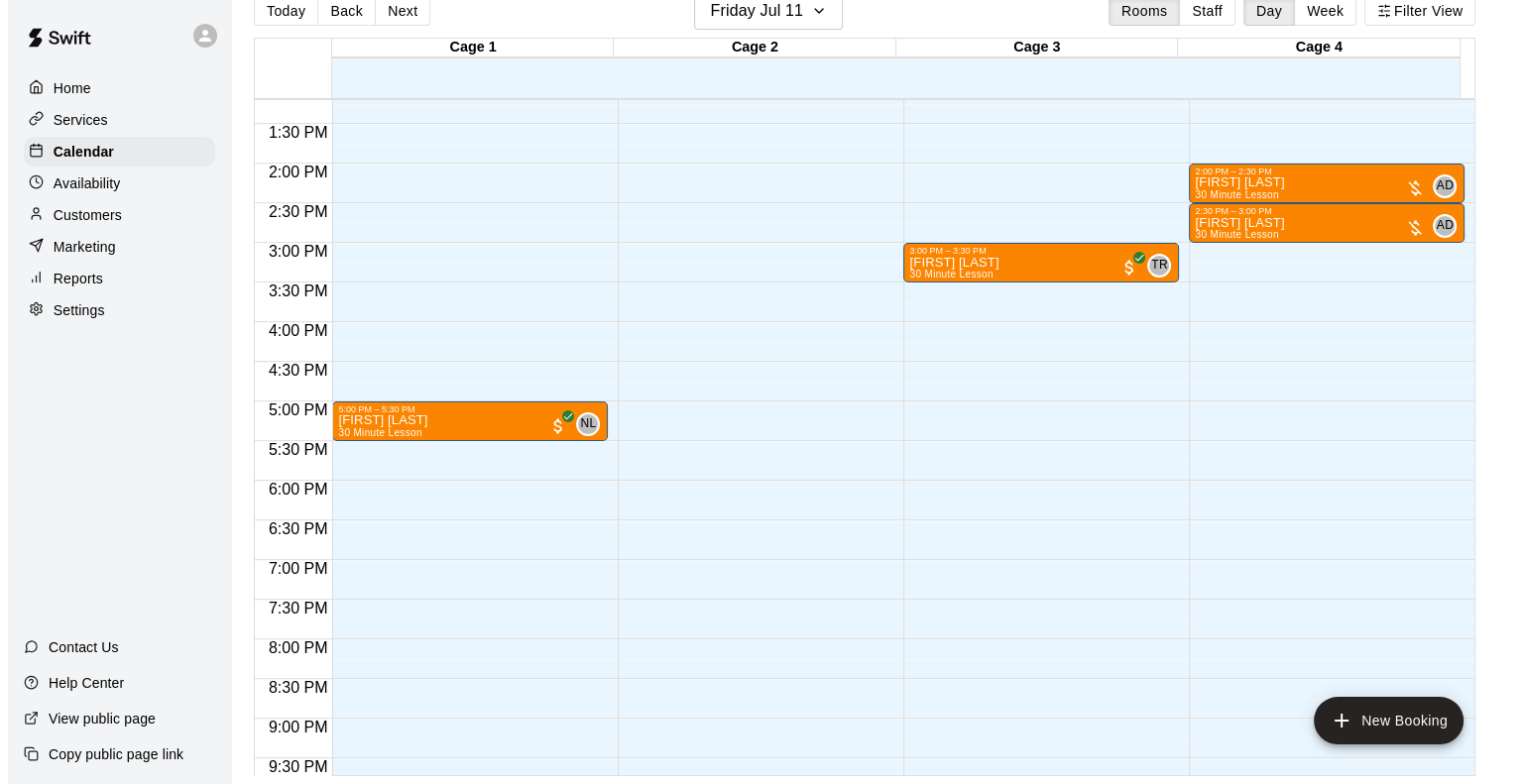 scroll, scrollTop: 930, scrollLeft: 0, axis: vertical 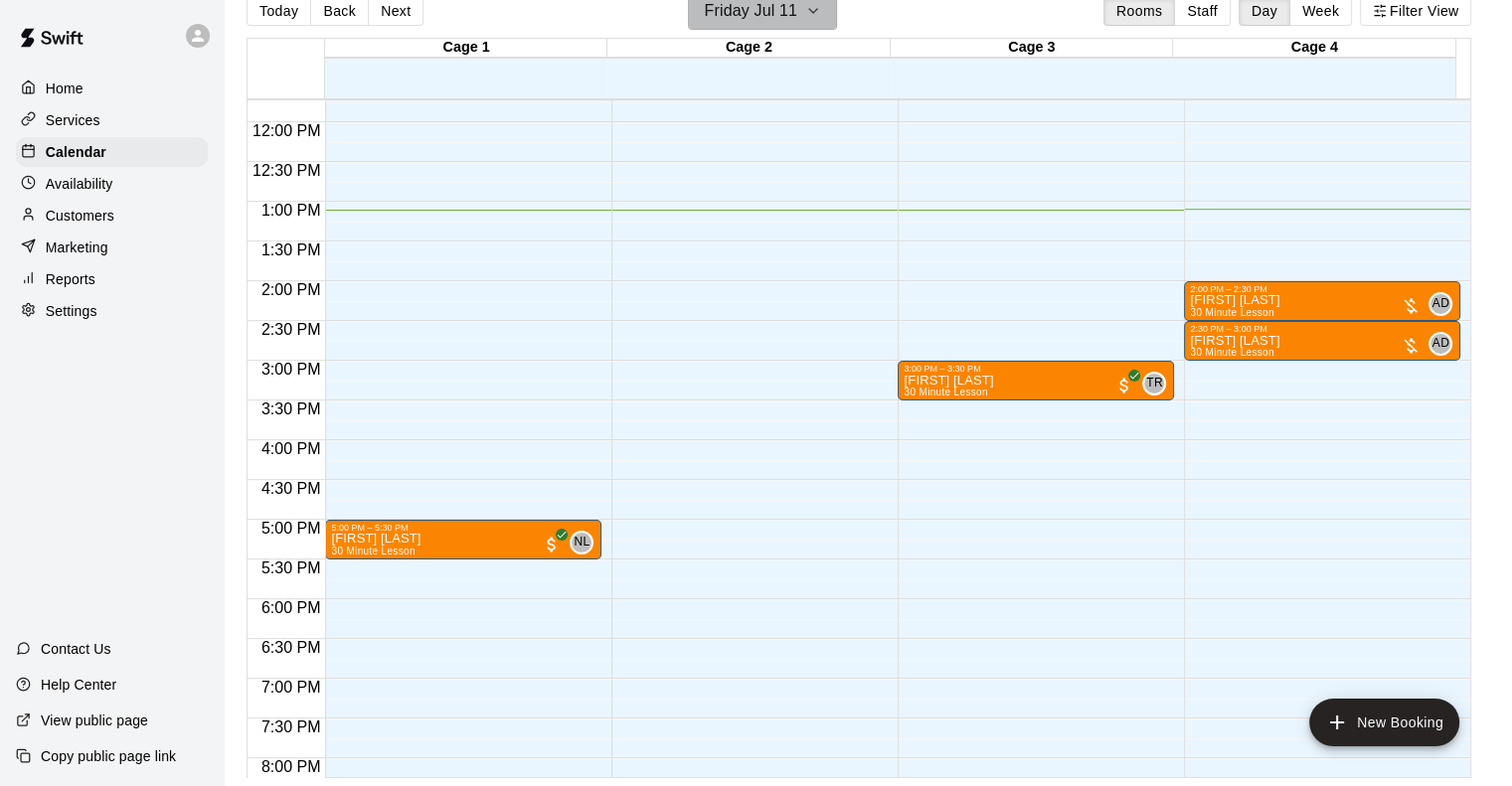 click on "Friday Jul 11" at bounding box center (762, 11) 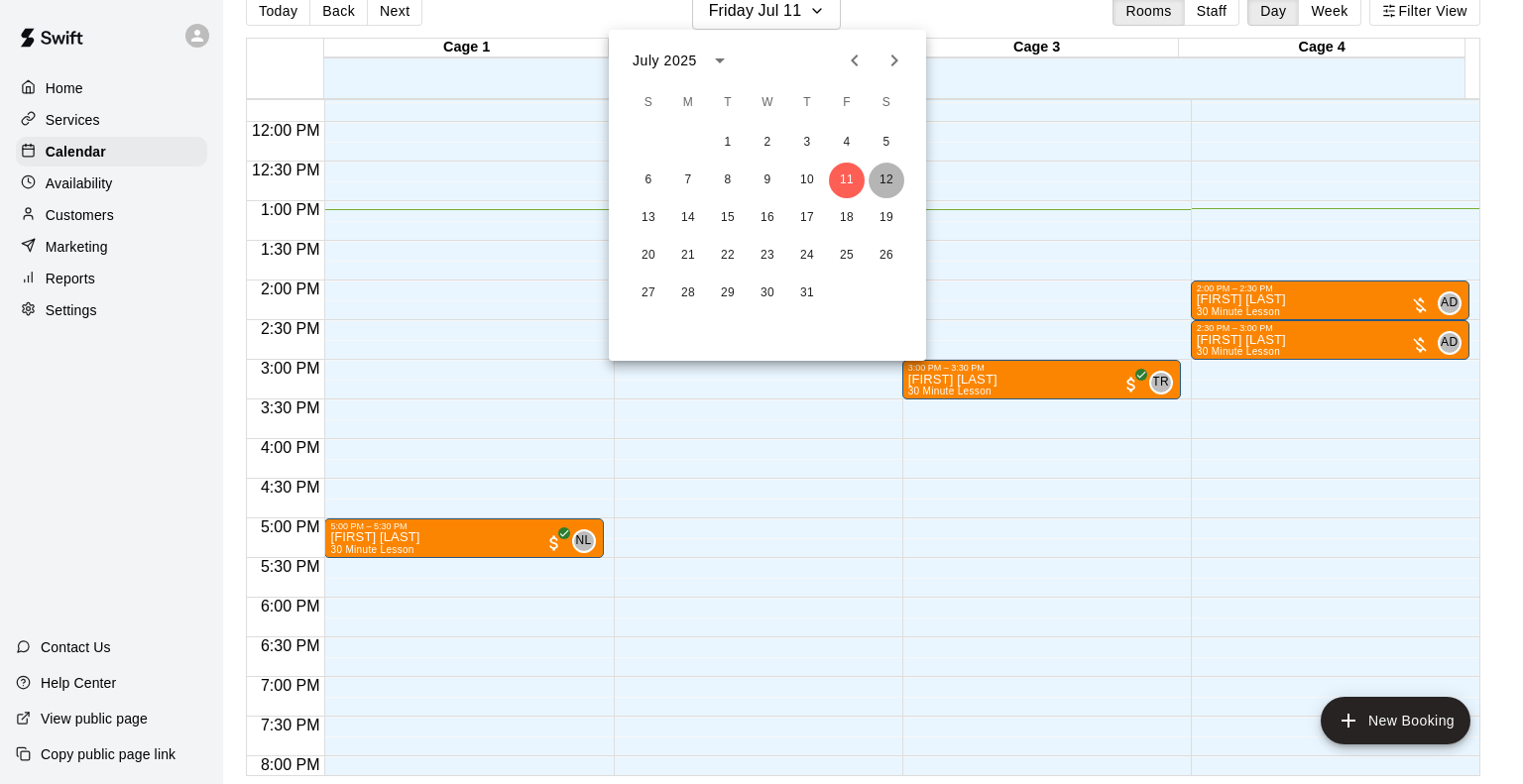 click on "12" at bounding box center (886, 180) 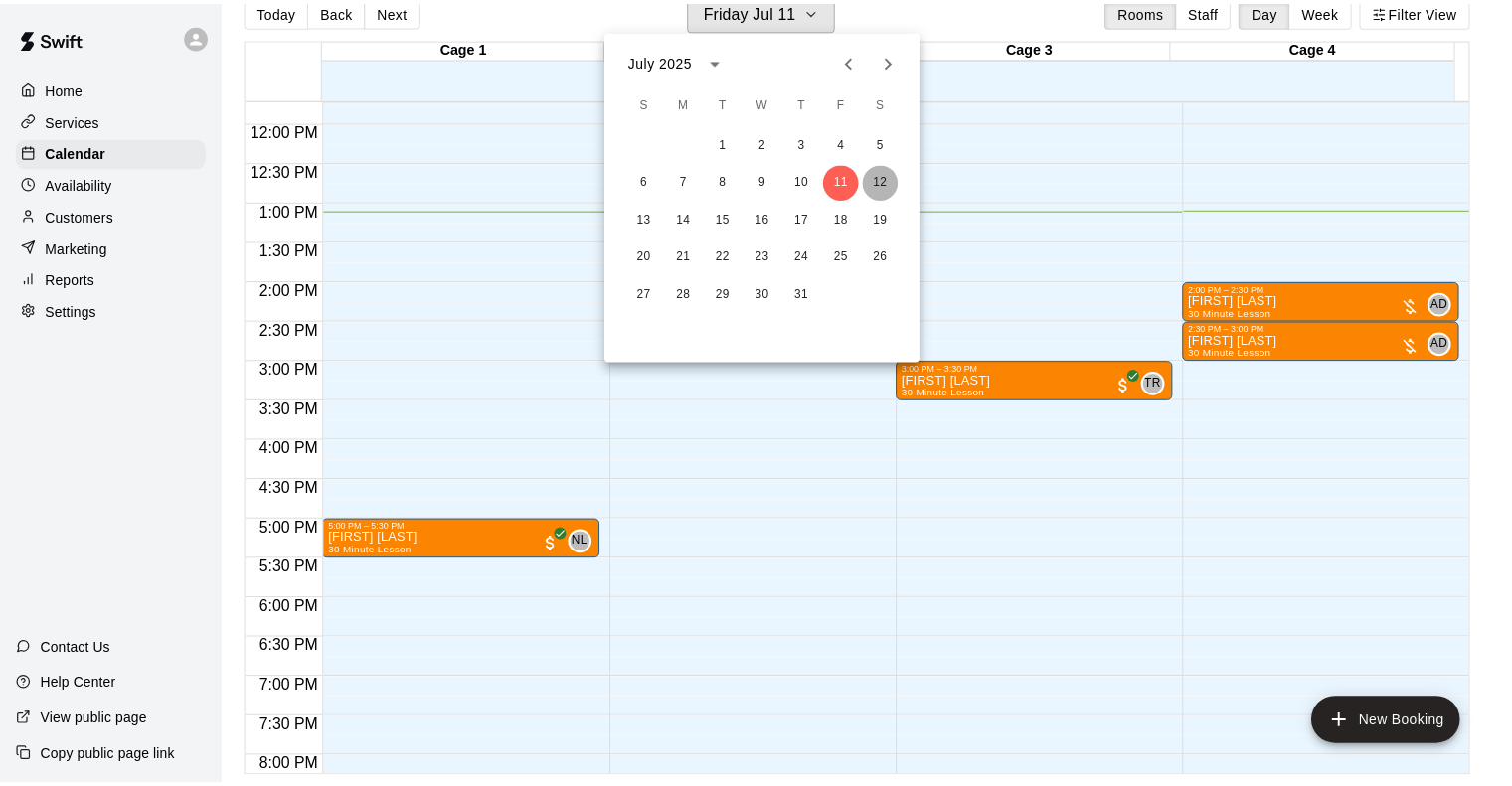 scroll, scrollTop: 24, scrollLeft: 0, axis: vertical 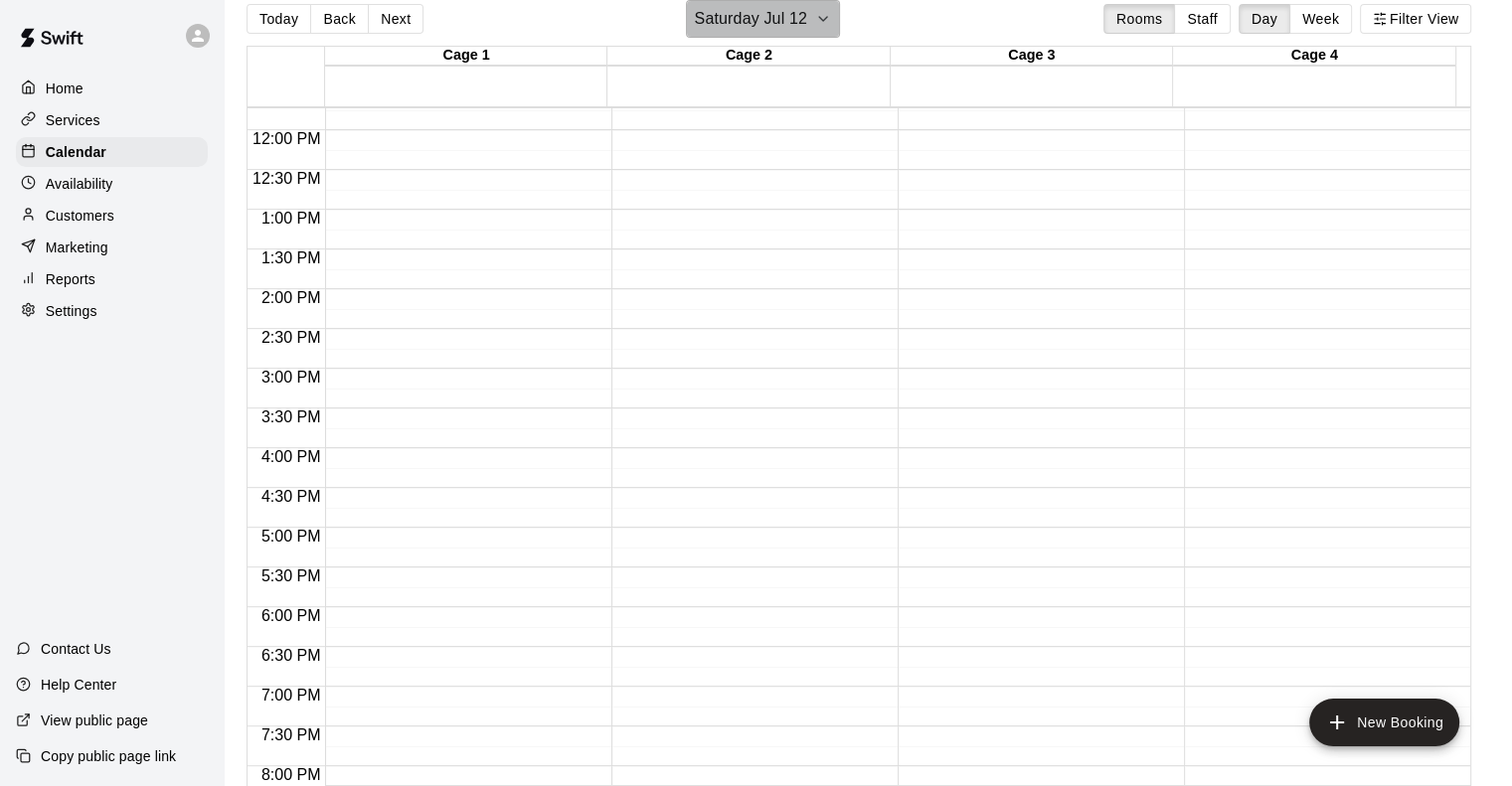 click 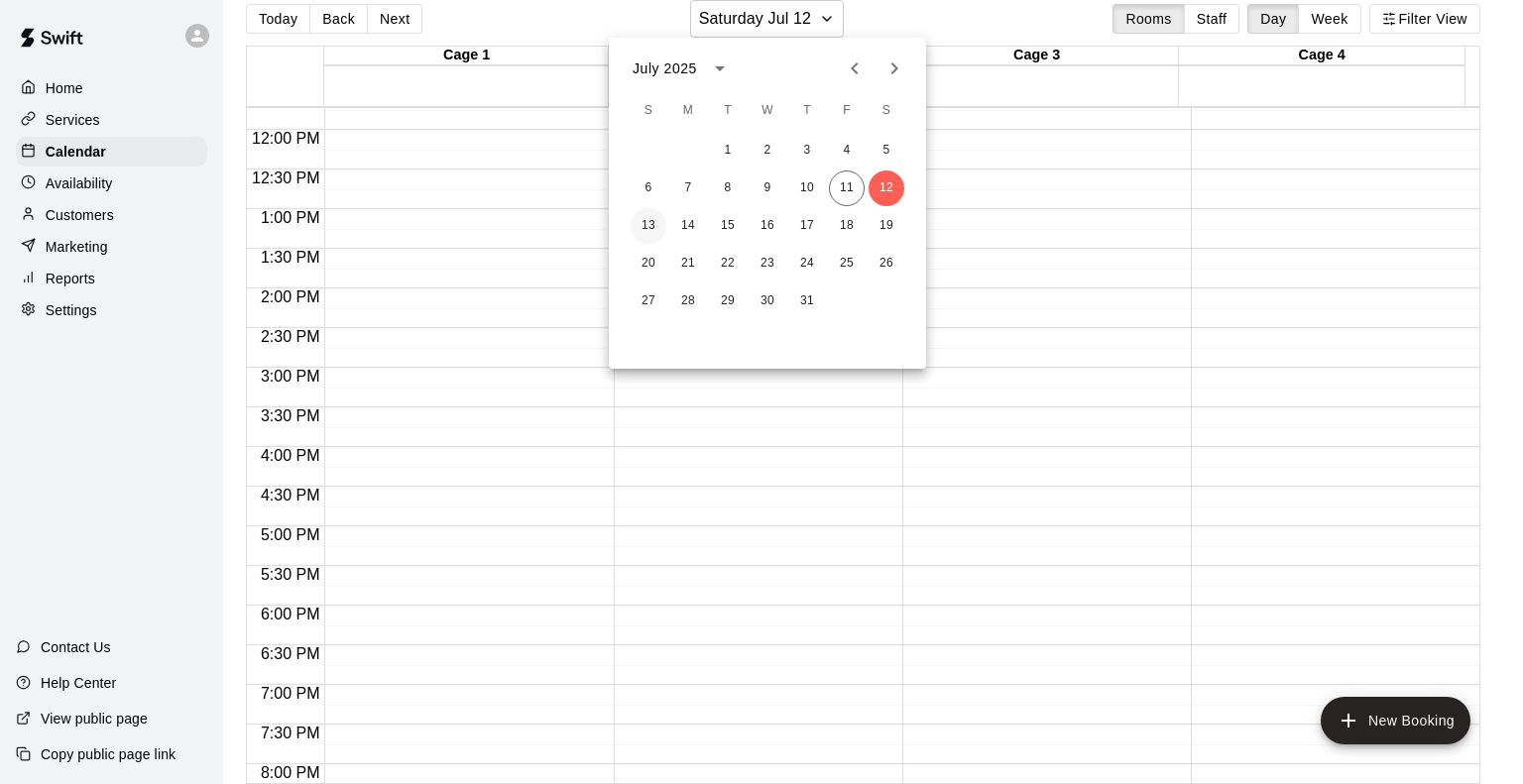 click on "13" at bounding box center (648, 226) 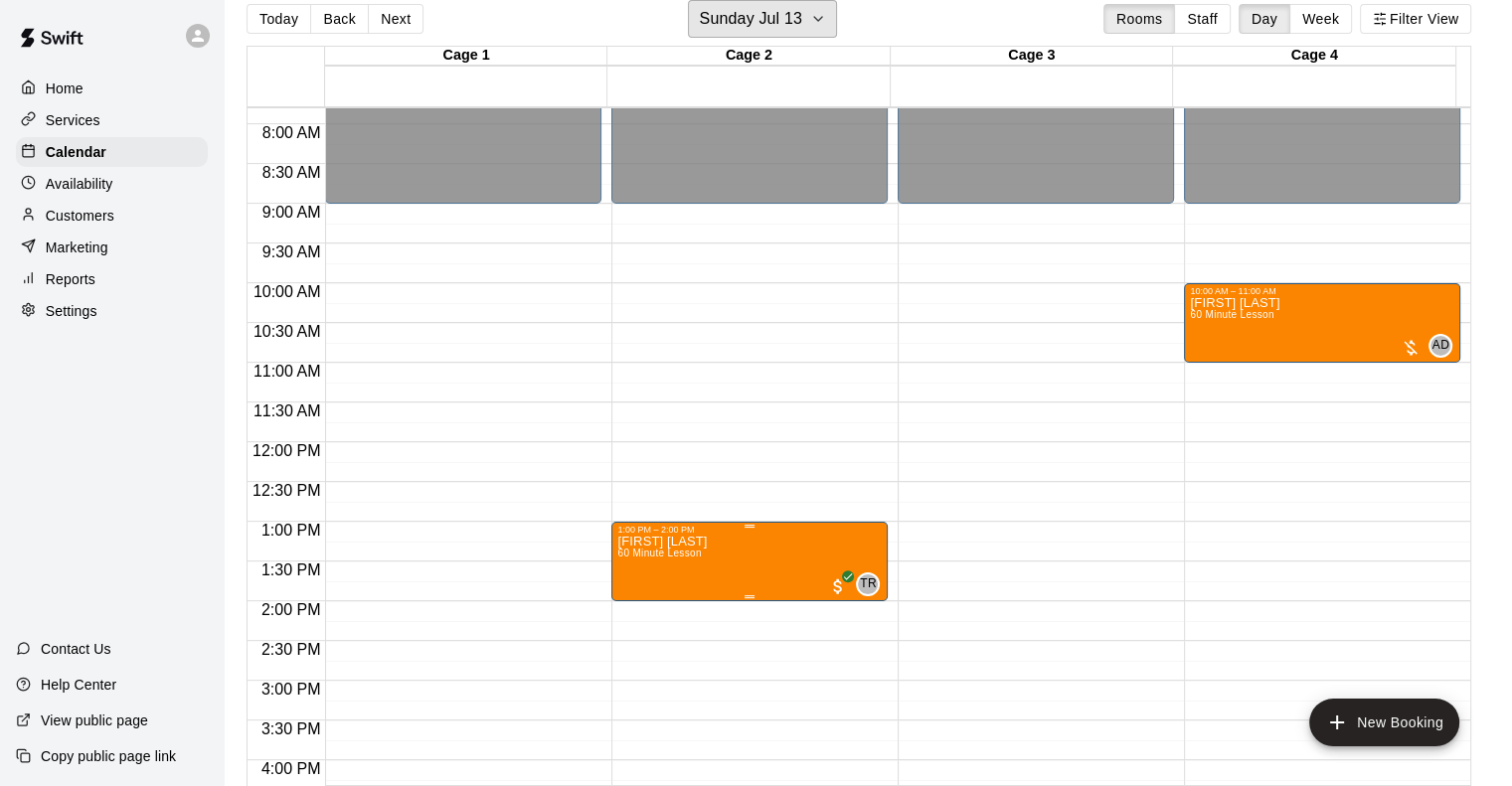 scroll, scrollTop: 733, scrollLeft: 0, axis: vertical 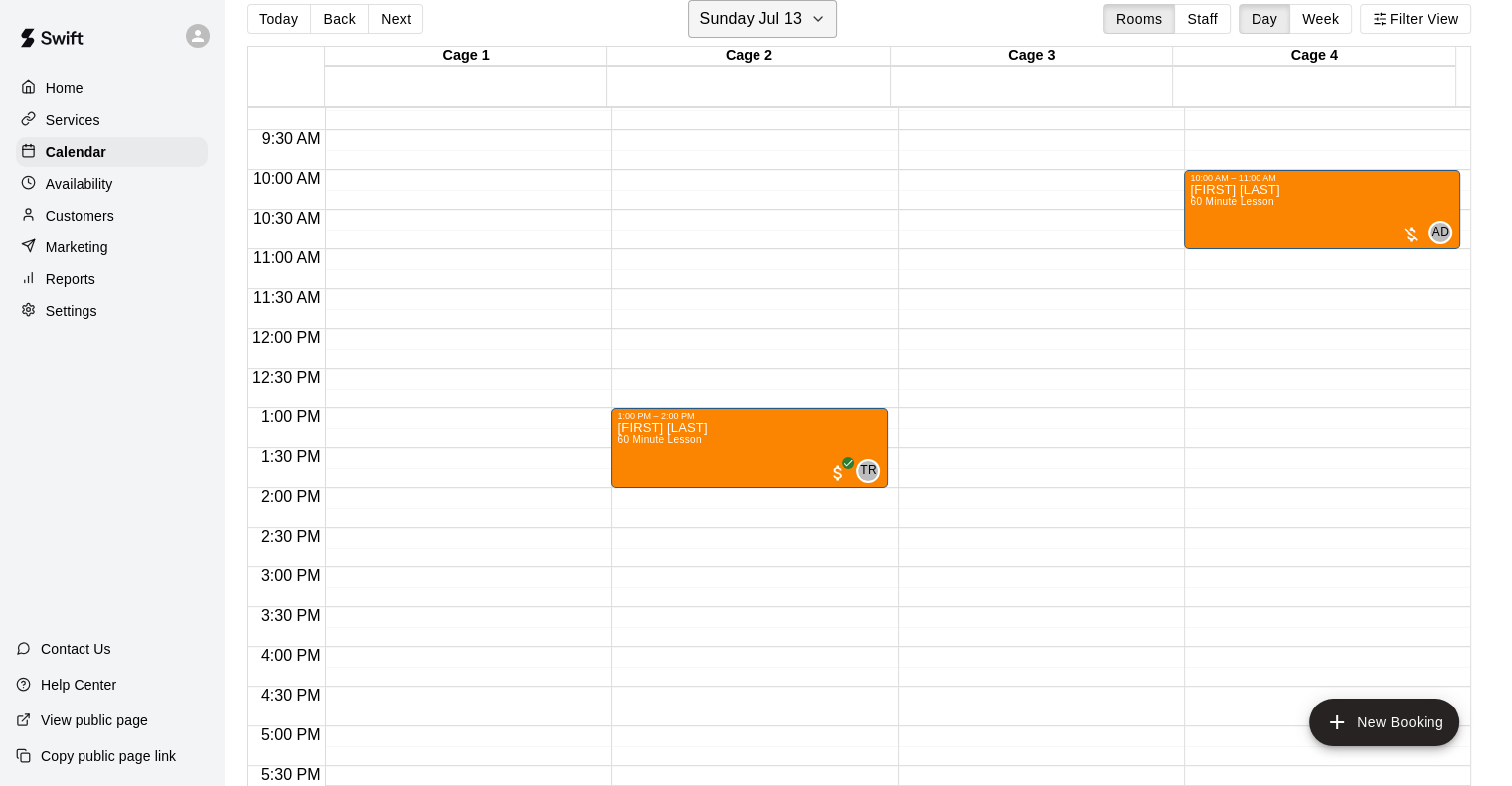 click on "Sunday Jul 13" at bounding box center (762, 19) 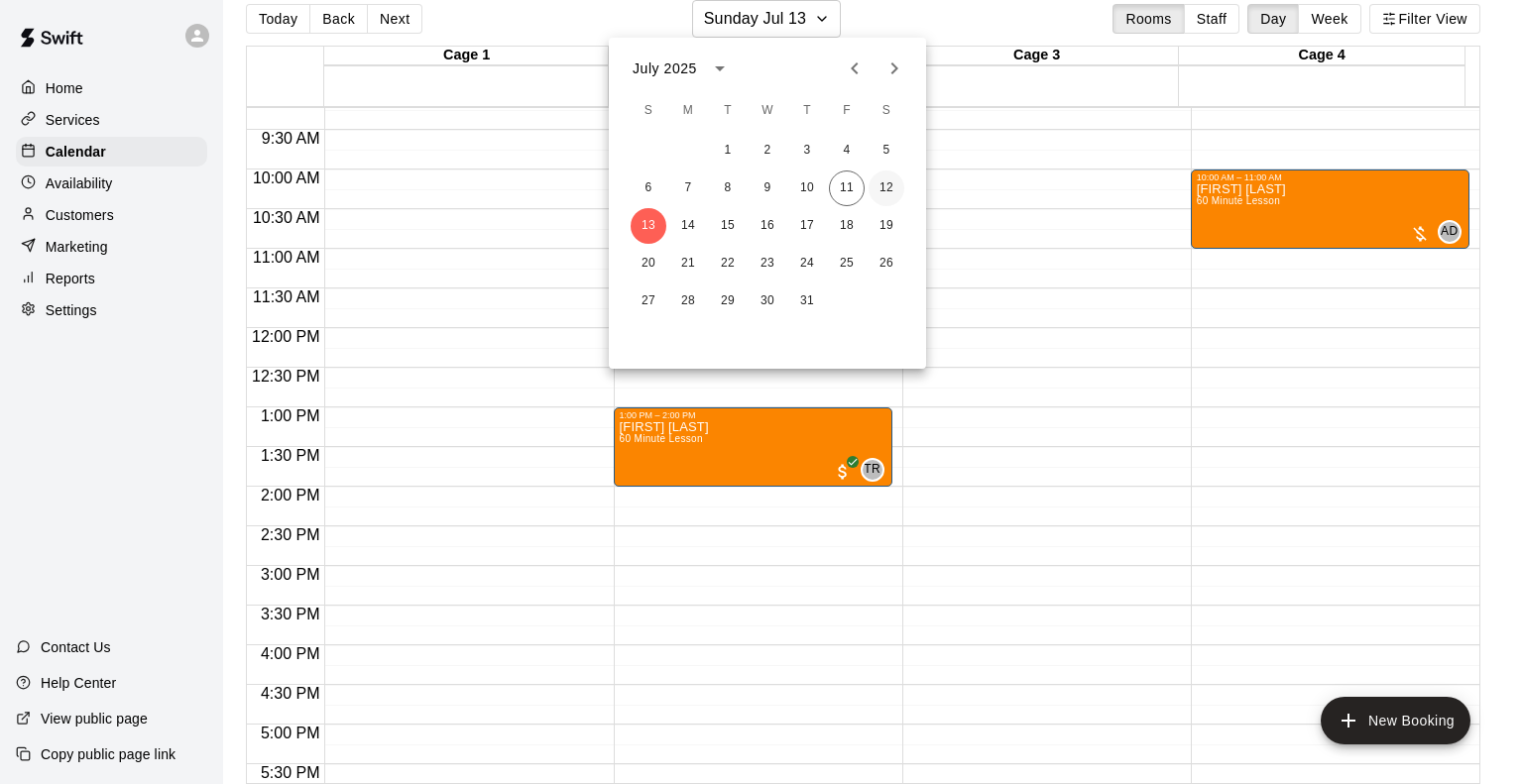 click on "12" at bounding box center [886, 188] 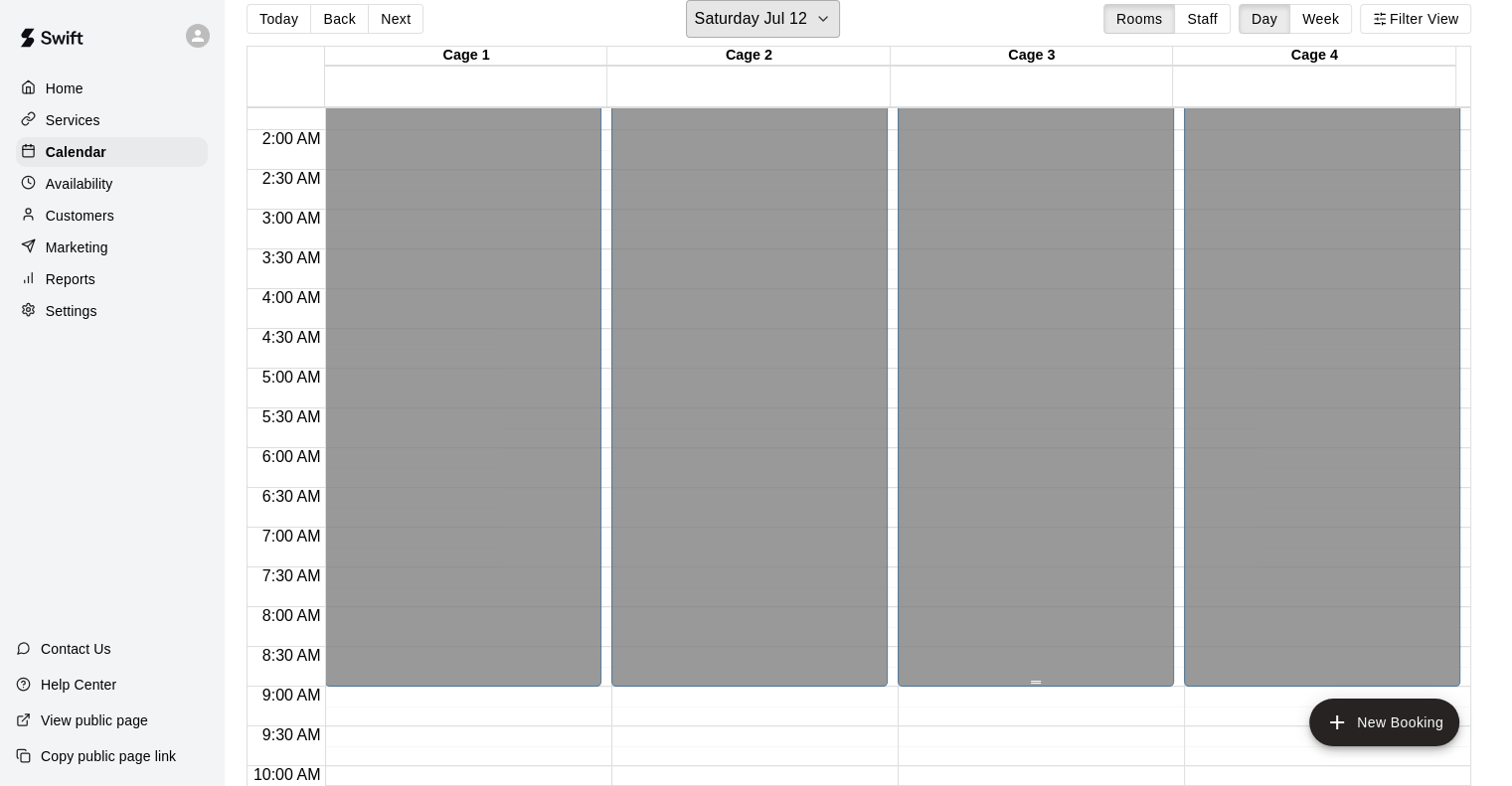 scroll, scrollTop: 38, scrollLeft: 0, axis: vertical 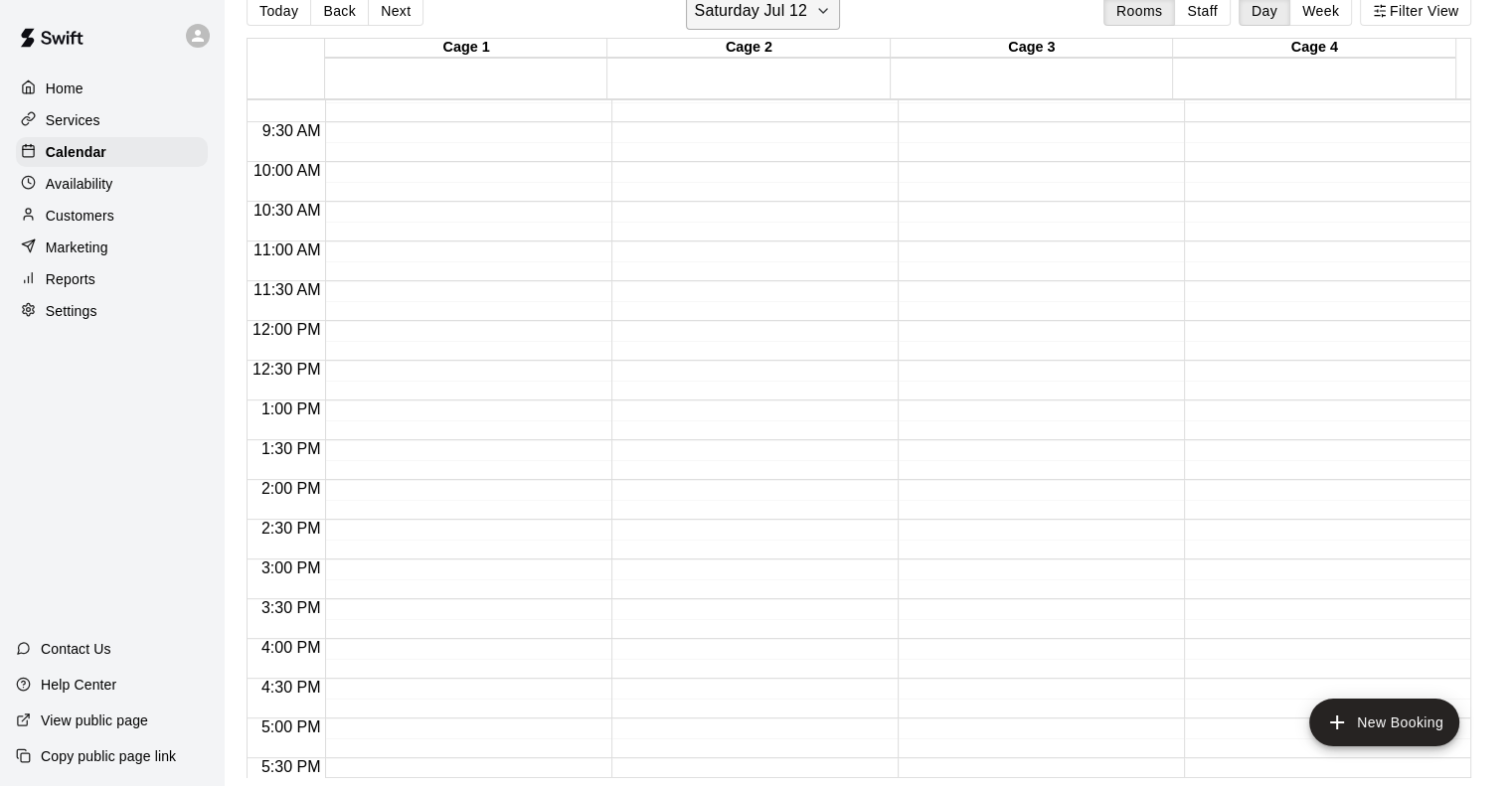 click on "Saturday Jul 12" at bounding box center (751, 11) 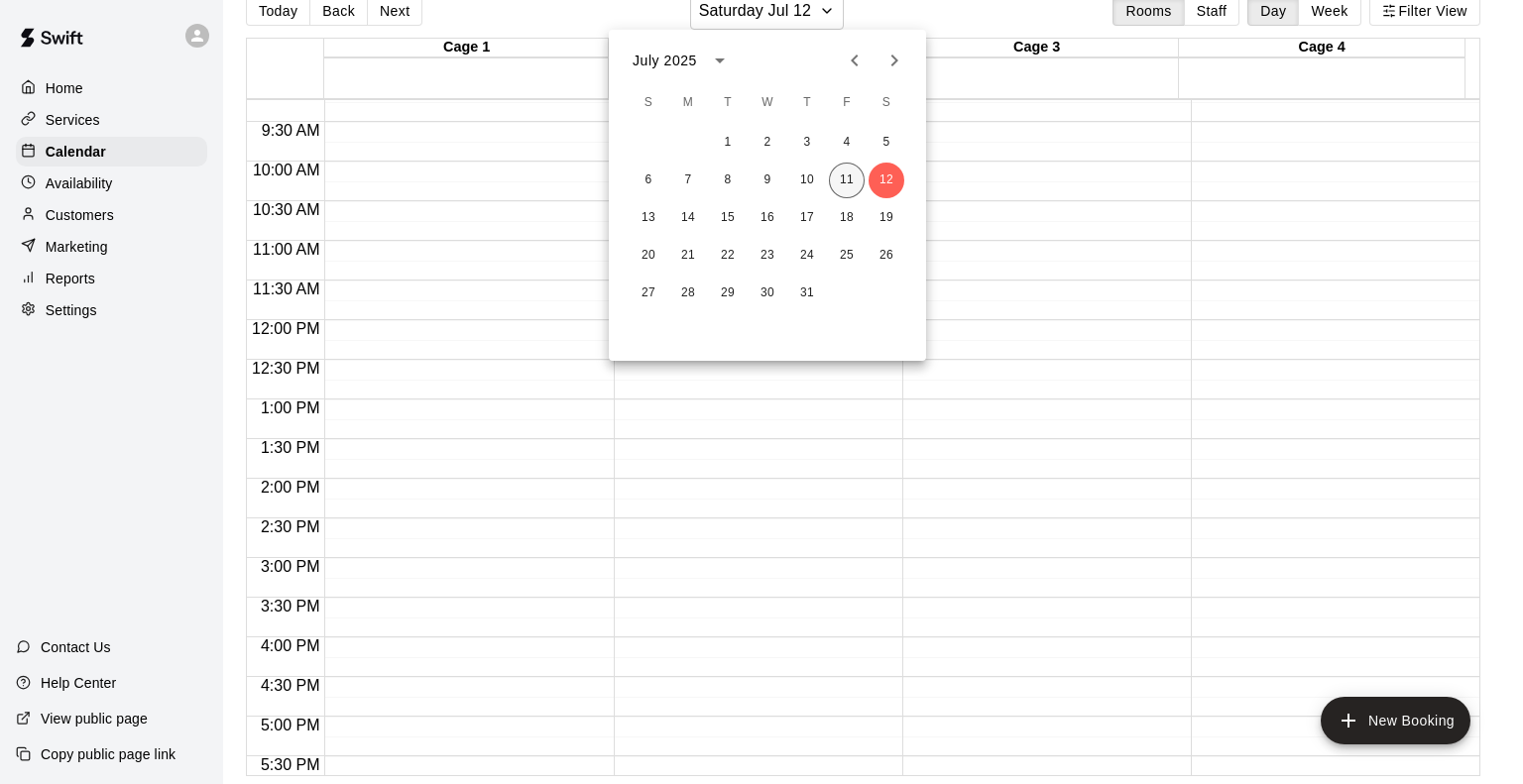 click on "11" at bounding box center [847, 180] 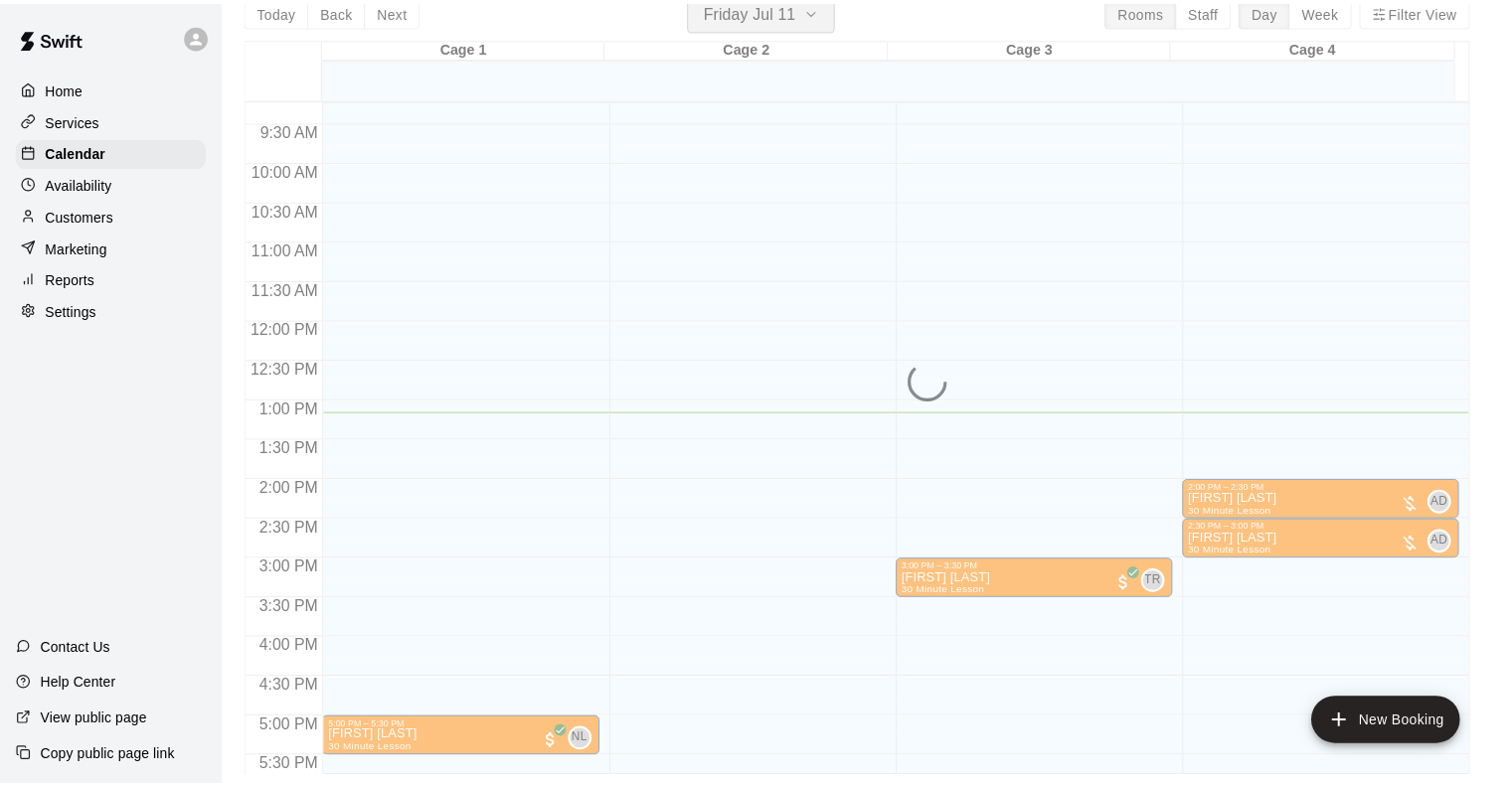 scroll, scrollTop: 24, scrollLeft: 0, axis: vertical 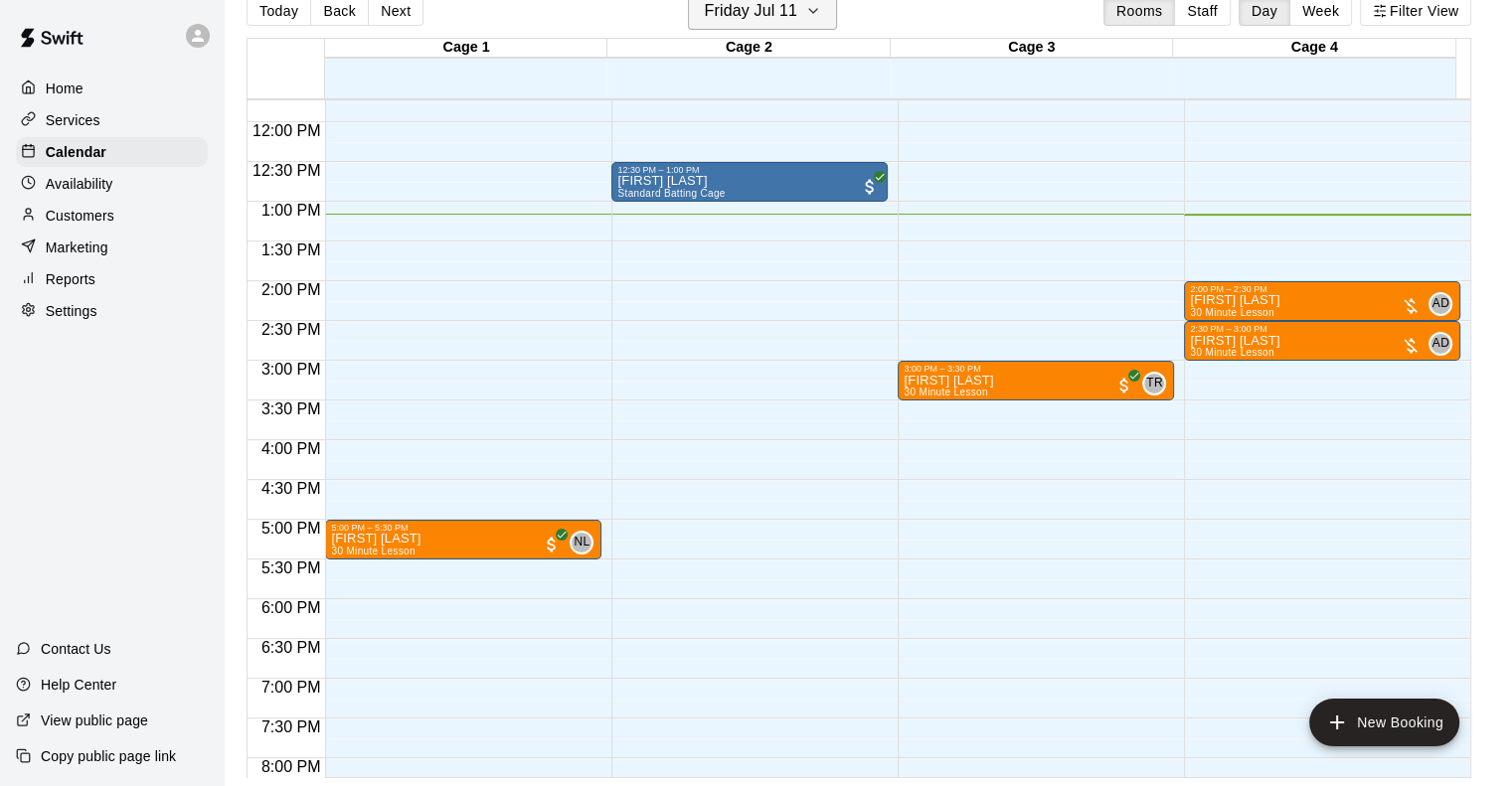 click 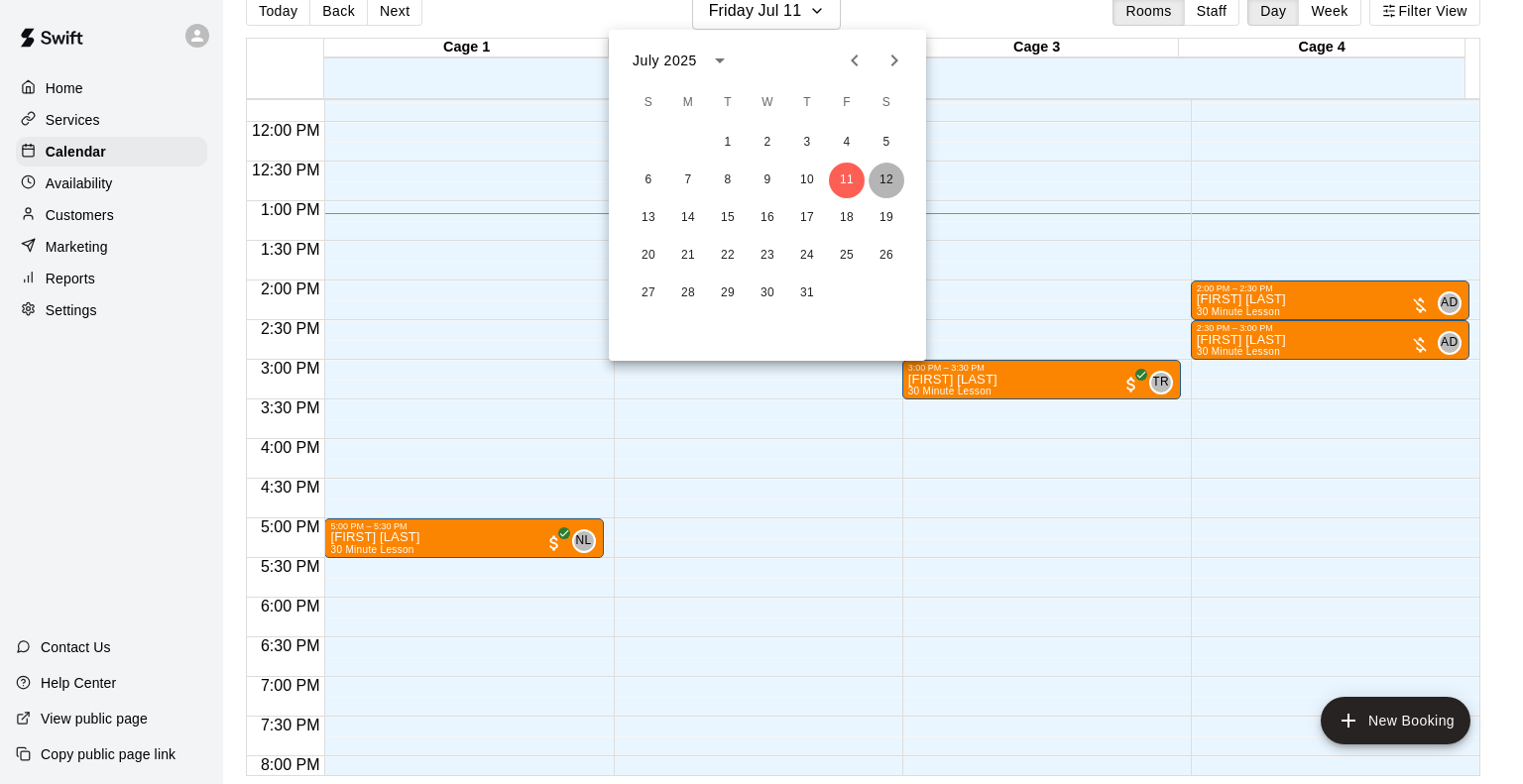 click on "12" at bounding box center [886, 180] 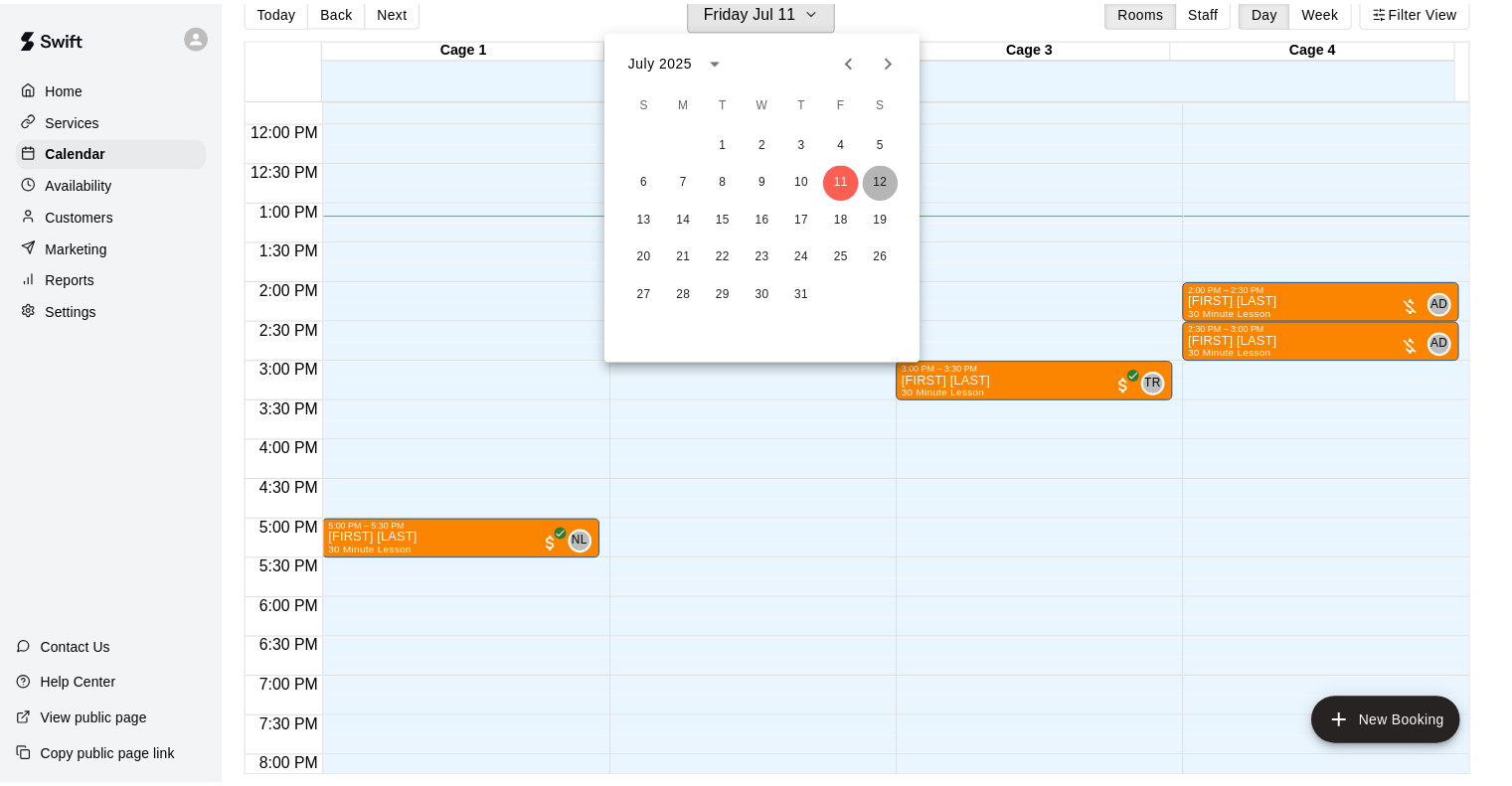 scroll, scrollTop: 24, scrollLeft: 0, axis: vertical 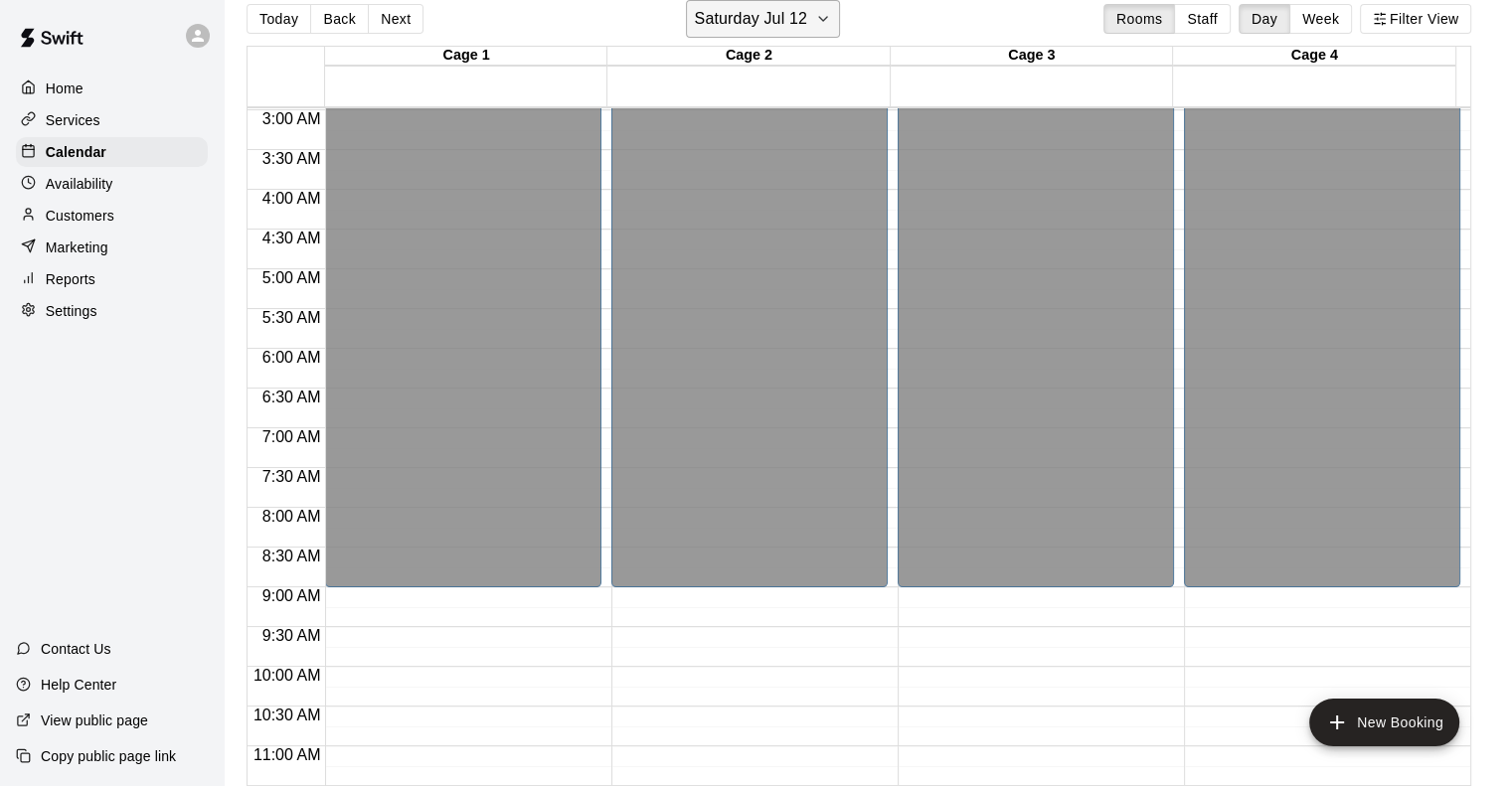 click on "Saturday Jul 12" at bounding box center (751, 19) 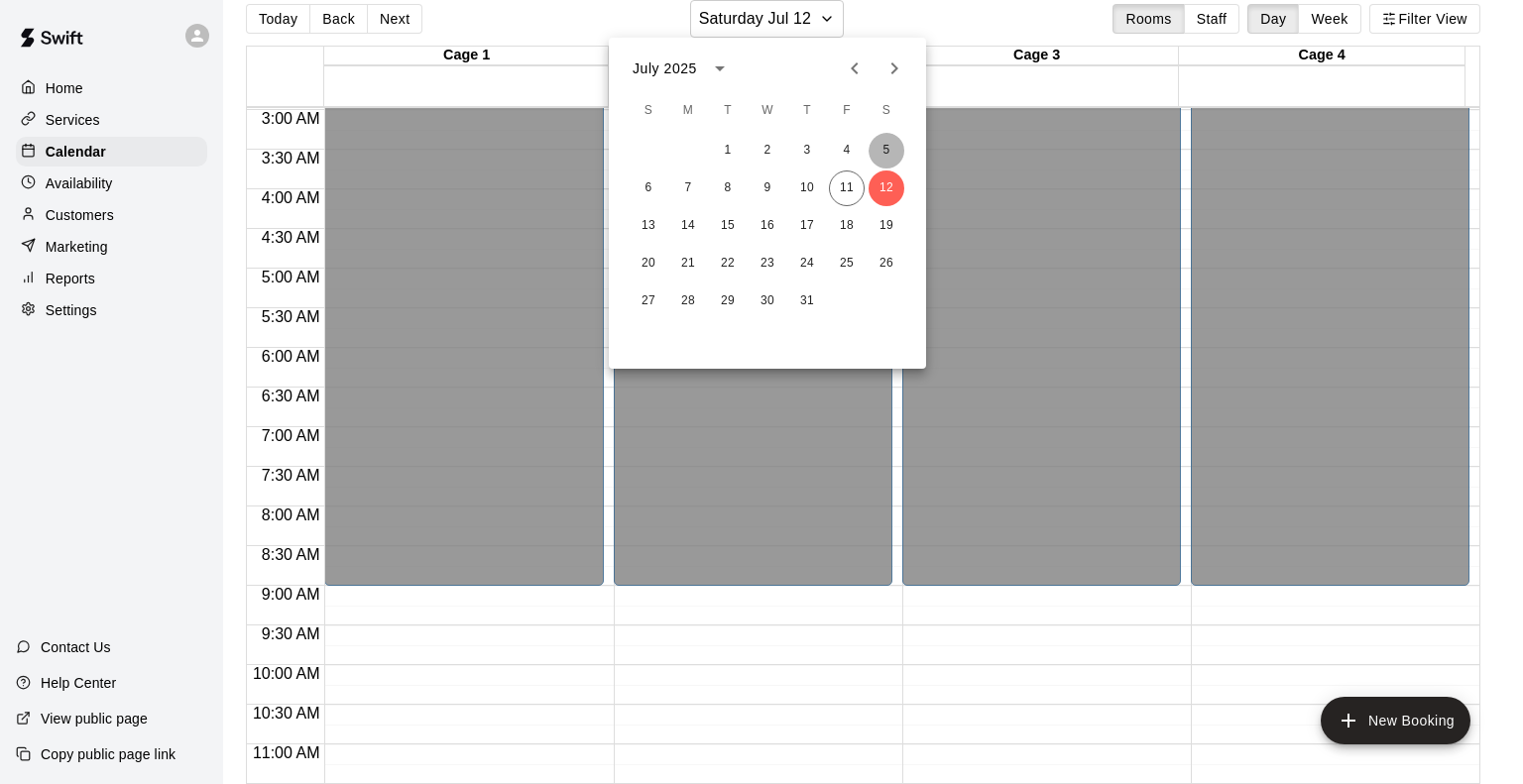 click on "5" at bounding box center (886, 151) 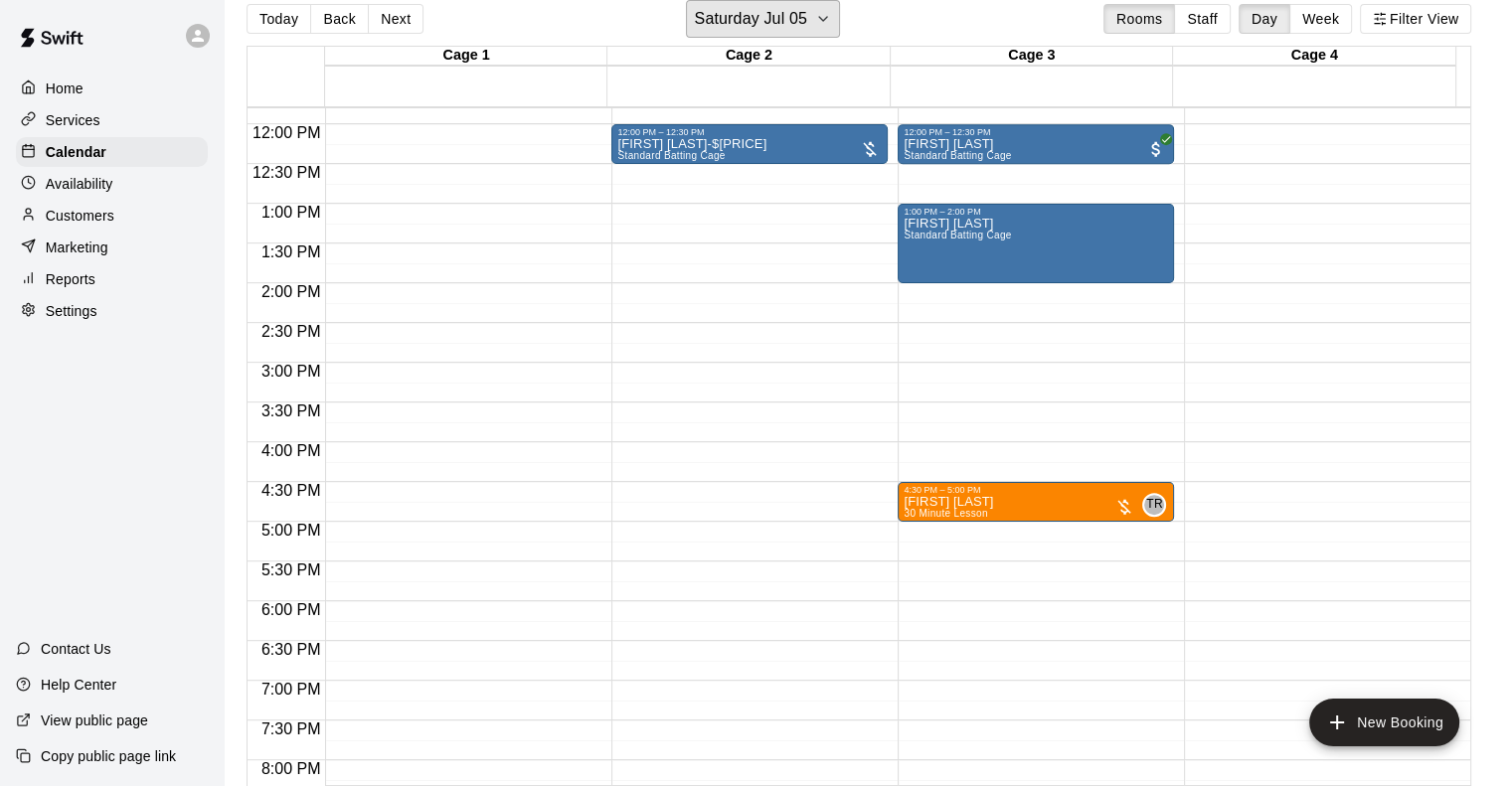 scroll, scrollTop: 833, scrollLeft: 0, axis: vertical 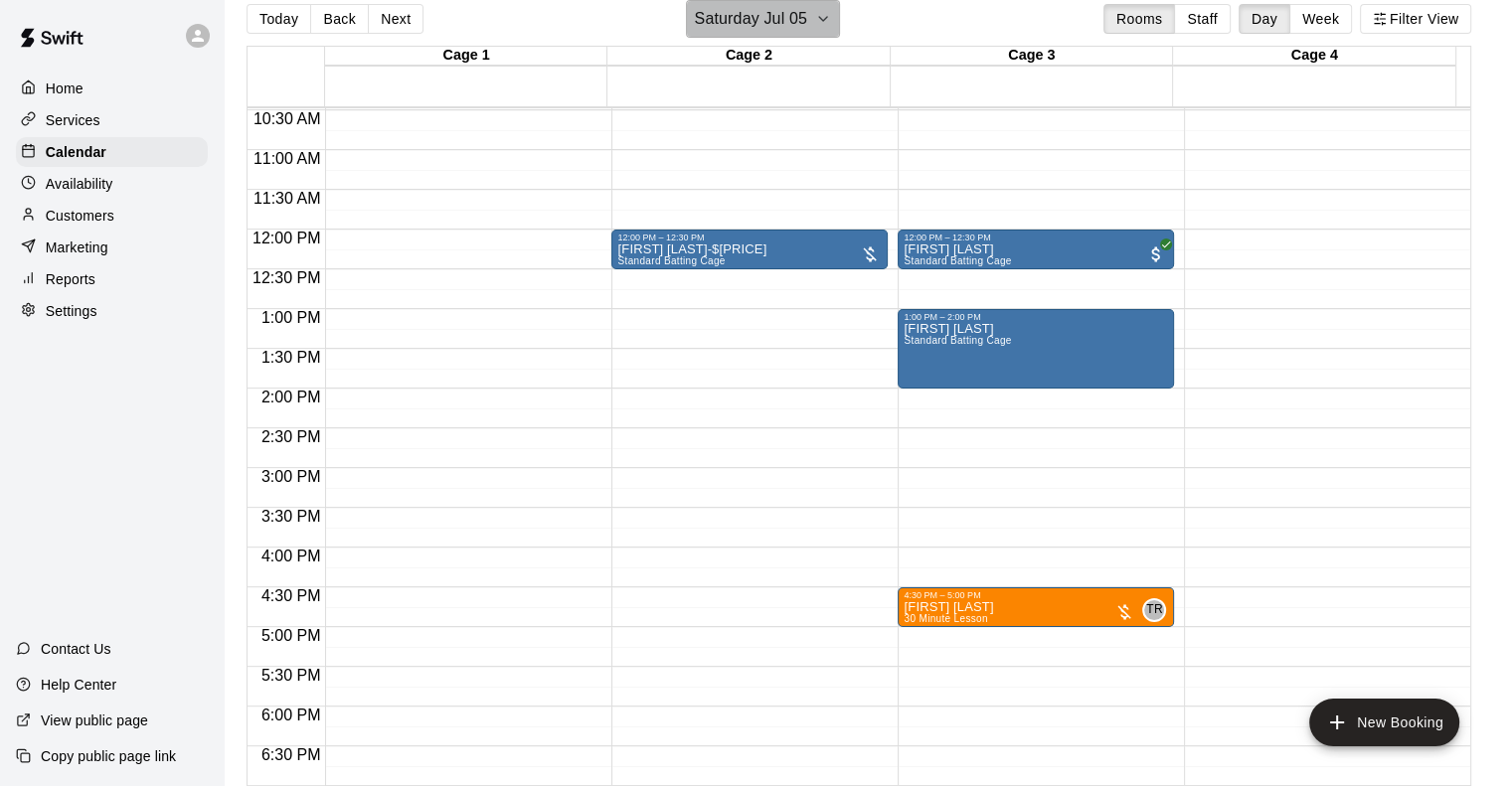 click on "Saturday Jul 05" at bounding box center [751, 19] 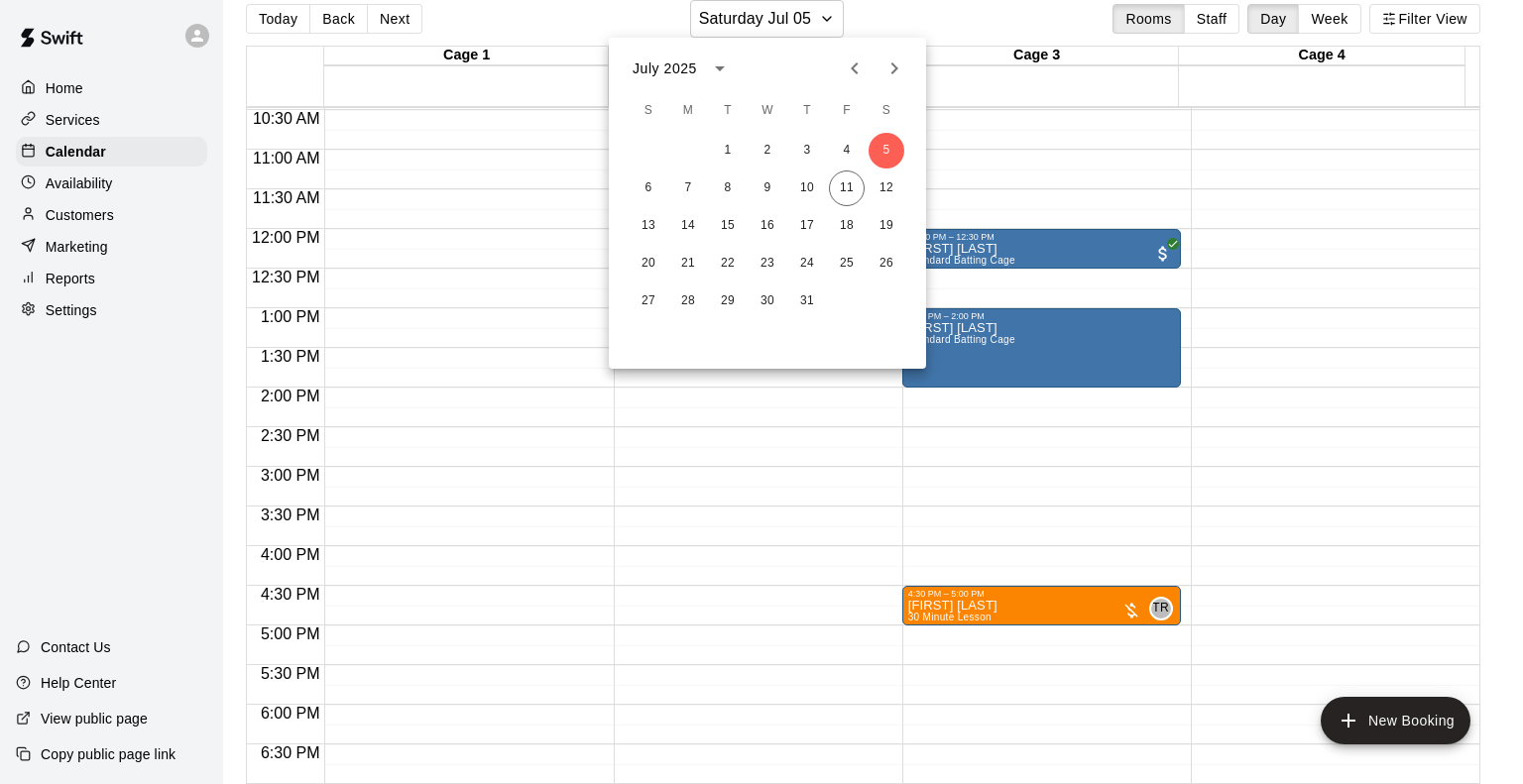 click 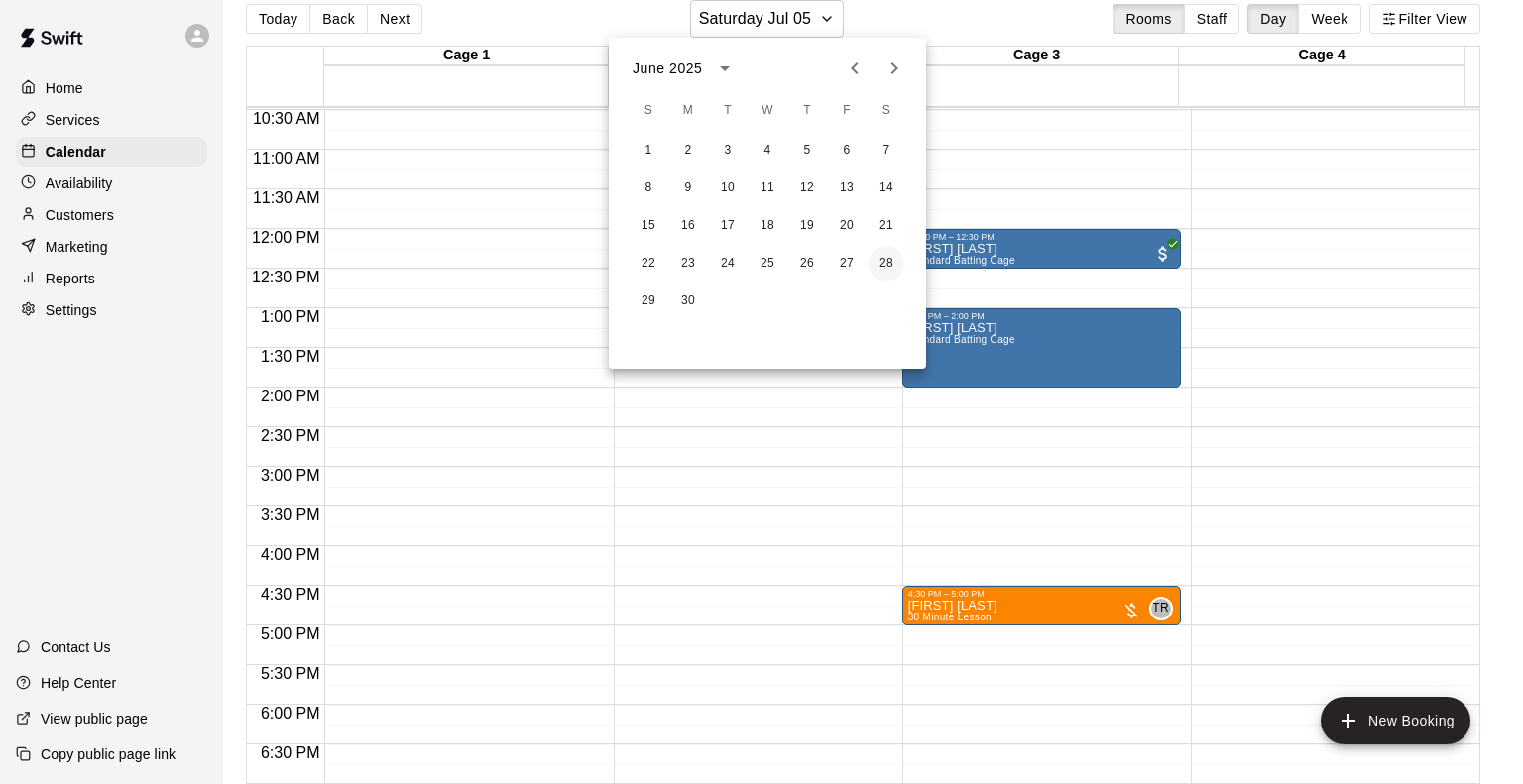 click on "28" at bounding box center (886, 264) 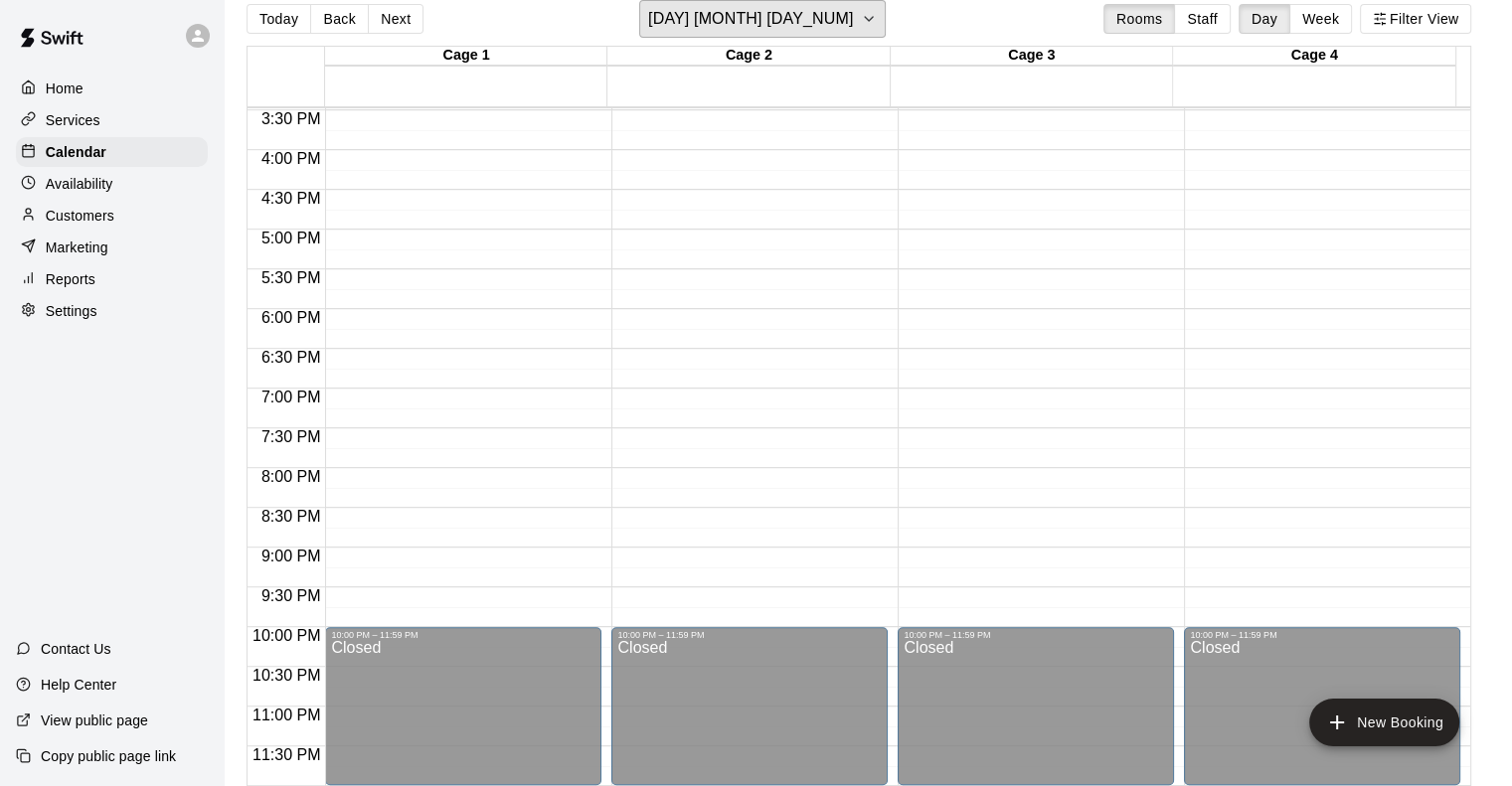 scroll, scrollTop: 535, scrollLeft: 0, axis: vertical 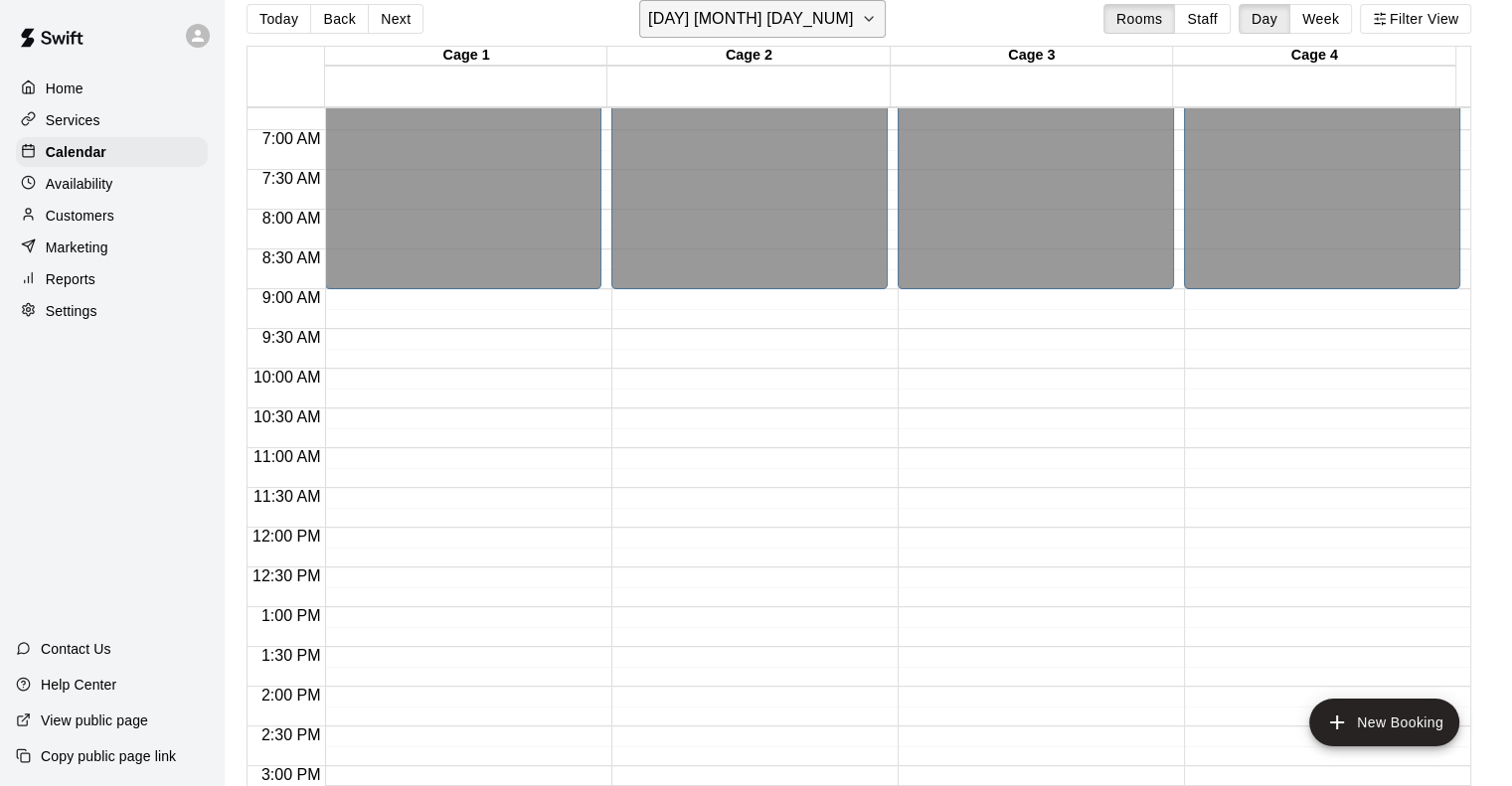 click on "[DAY] [MONTH] [DAY_NUM]" at bounding box center [751, 19] 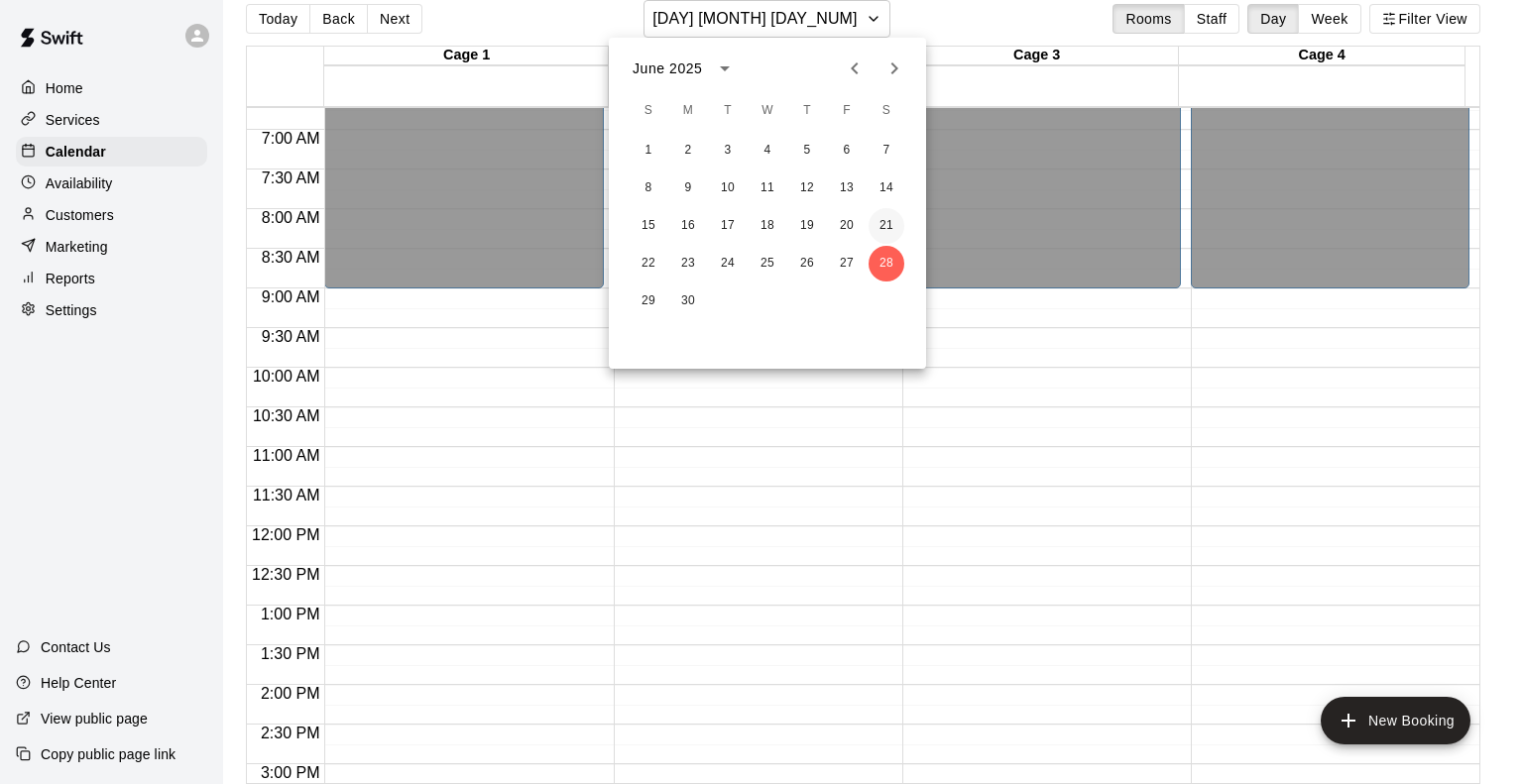 click on "21" at bounding box center (886, 226) 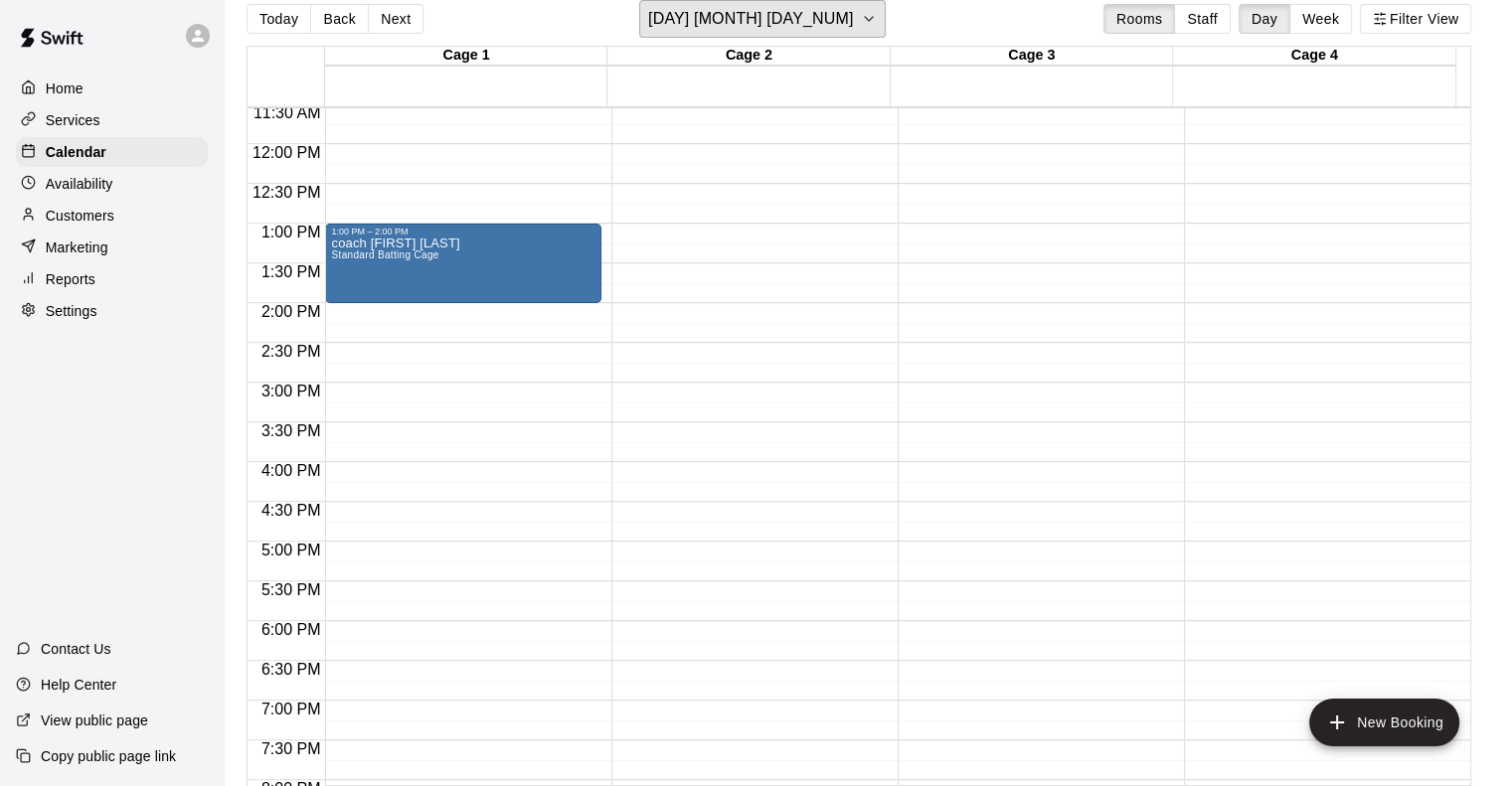scroll, scrollTop: 634, scrollLeft: 0, axis: vertical 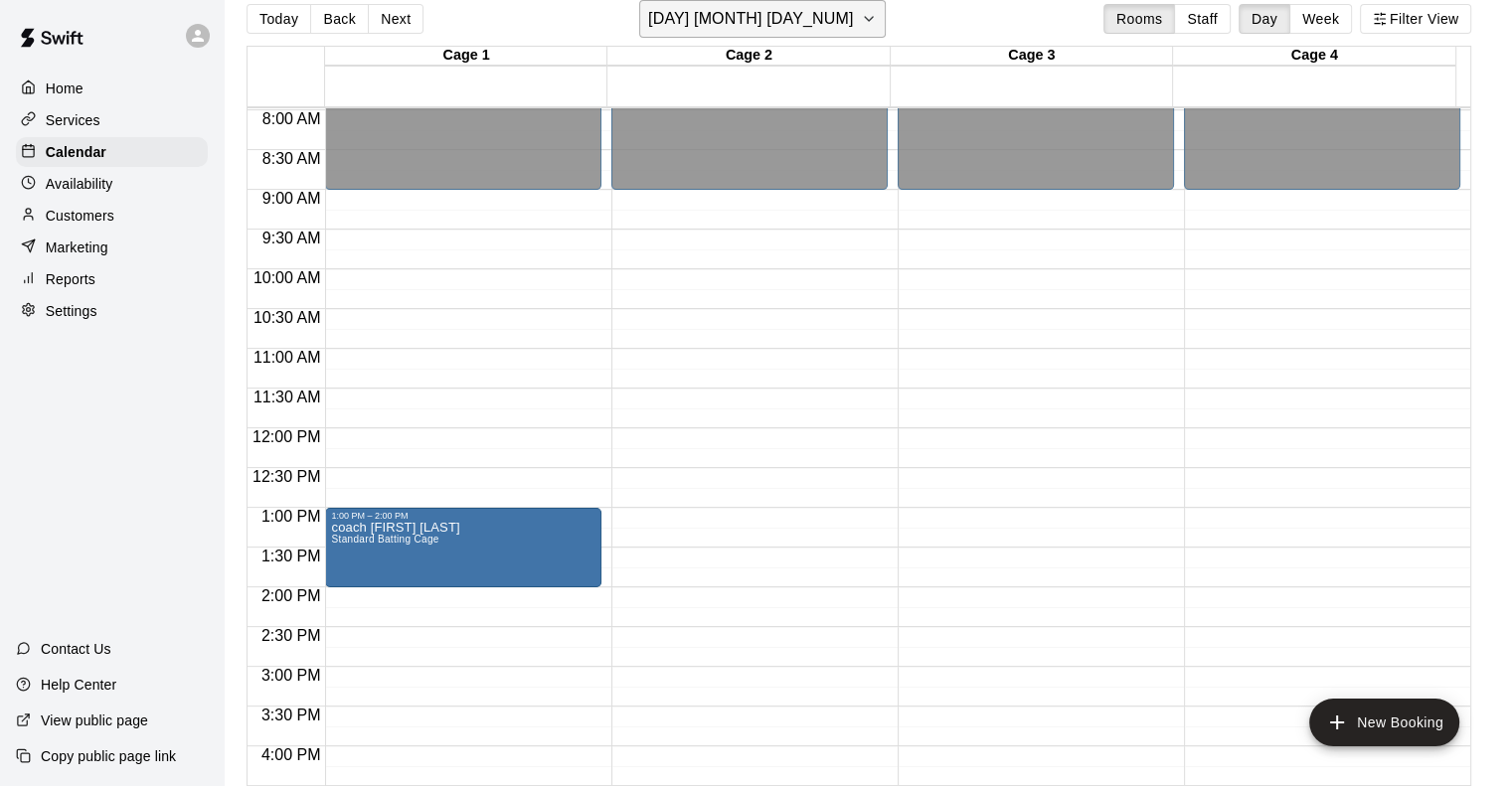 click on "[DAY] [MONTH] [DAY_NUM]" at bounding box center (751, 19) 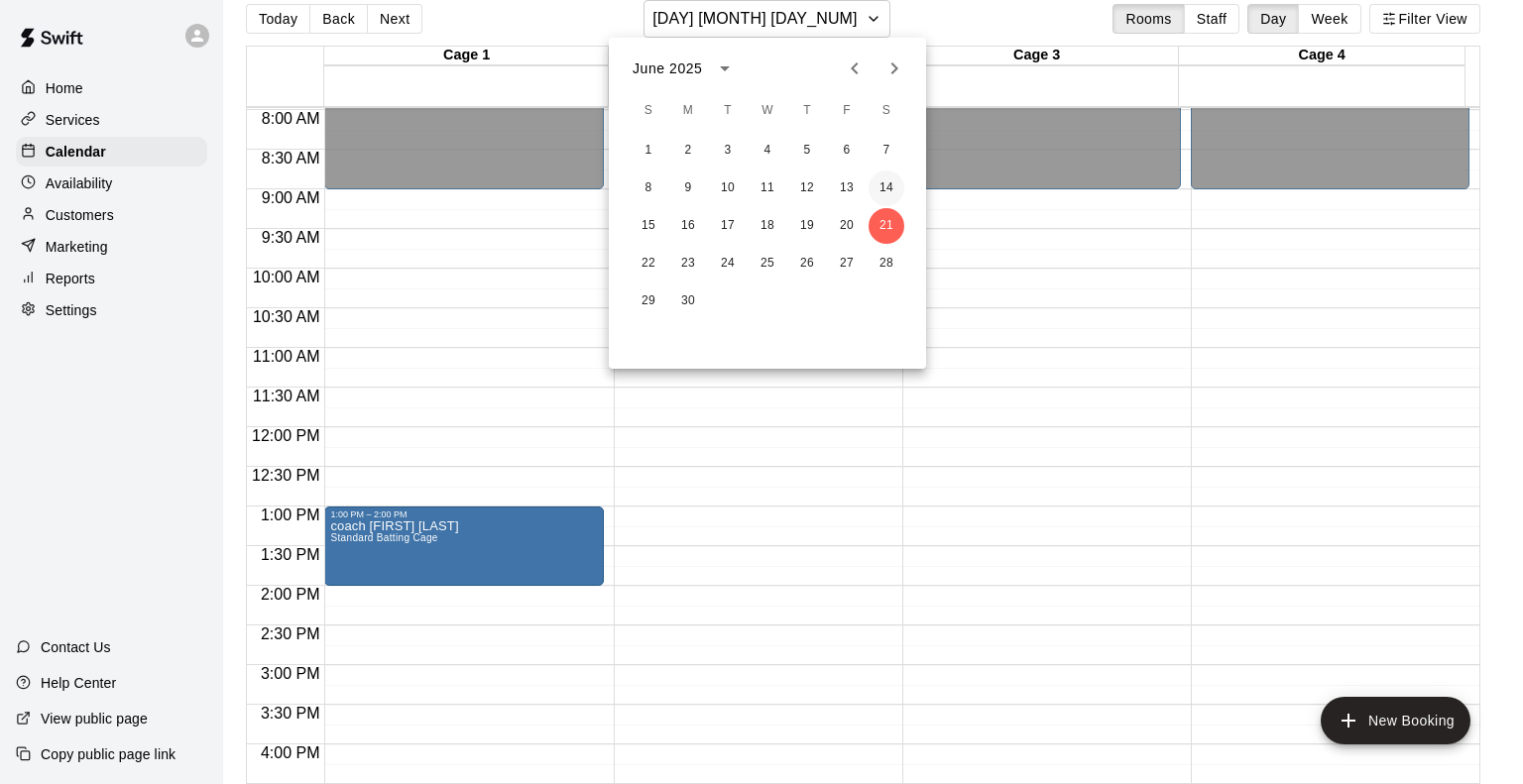 click on "14" at bounding box center (886, 188) 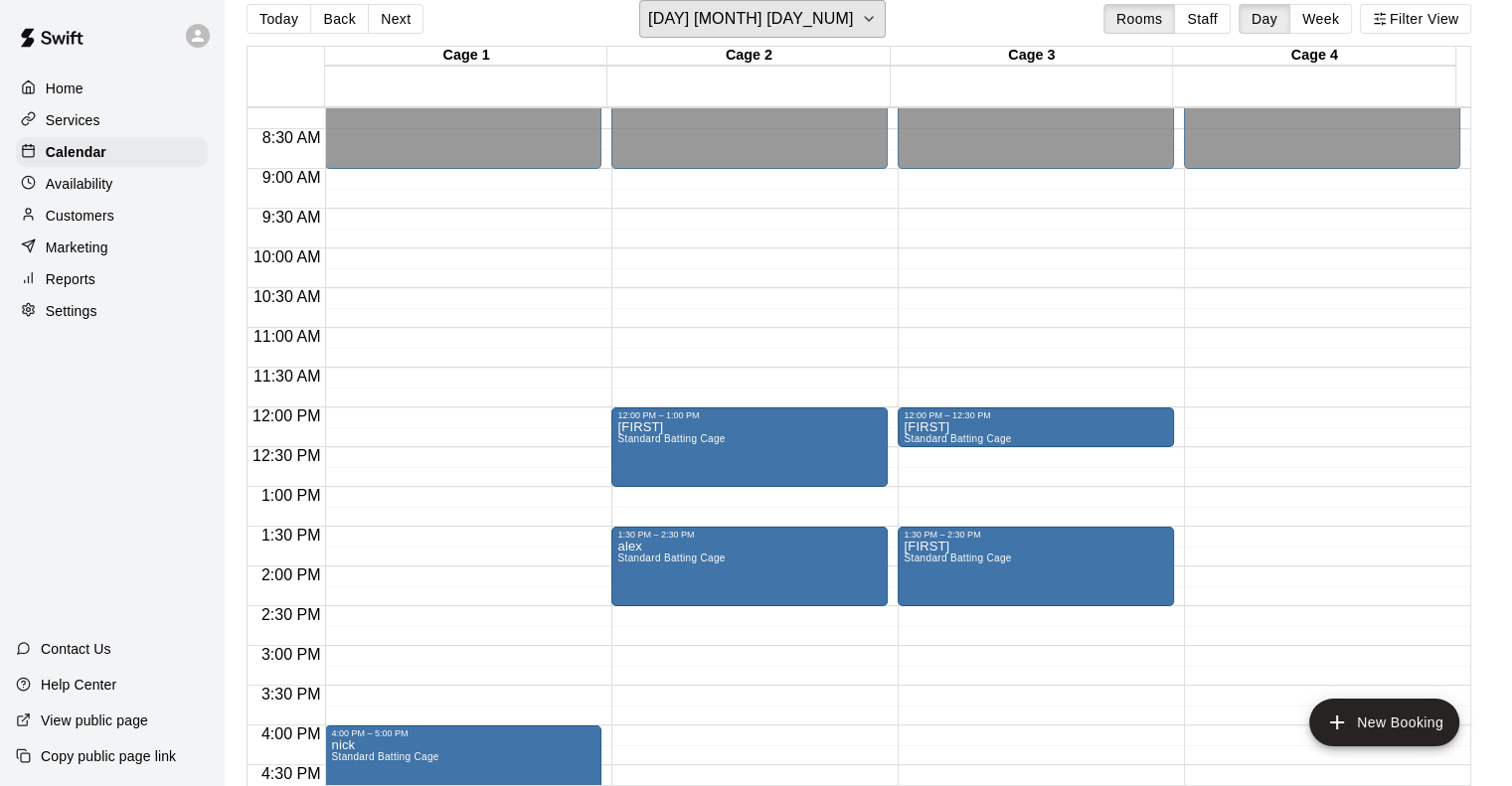 scroll, scrollTop: 634, scrollLeft: 0, axis: vertical 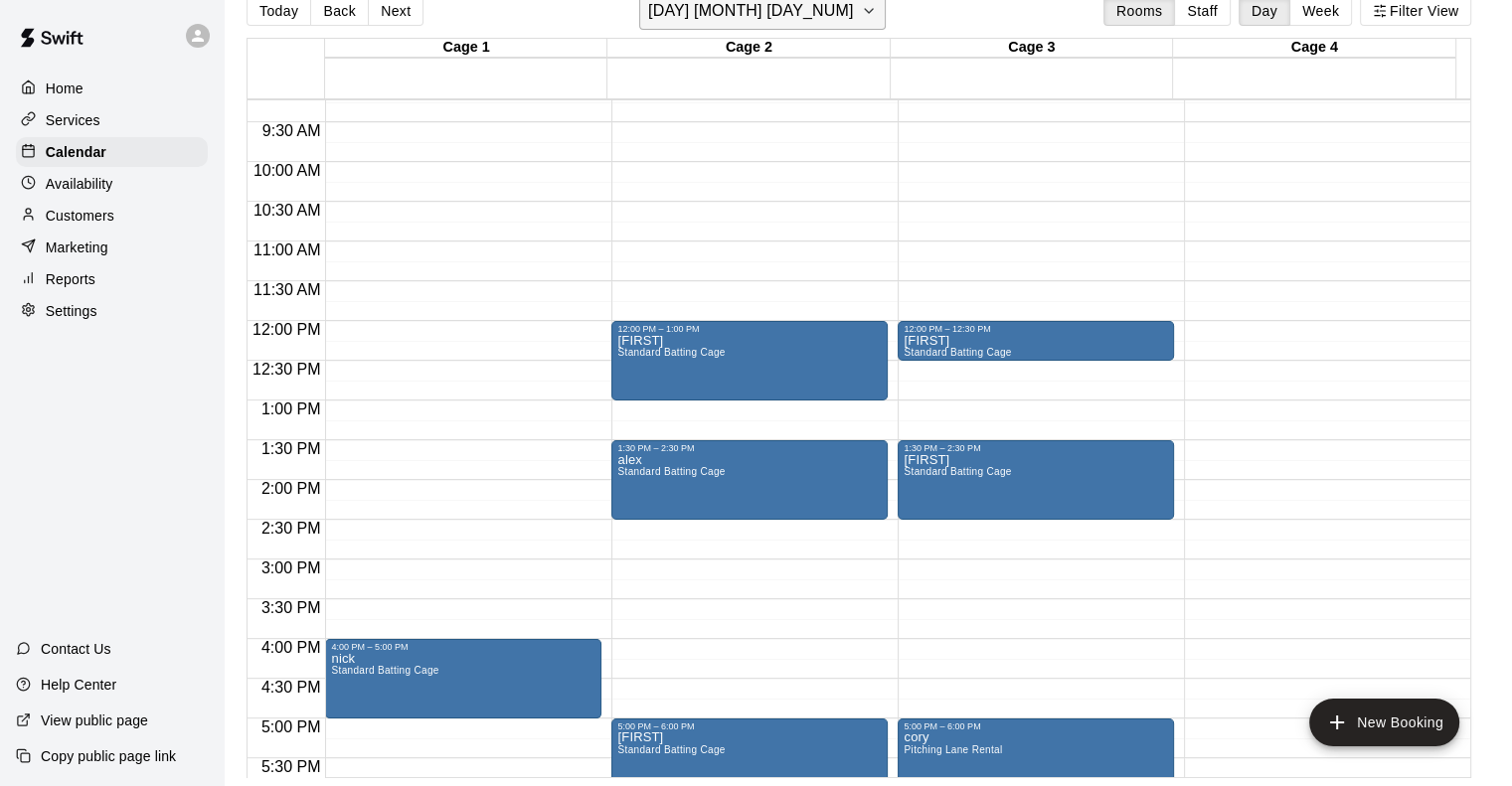click on "[DAY] [MONTH] [DAY_NUM]" at bounding box center [751, 11] 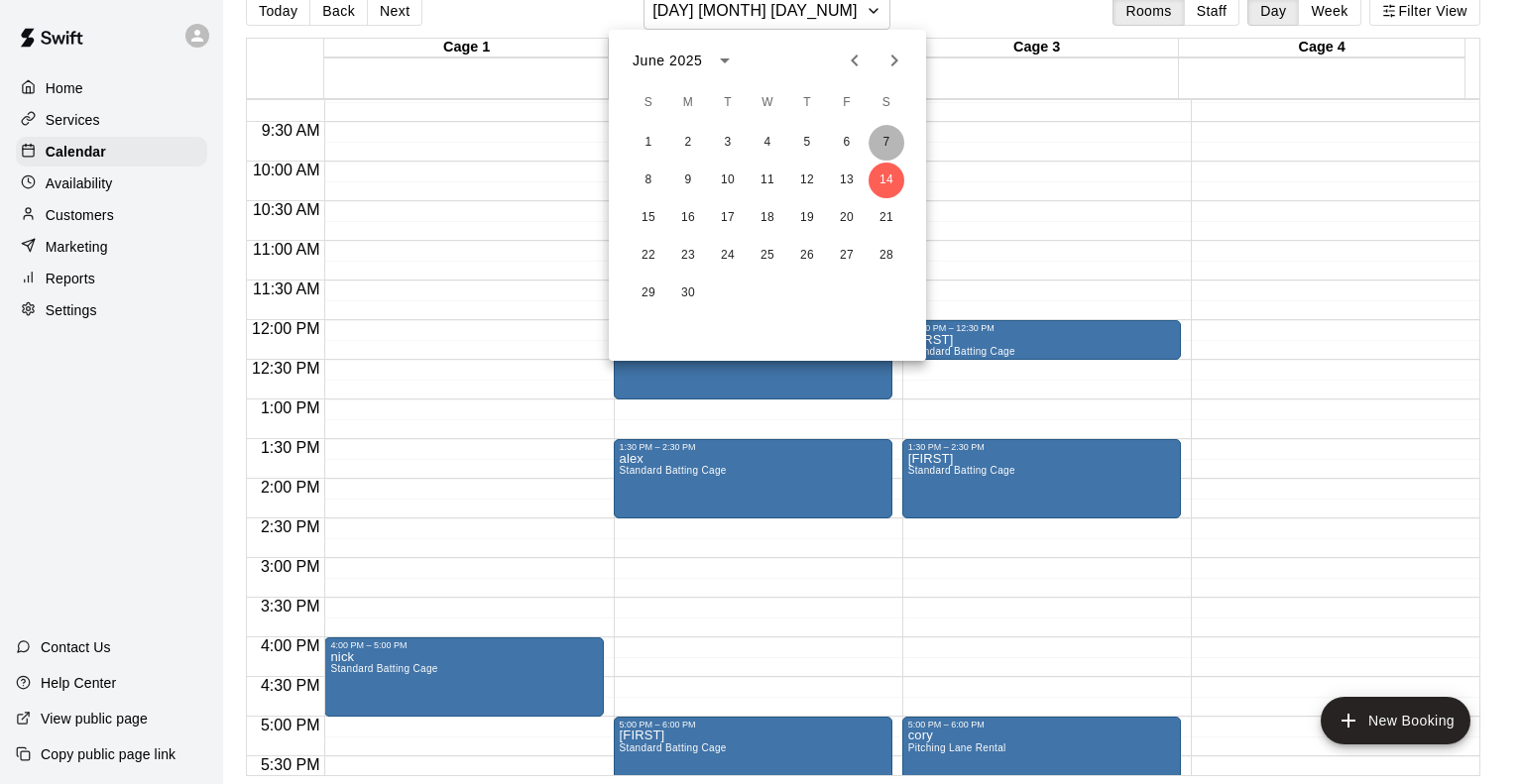 click on "7" at bounding box center (886, 143) 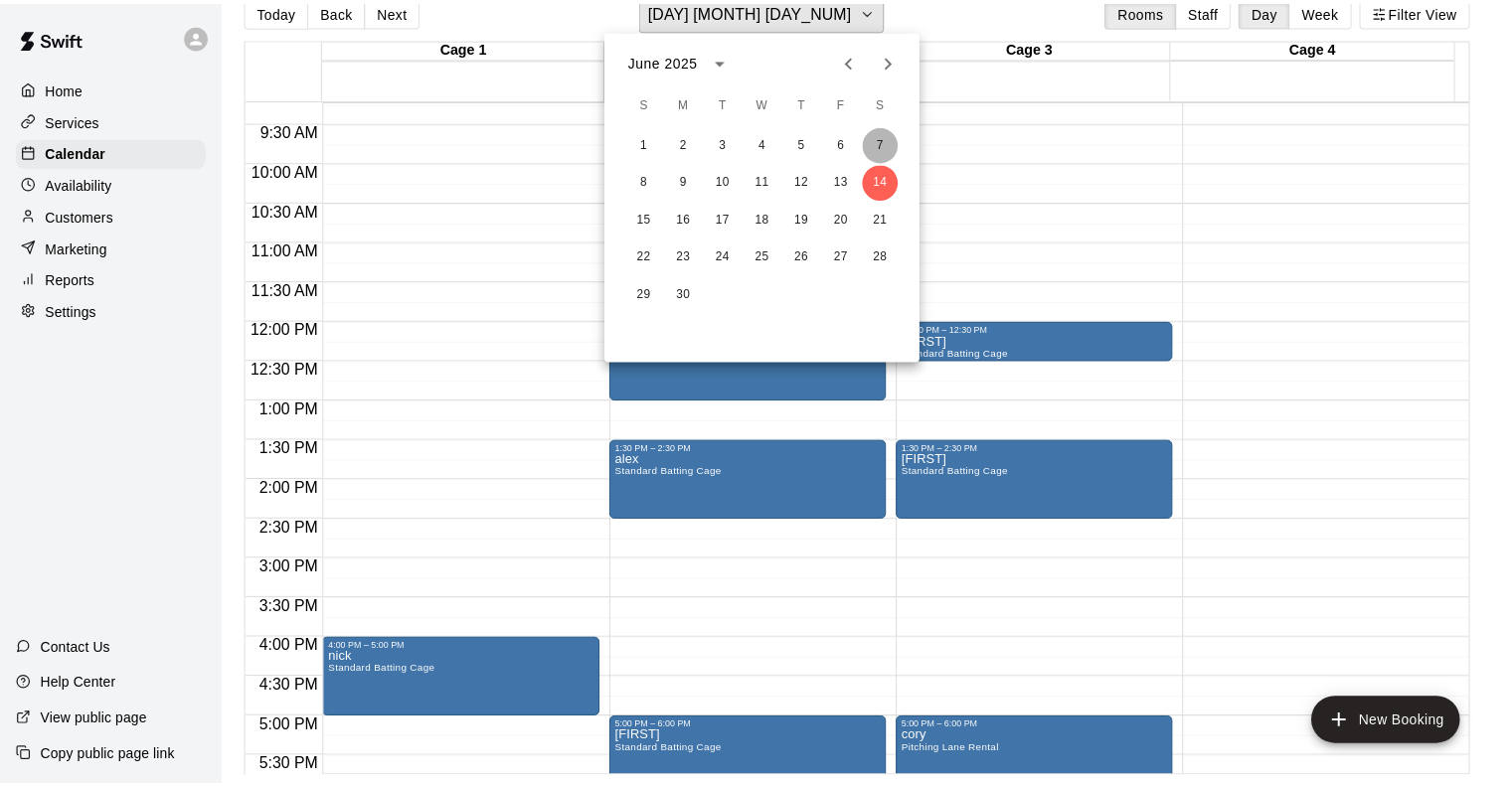 scroll, scrollTop: 24, scrollLeft: 0, axis: vertical 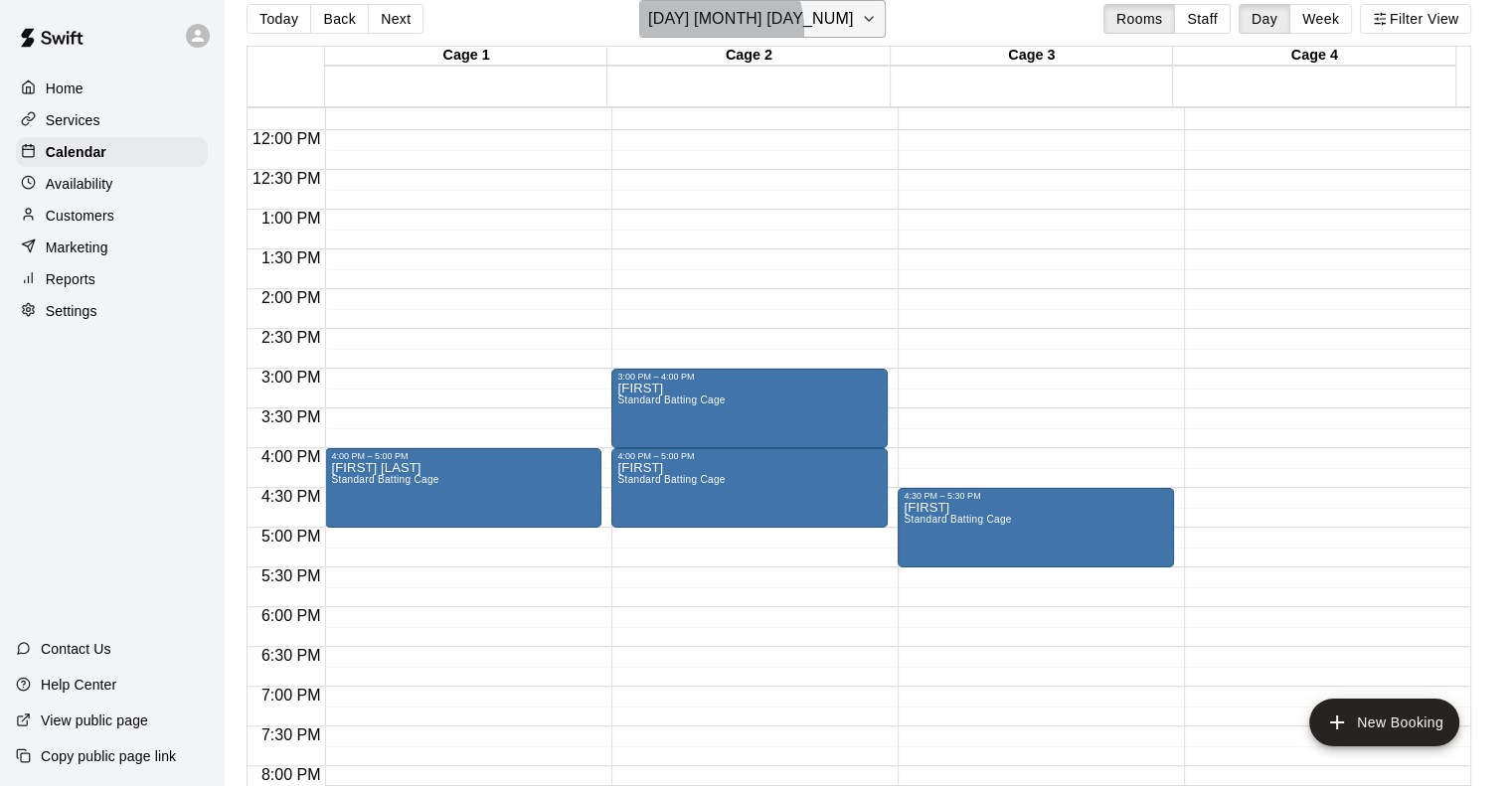 click on "[DAY] [MONTH] [DAY_NUM]" at bounding box center (751, 19) 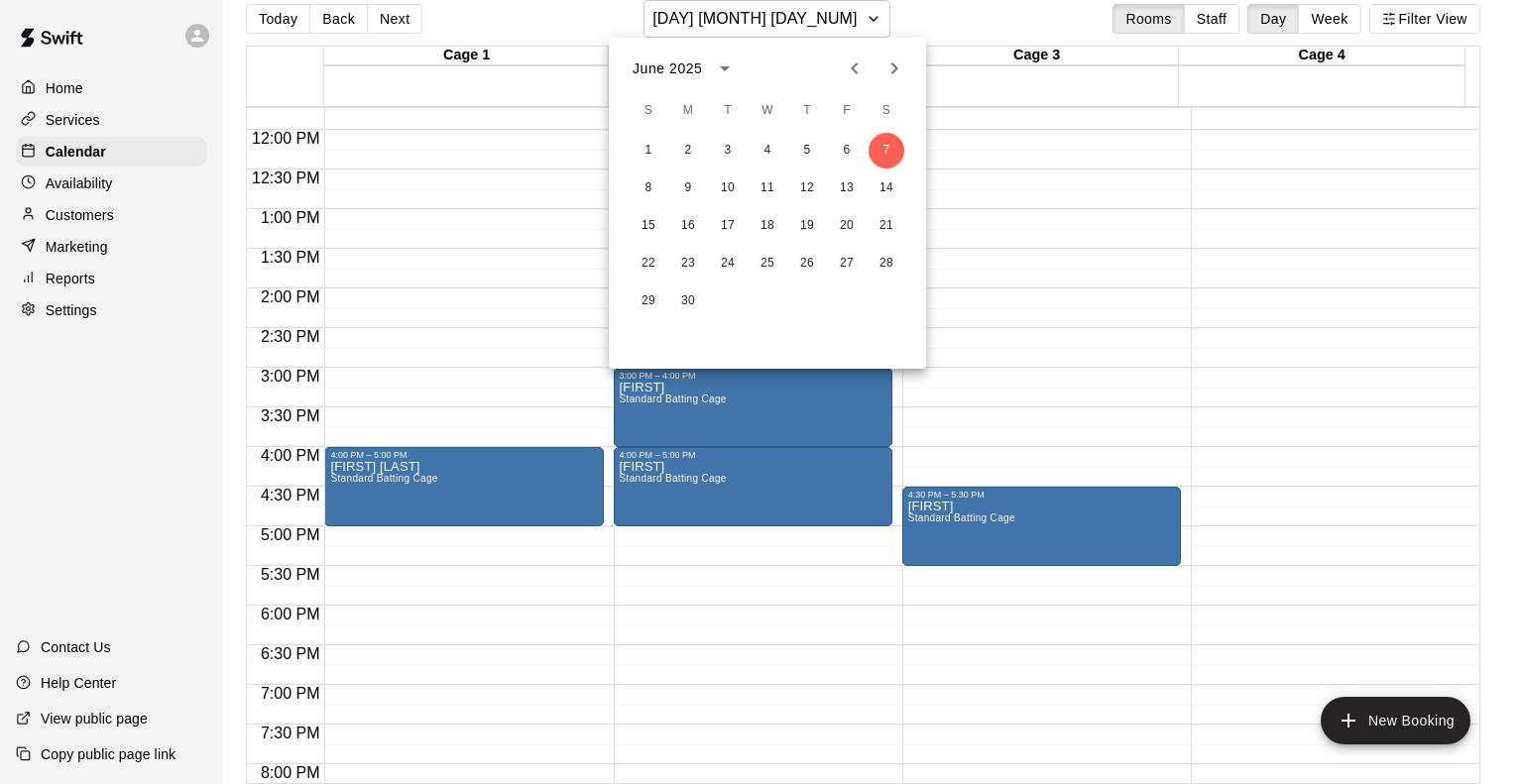 click 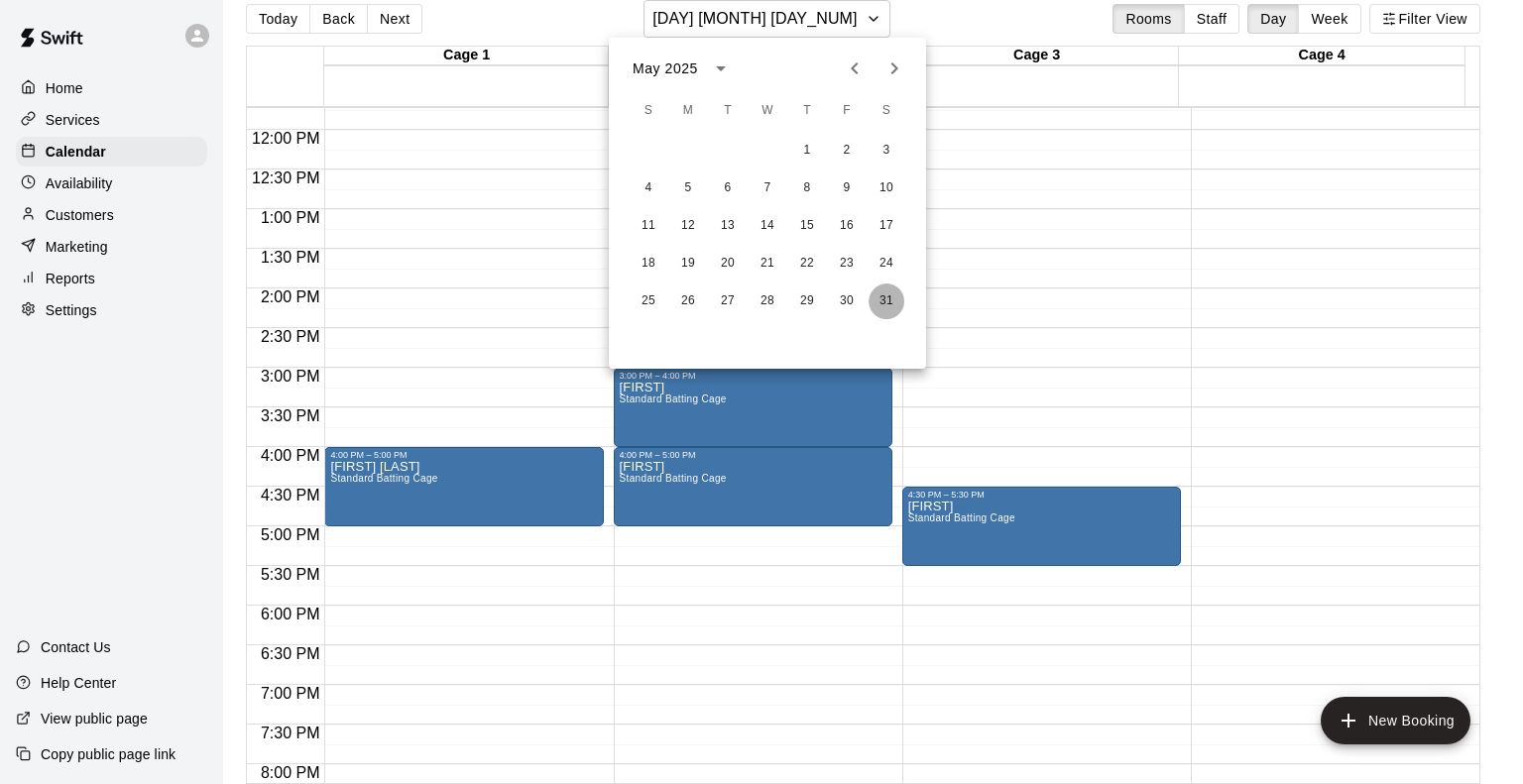 click on "31" at bounding box center (886, 301) 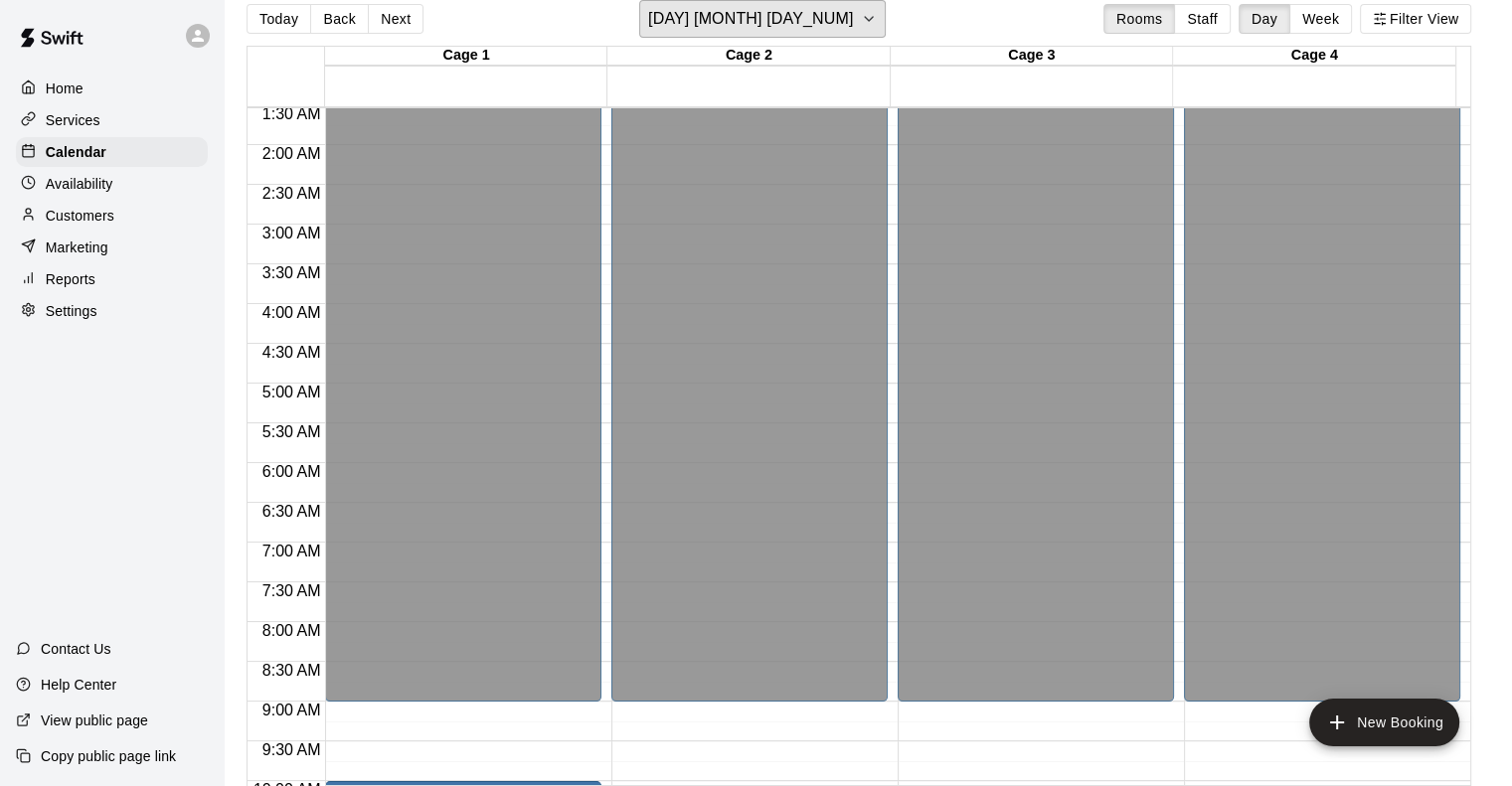 scroll, scrollTop: 0, scrollLeft: 0, axis: both 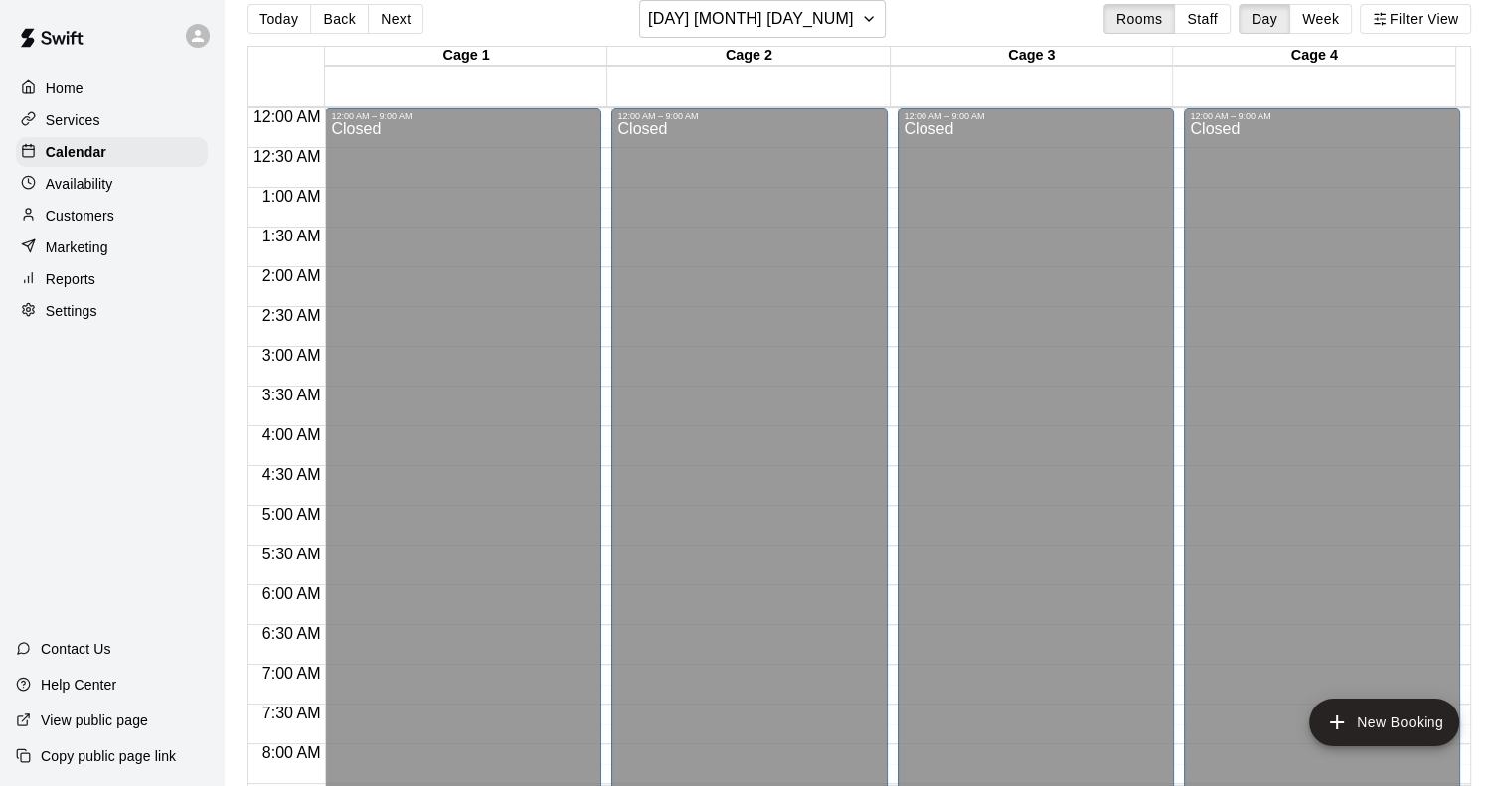 click on "Customers" at bounding box center (80, 216) 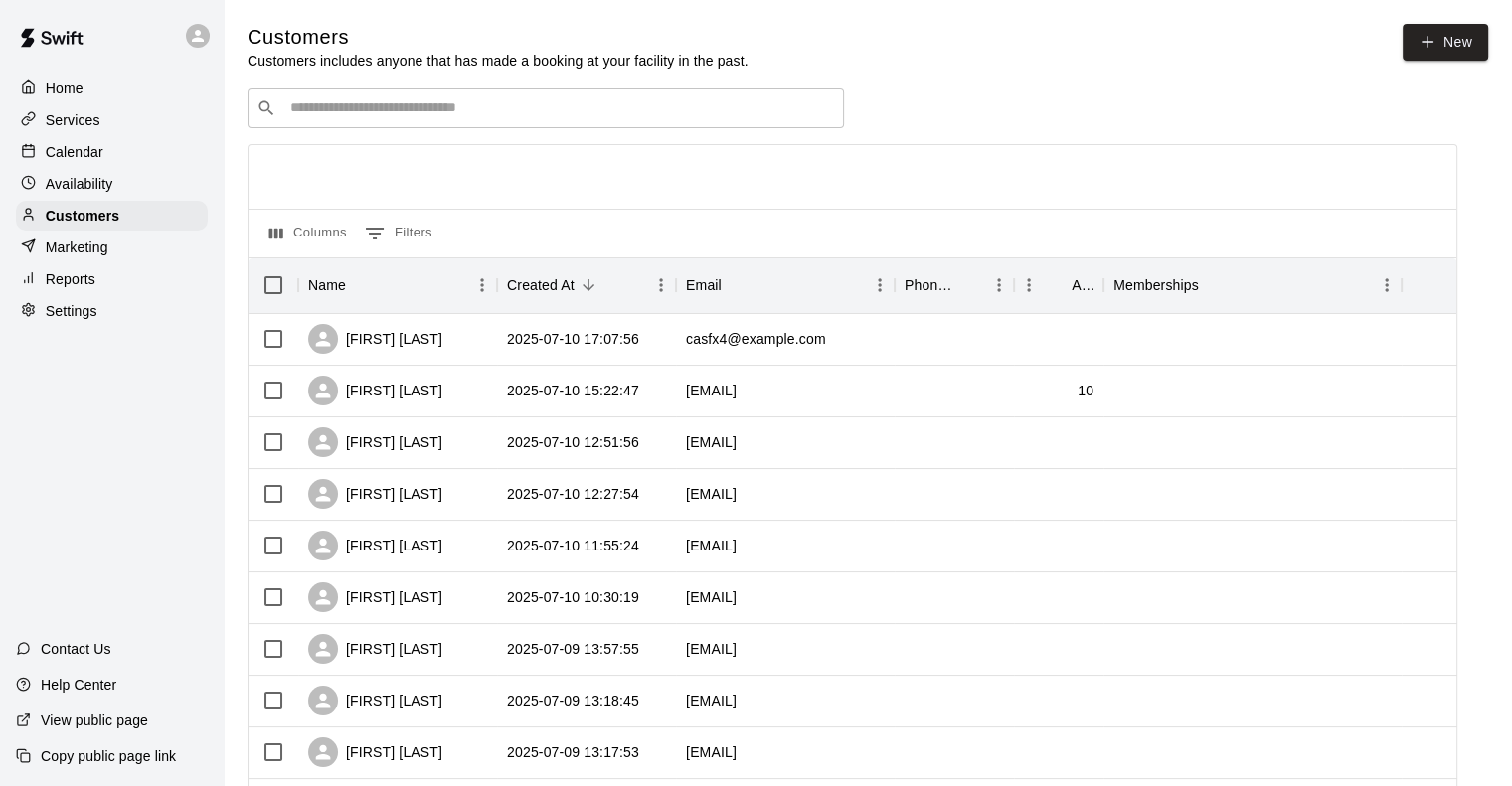click on "​ ​" at bounding box center (546, 108) 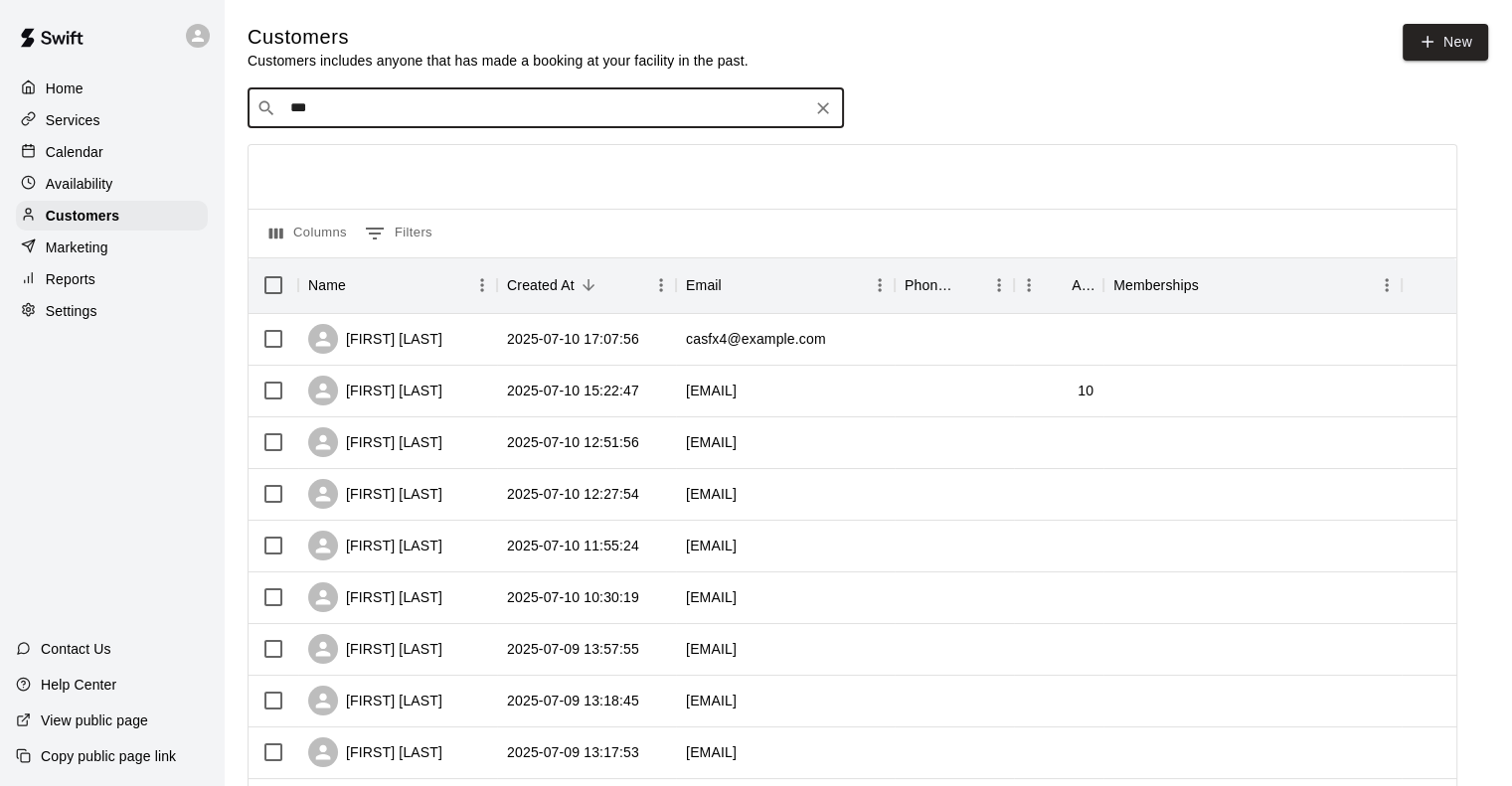 type on "****" 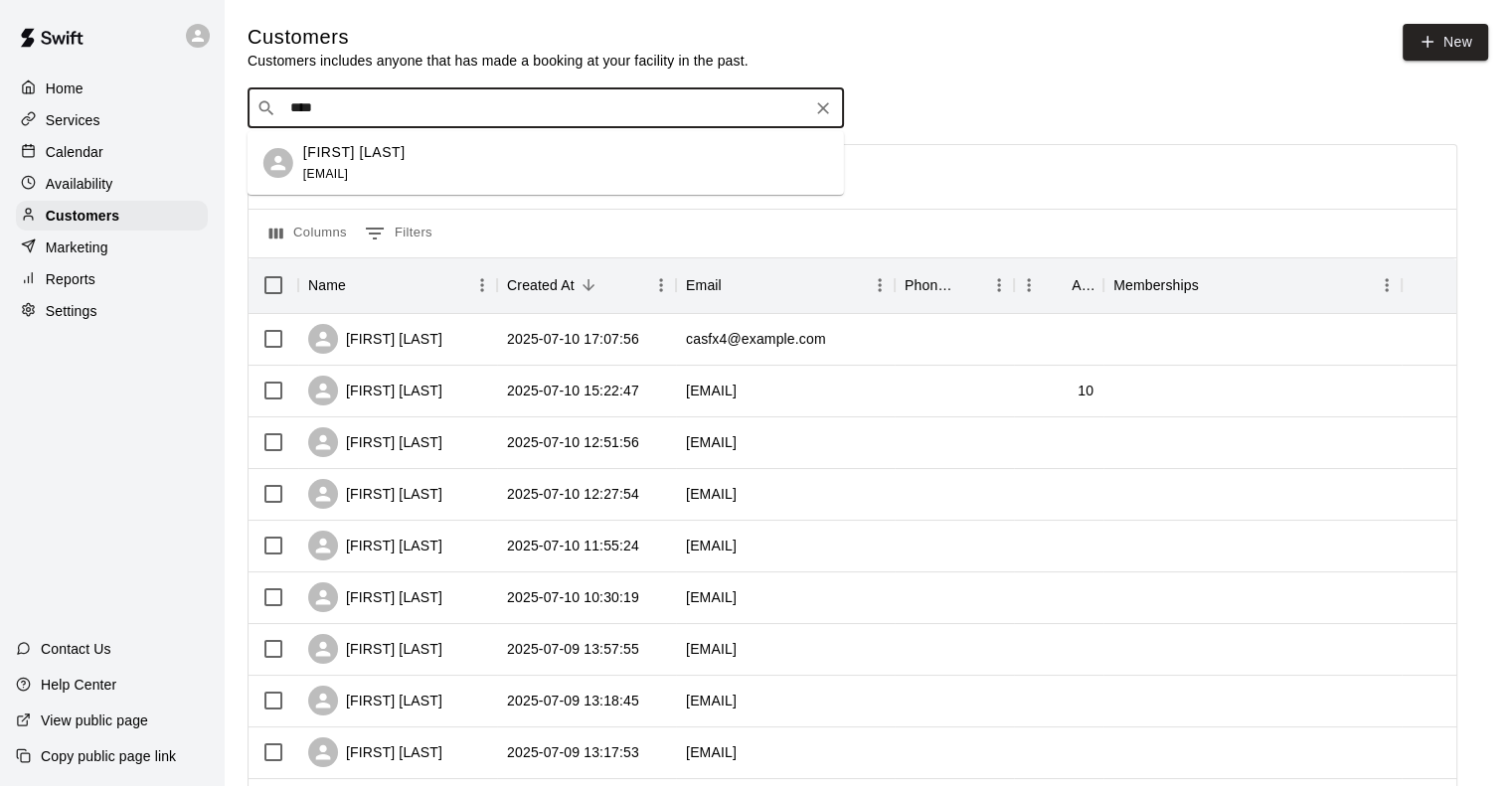 click on "[FIRST] [LAST]" at bounding box center [354, 152] 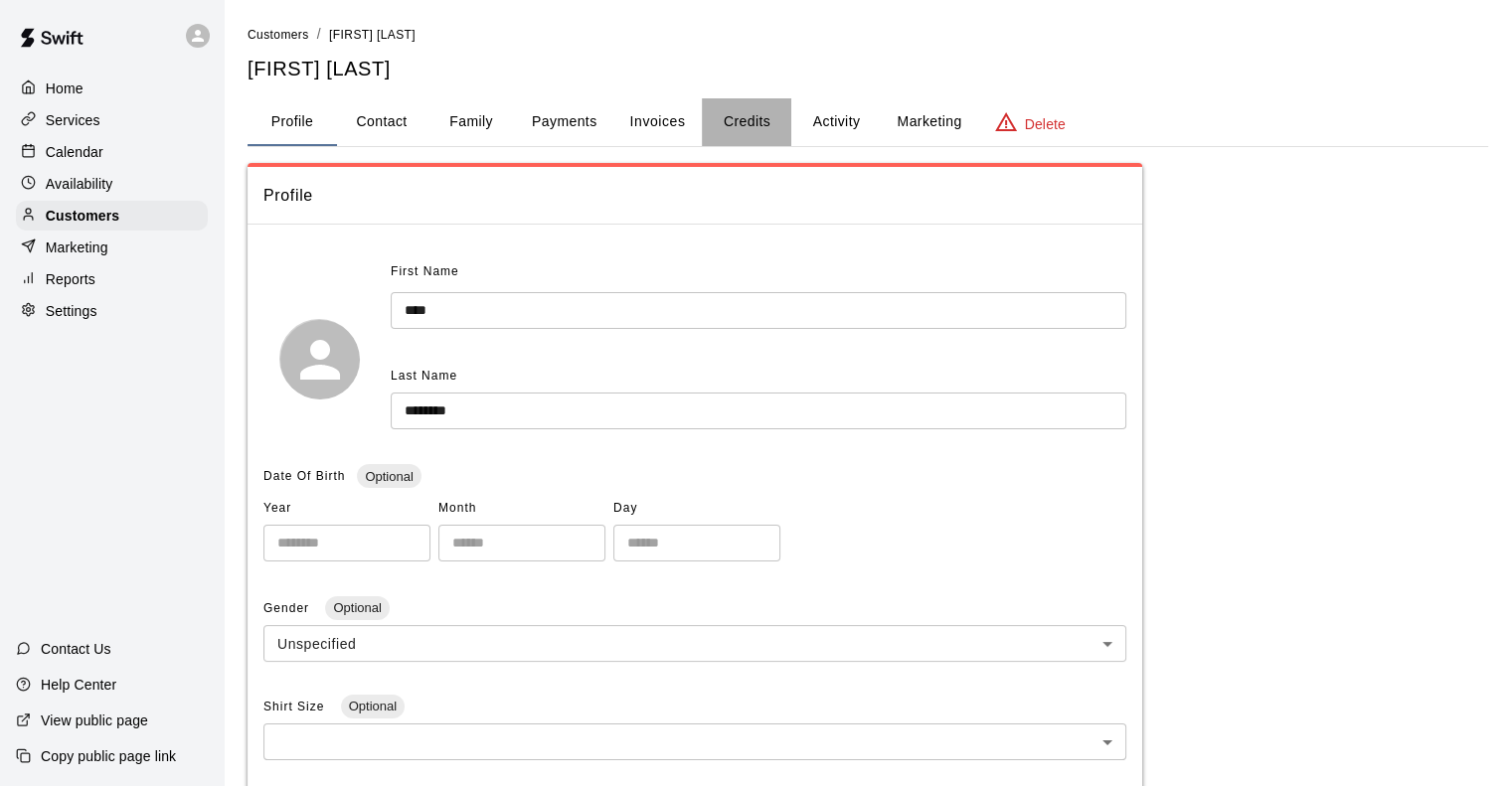 click on "Credits" at bounding box center [747, 122] 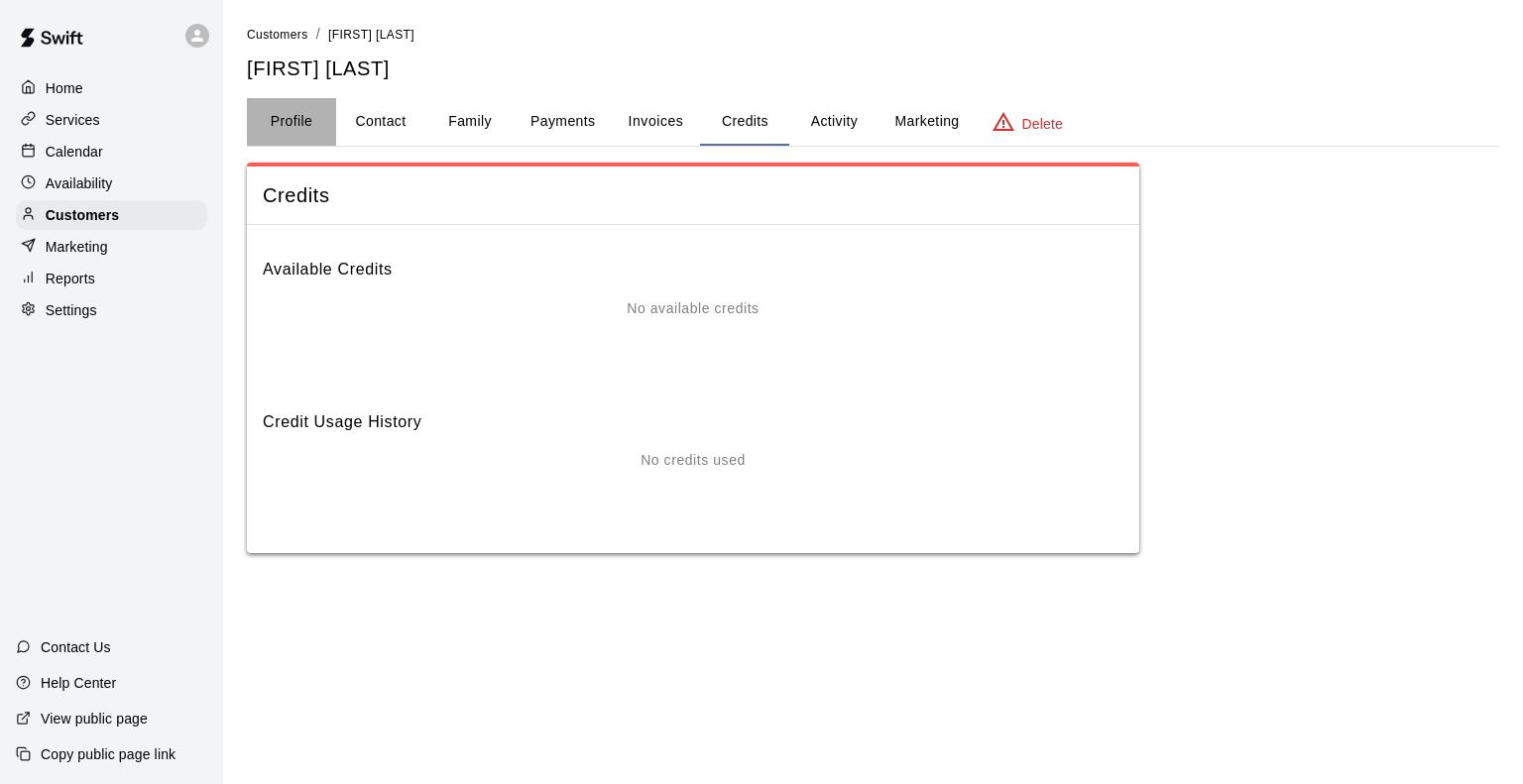 click on "Profile" at bounding box center (292, 122) 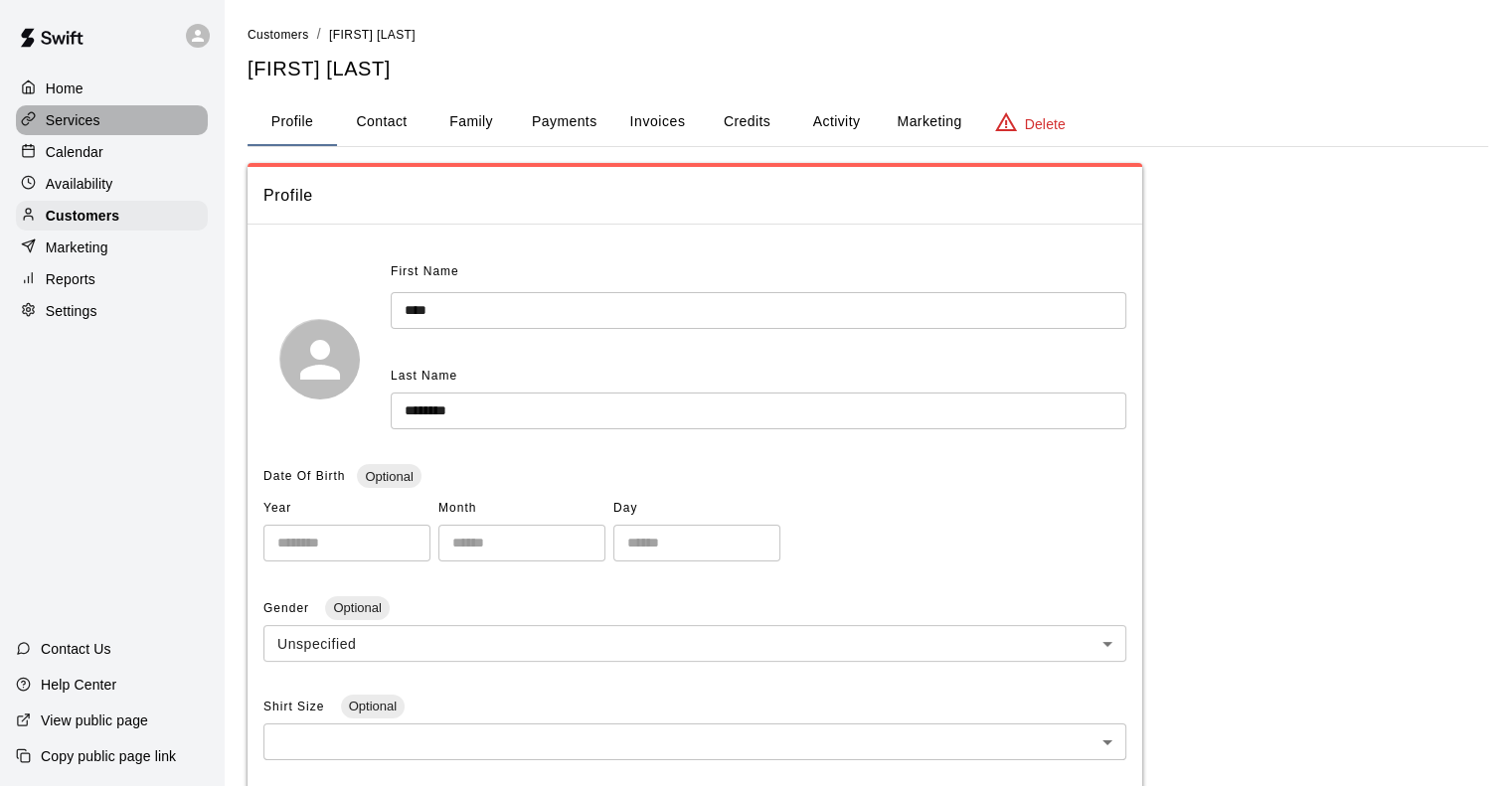 click on "Services" at bounding box center (73, 120) 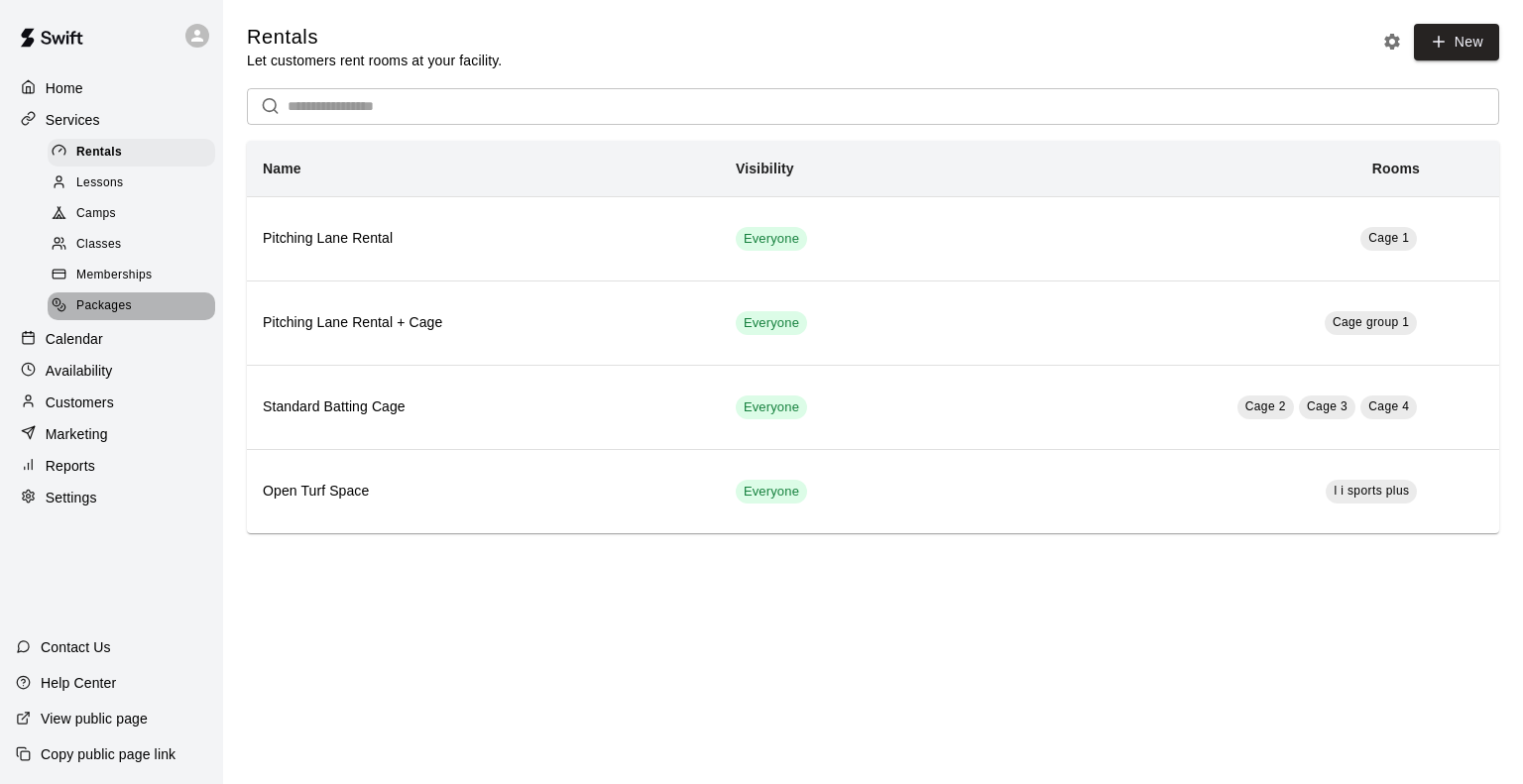 click on "Packages" at bounding box center (104, 306) 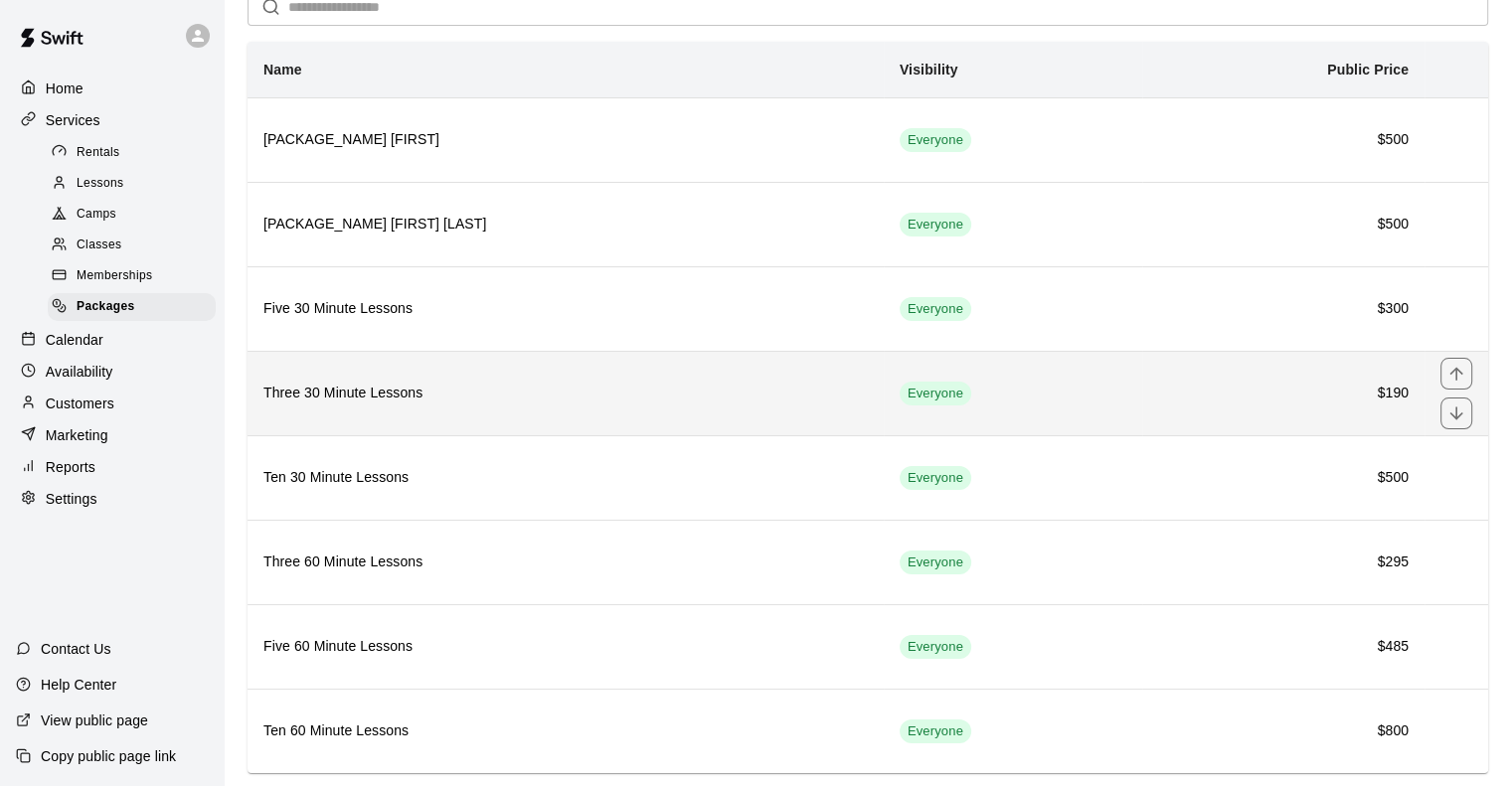 scroll, scrollTop: 137, scrollLeft: 0, axis: vertical 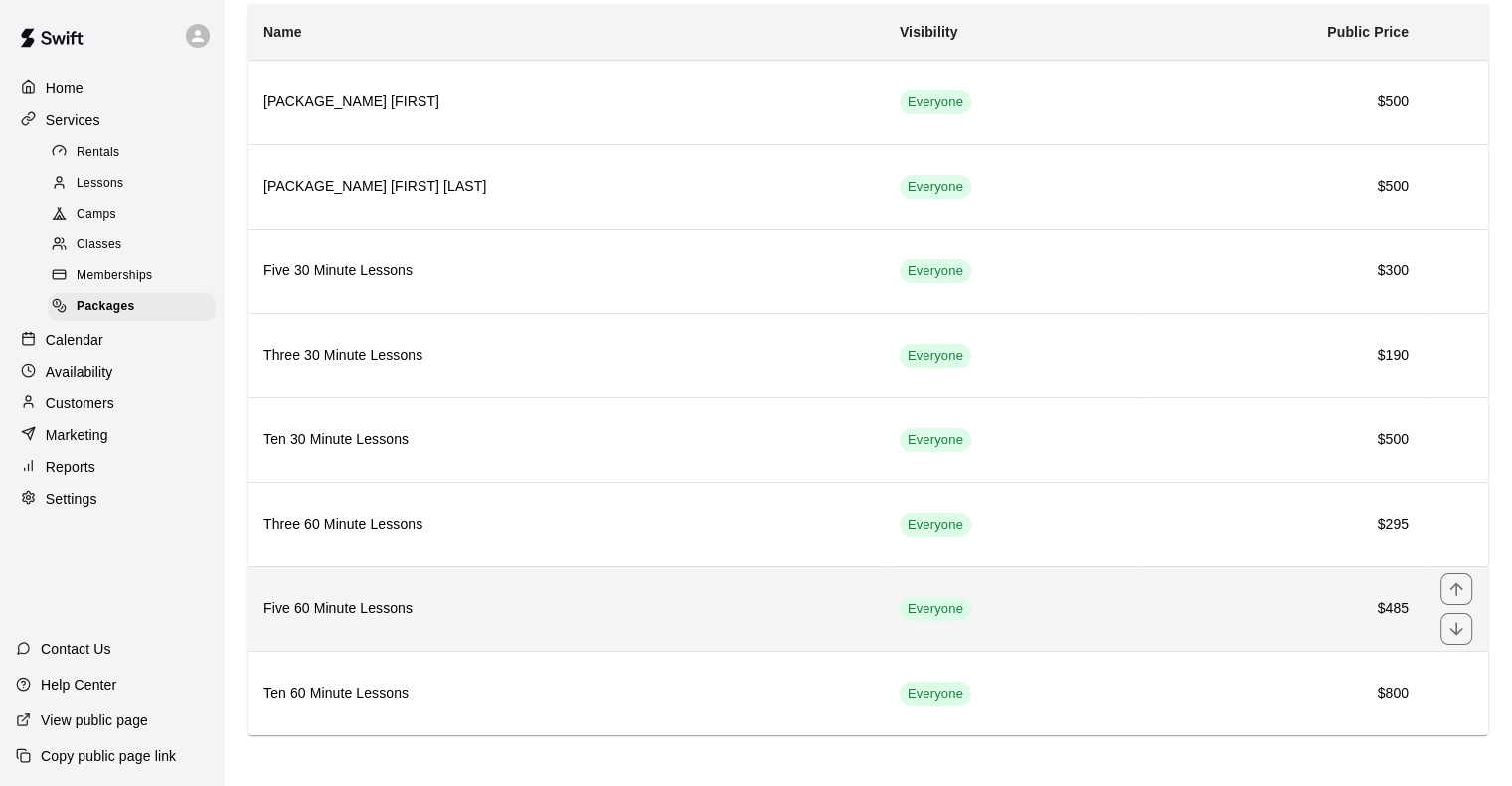 click on "Five 60 Minute Lessons" at bounding box center [566, 609] 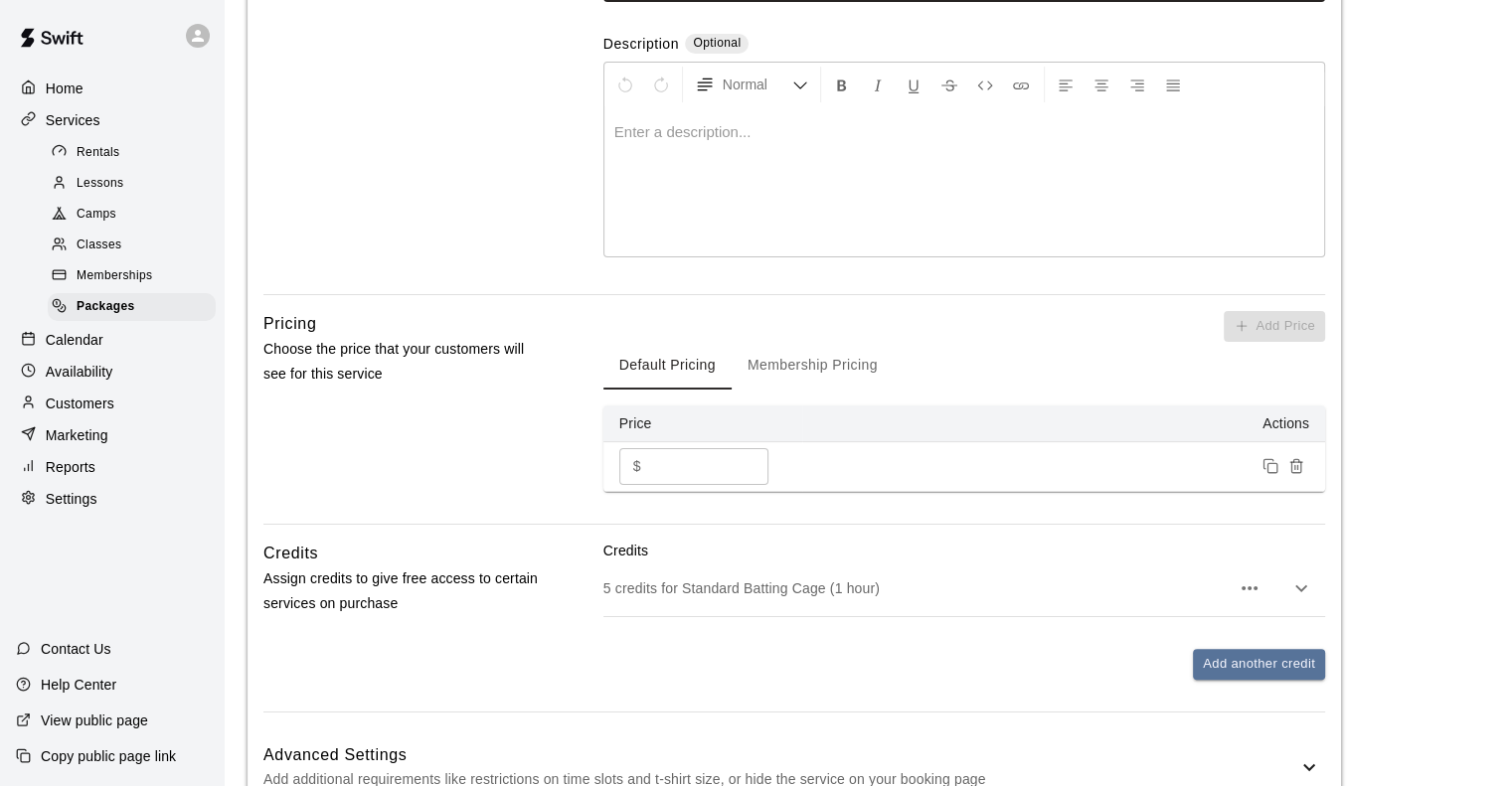scroll, scrollTop: 424, scrollLeft: 0, axis: vertical 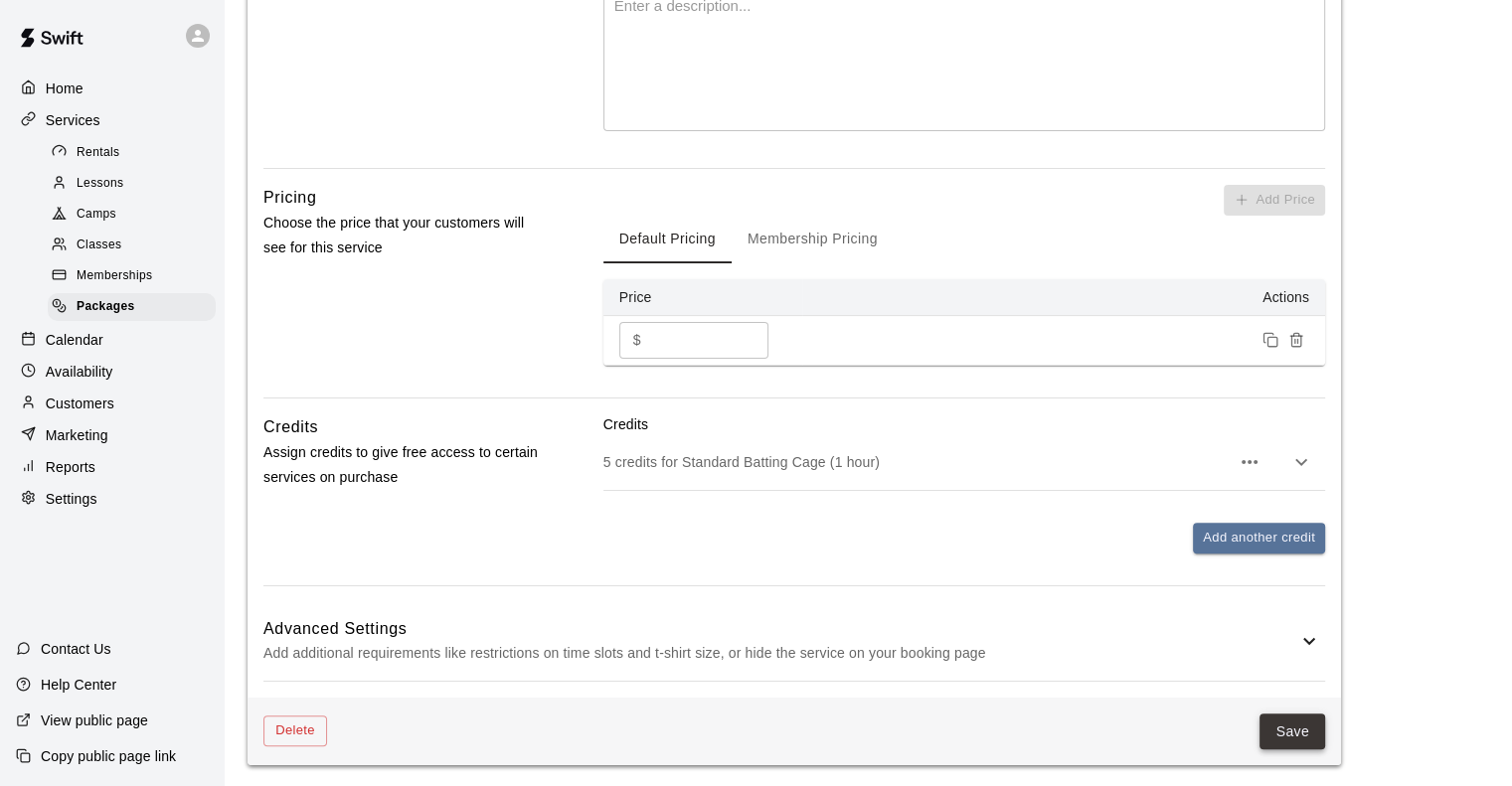 click on "Save" at bounding box center [1292, 731] 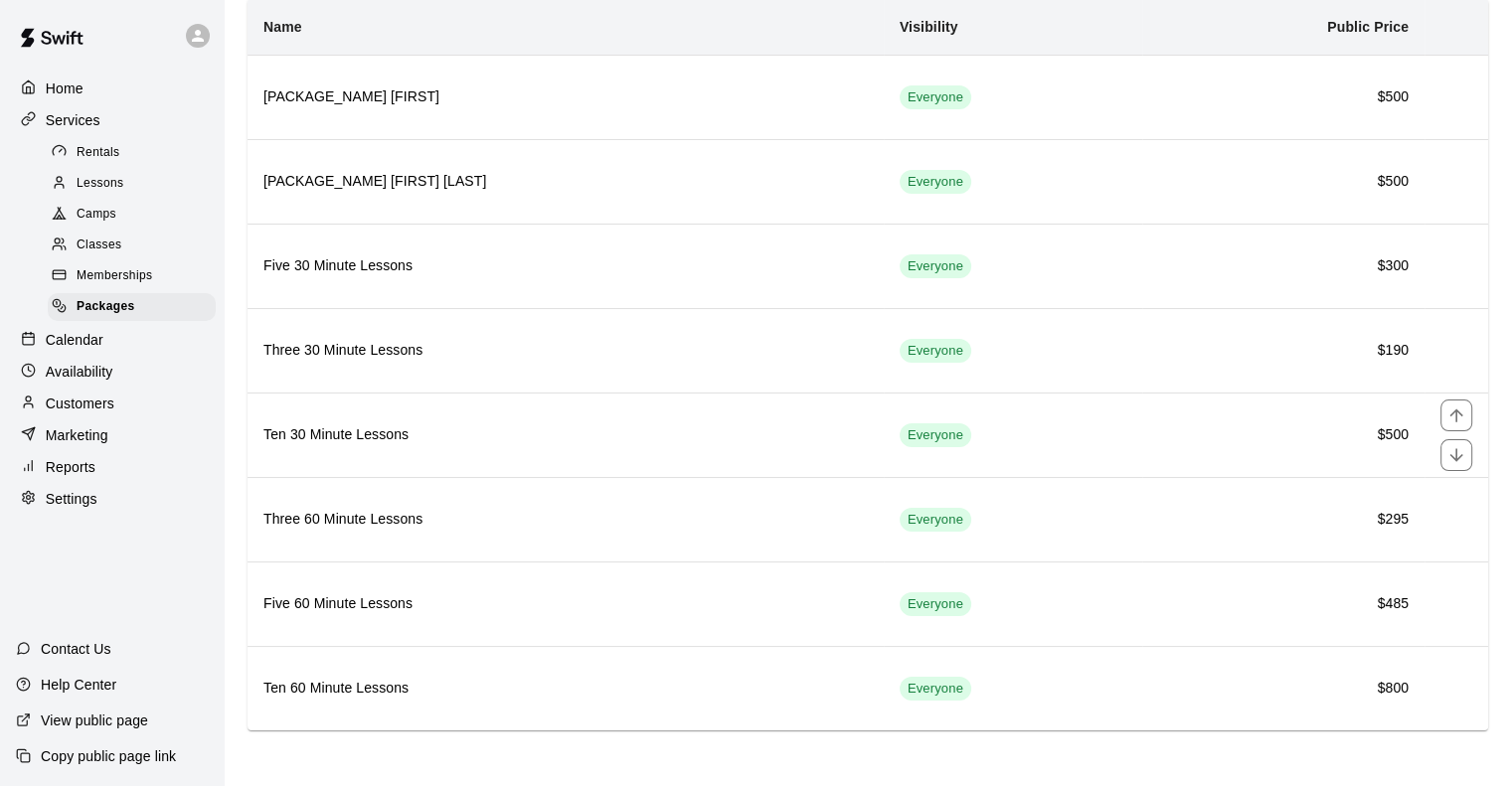 scroll, scrollTop: 0, scrollLeft: 0, axis: both 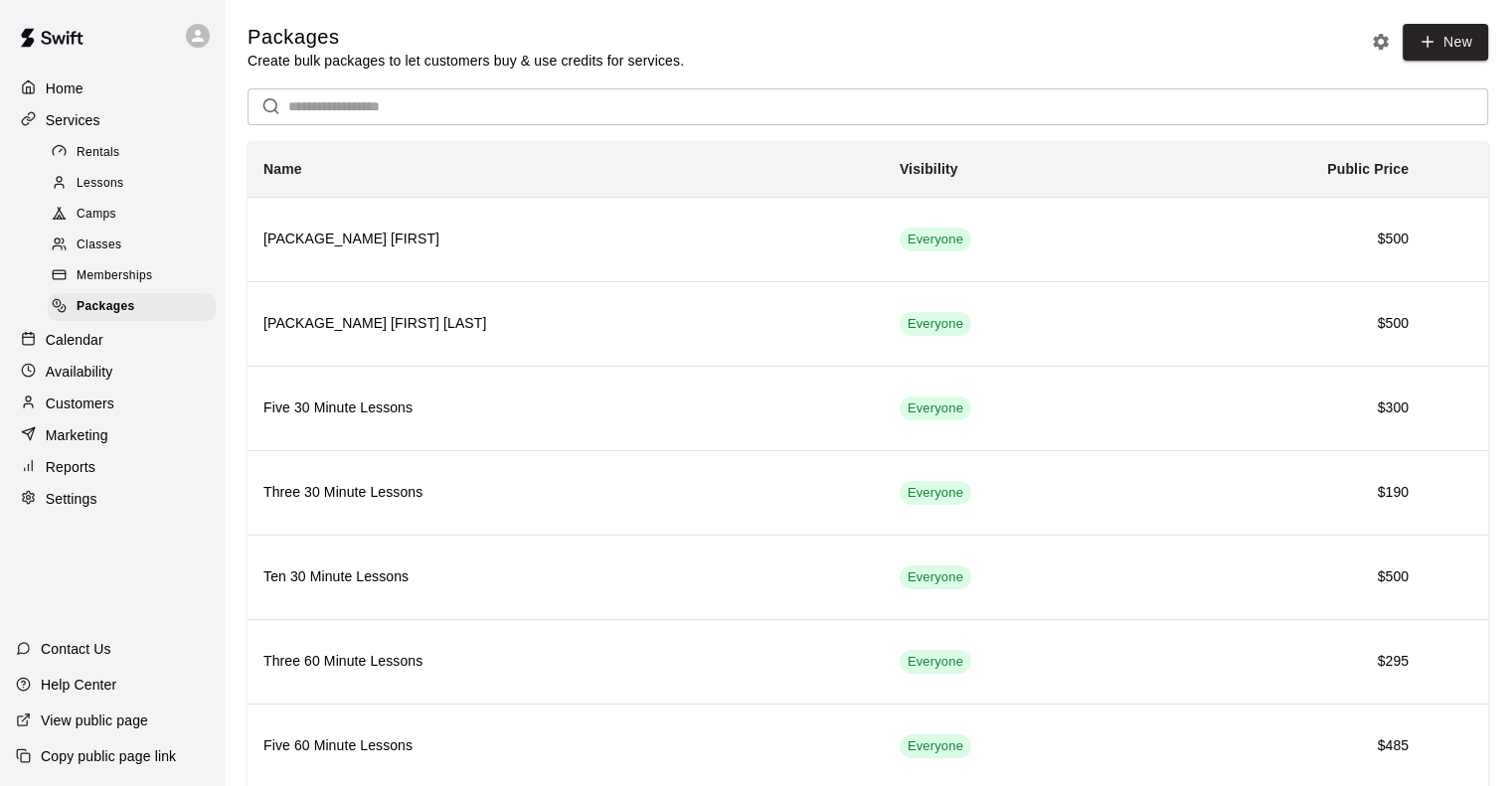 click on "Customers" at bounding box center [80, 403] 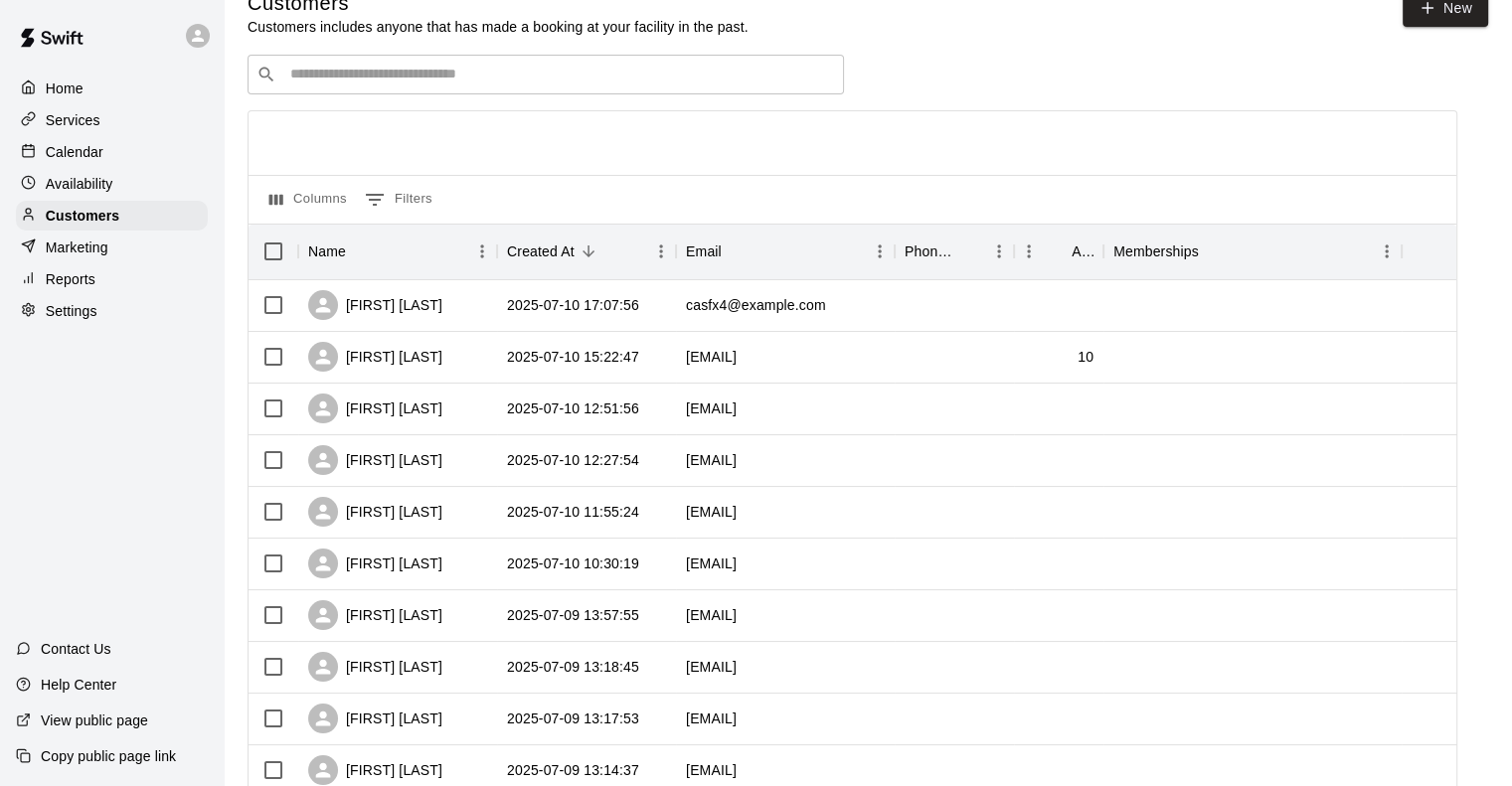 scroll, scrollTop: 0, scrollLeft: 0, axis: both 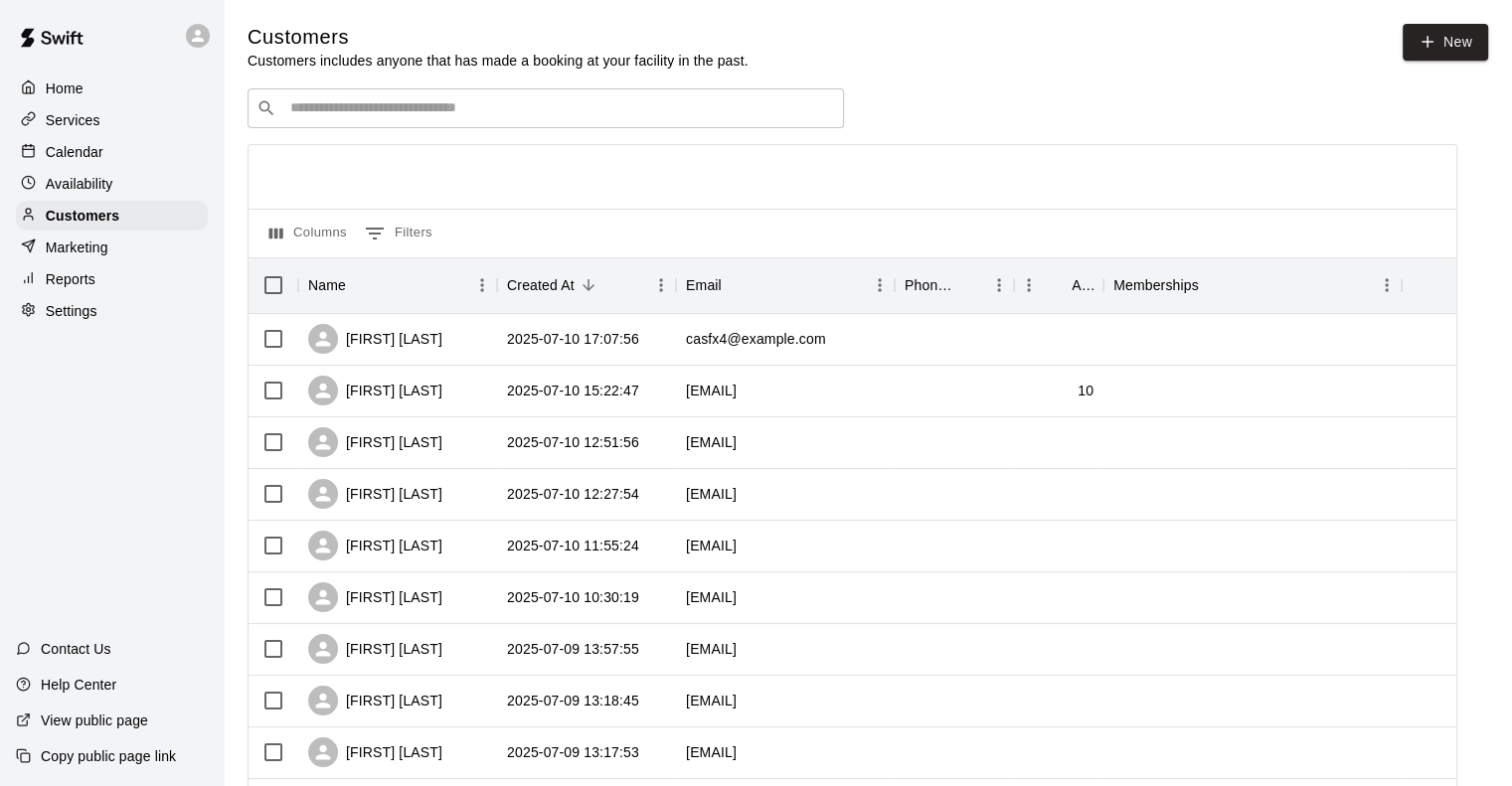 click on "Customers includes anyone that has made a booking at your facility in the past." at bounding box center [498, 61] 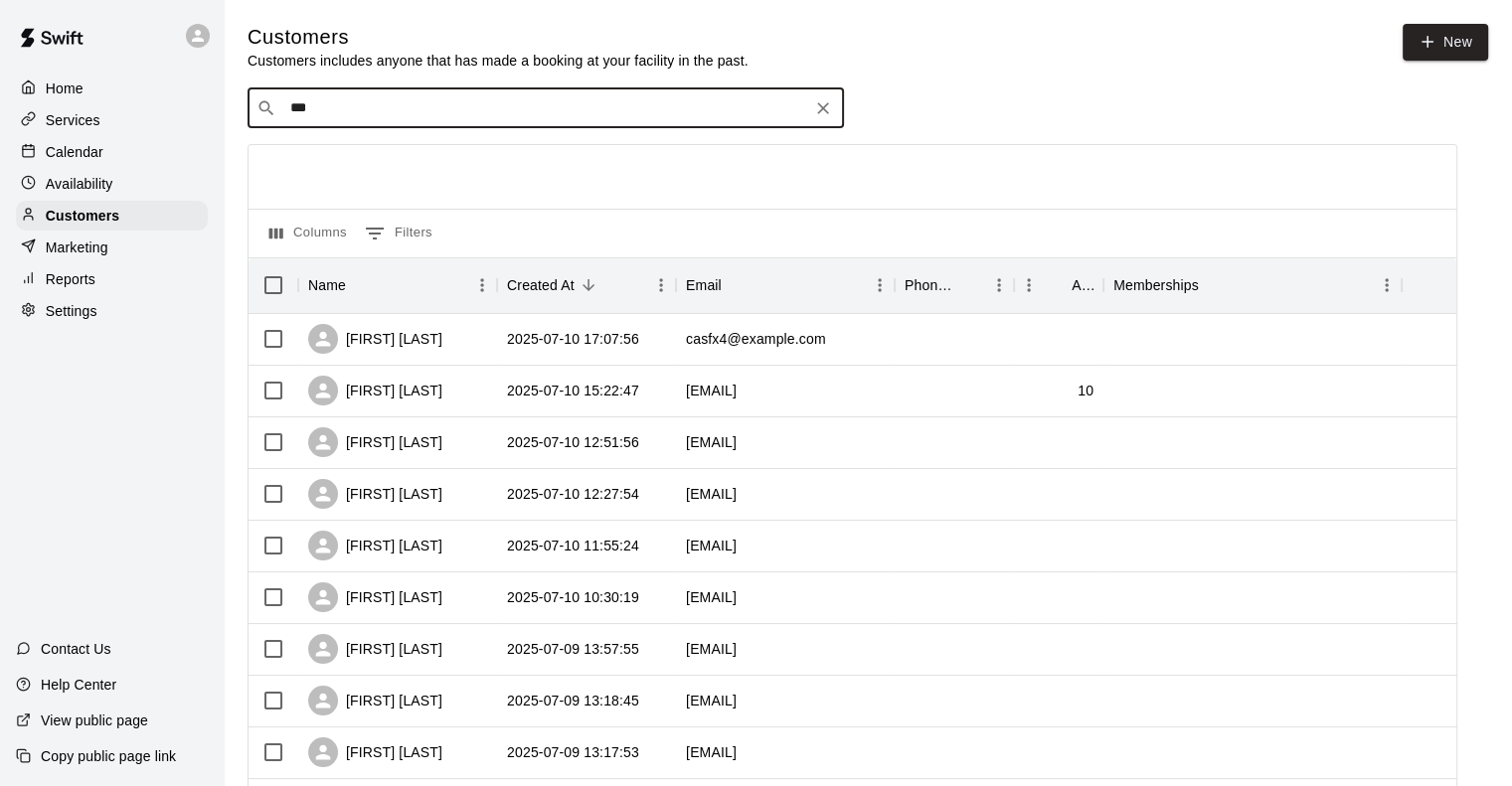 type on "****" 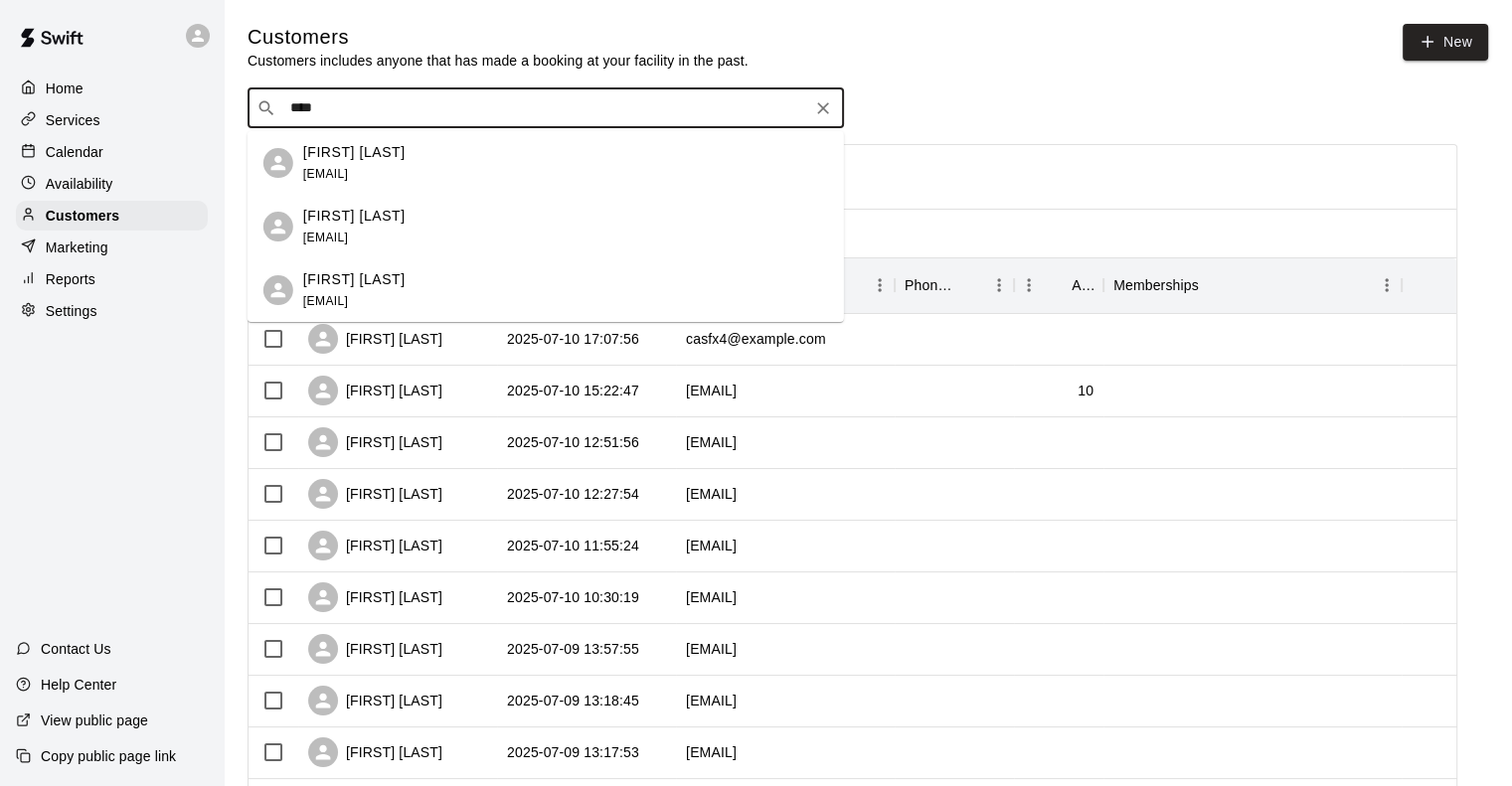 click on "[EMAIL]" at bounding box center [325, 174] 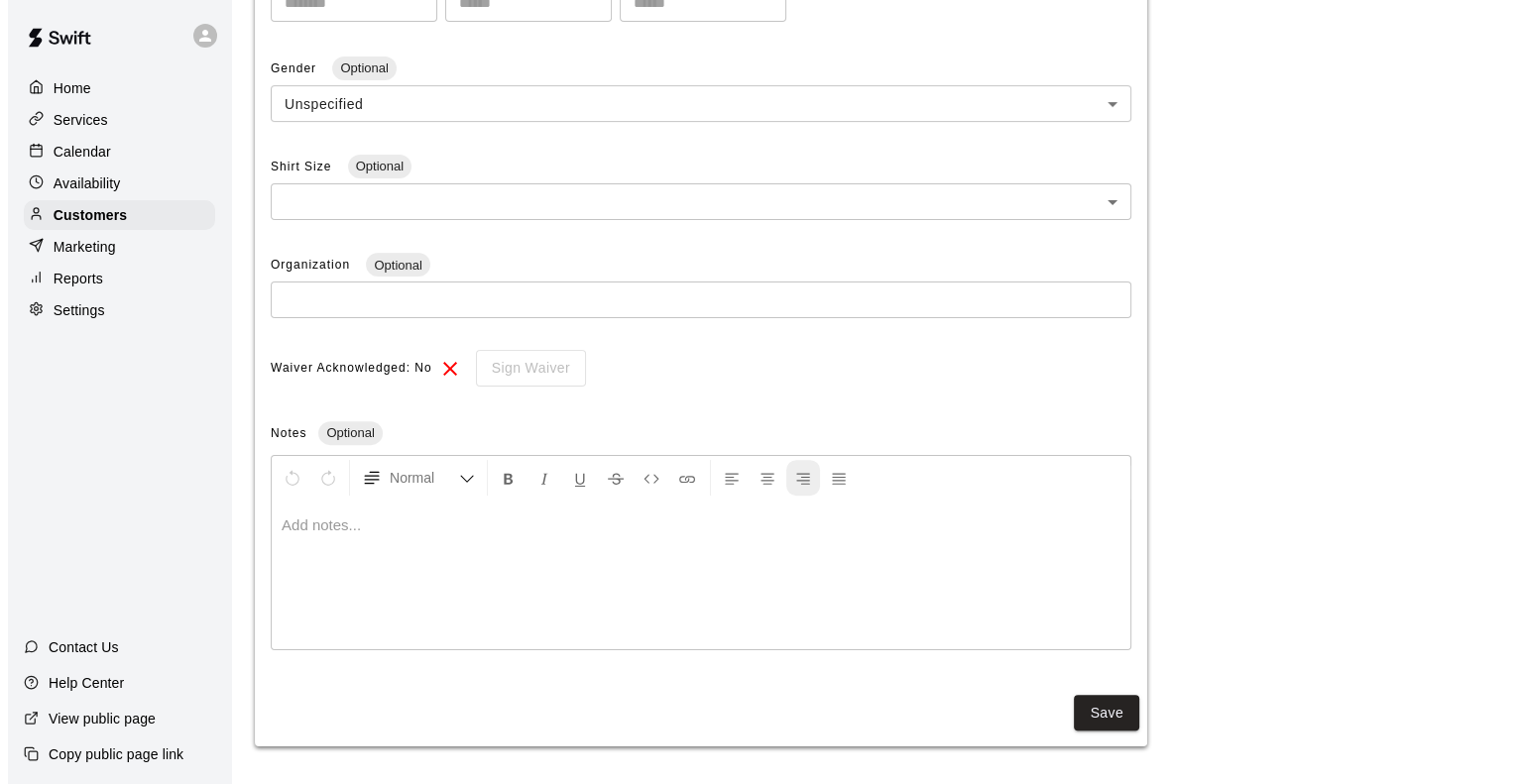 scroll, scrollTop: 0, scrollLeft: 0, axis: both 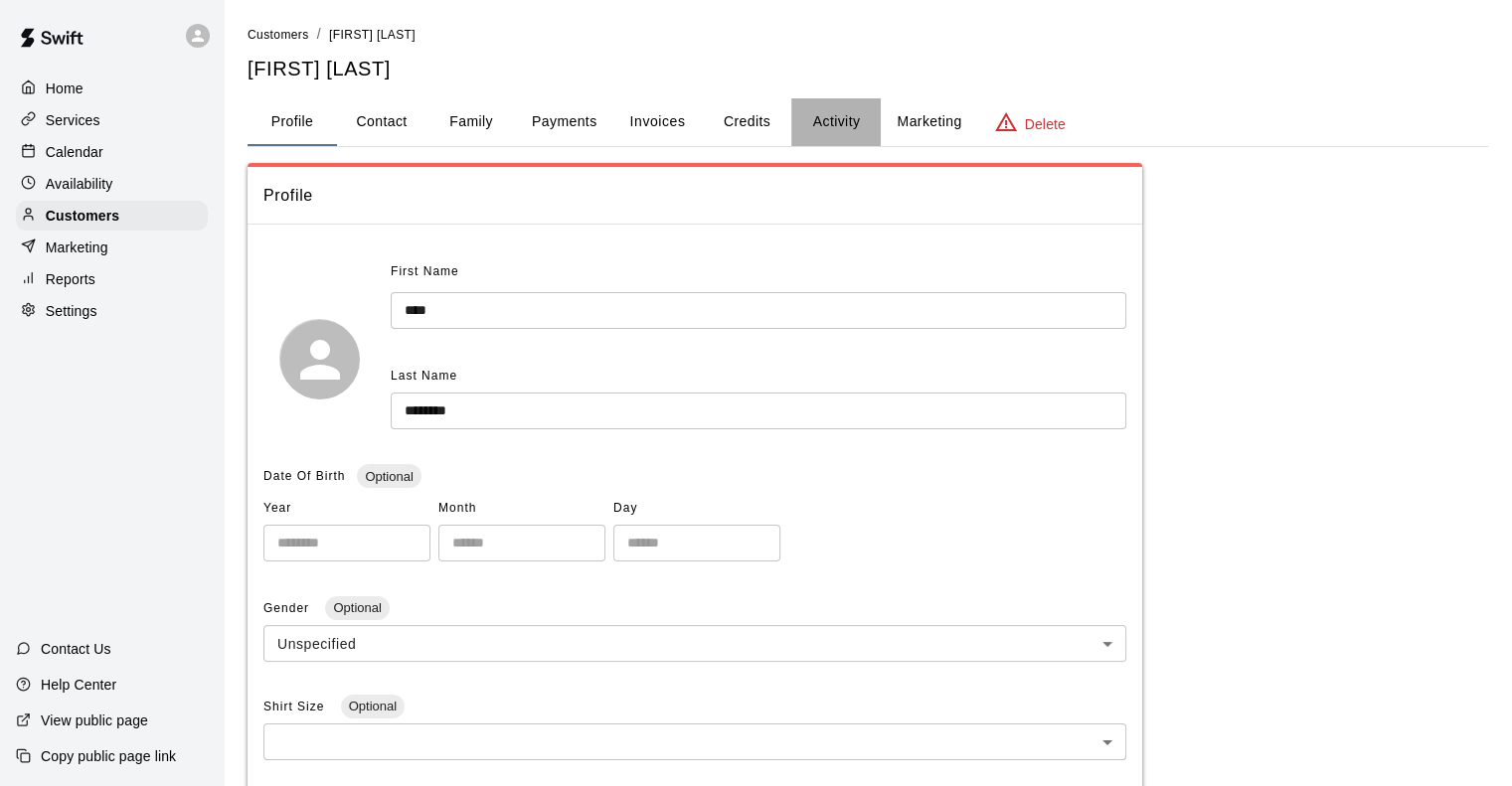 click on "Activity" at bounding box center (836, 122) 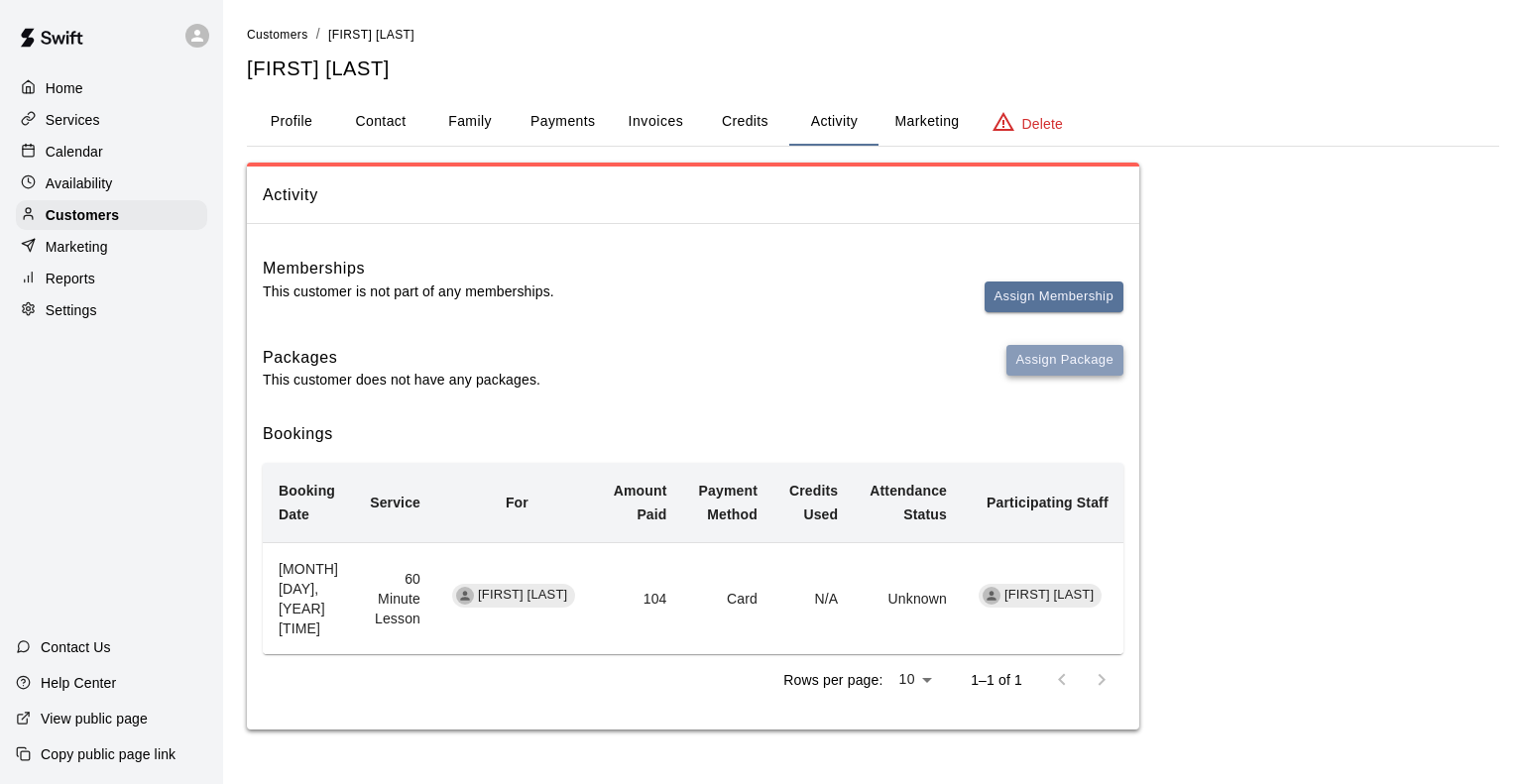 click on "Assign Package" at bounding box center (1065, 360) 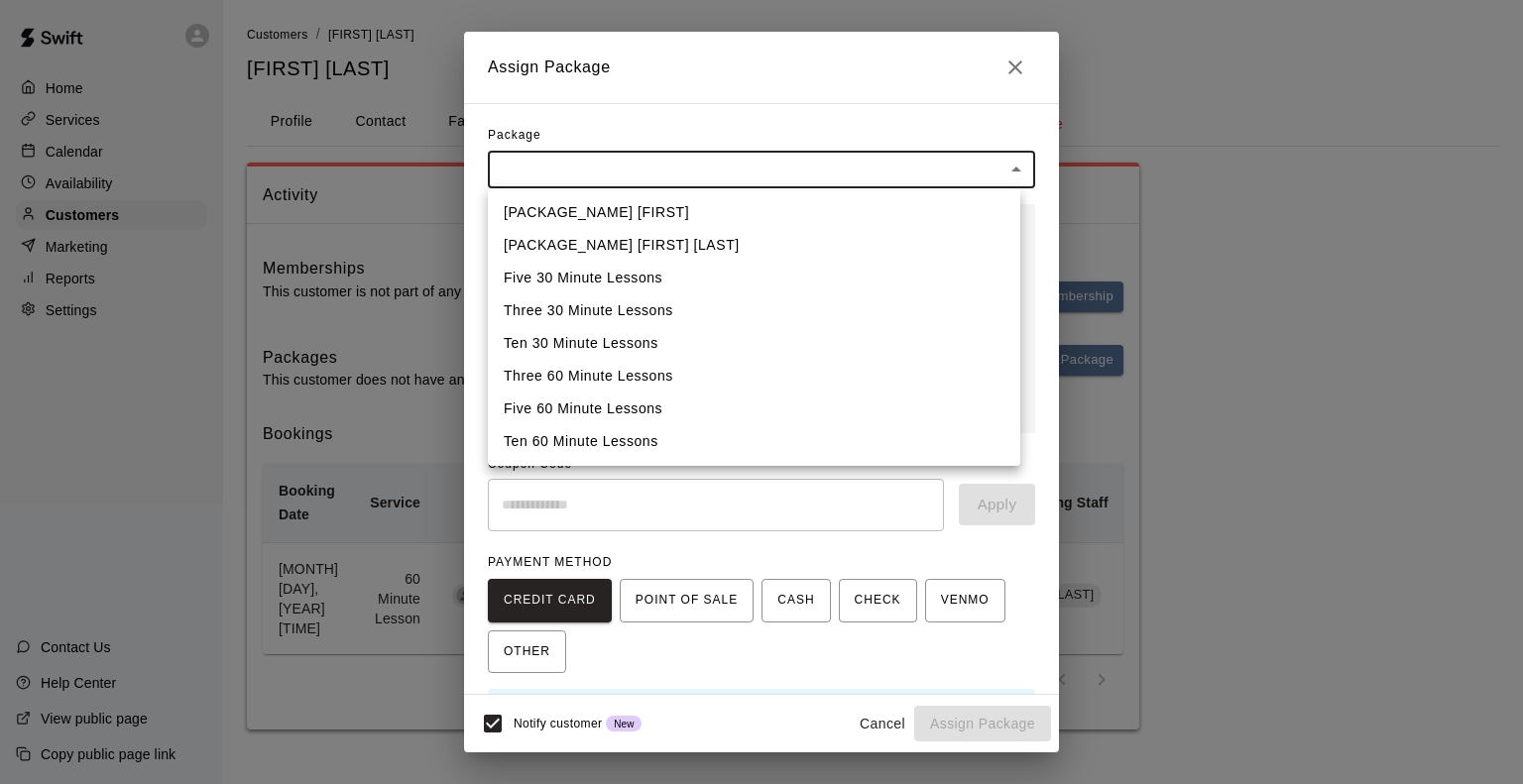 click on "Customers / [FIRST] [LAST] [FIRST] [LAST] Profile Contact Family Payments Invoices Credits Activity Marketing Delete Activity Memberships This customer is not part of any memberships. Assign Membership Packages This customer does not have any packages. Assign Package Bookings Booking Date   Service For Amount Paid Payment Method Credits Used Attendance Status Participating Staff [MONTH] [DAY], [YEAR] [TIME] 60 Minute Lesson [FIRST] [LAST] [PRICE] Card N/A Unknown [FIRST] Rows per page: 10 ** 1–1 of 1 Swift - Edit Customer Close cross-small Assign Package Package ​ ​ Subtotal $ [PRICE] Fee $ [PRICE] Tax $ [PRICE] Total $ [PRICE] * ​ Coupon Code ​ Apply PAYMENT METHOD CREDIT CARD POINT OF SALE CASH CHECK VENMO OTHER Mastercard   ending in  [NUMBER] Notify customer New Cancel Assign Package Hitting lesson package (10) [FIRST]  [PACKAGE_NAME] [FIRST] [LAST] Five 30 Minute Lessons" at bounding box center [762, 385] 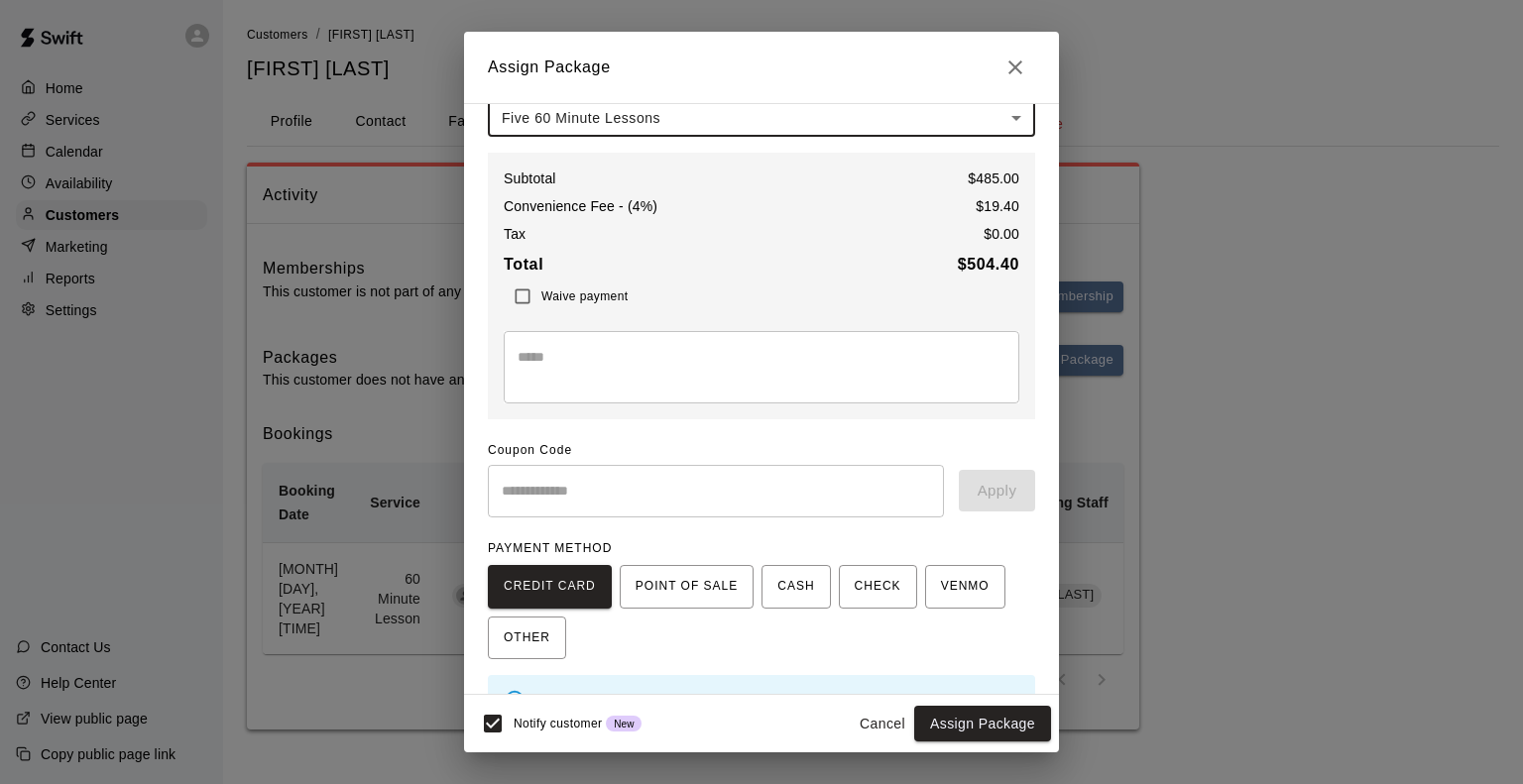 scroll, scrollTop: 95, scrollLeft: 0, axis: vertical 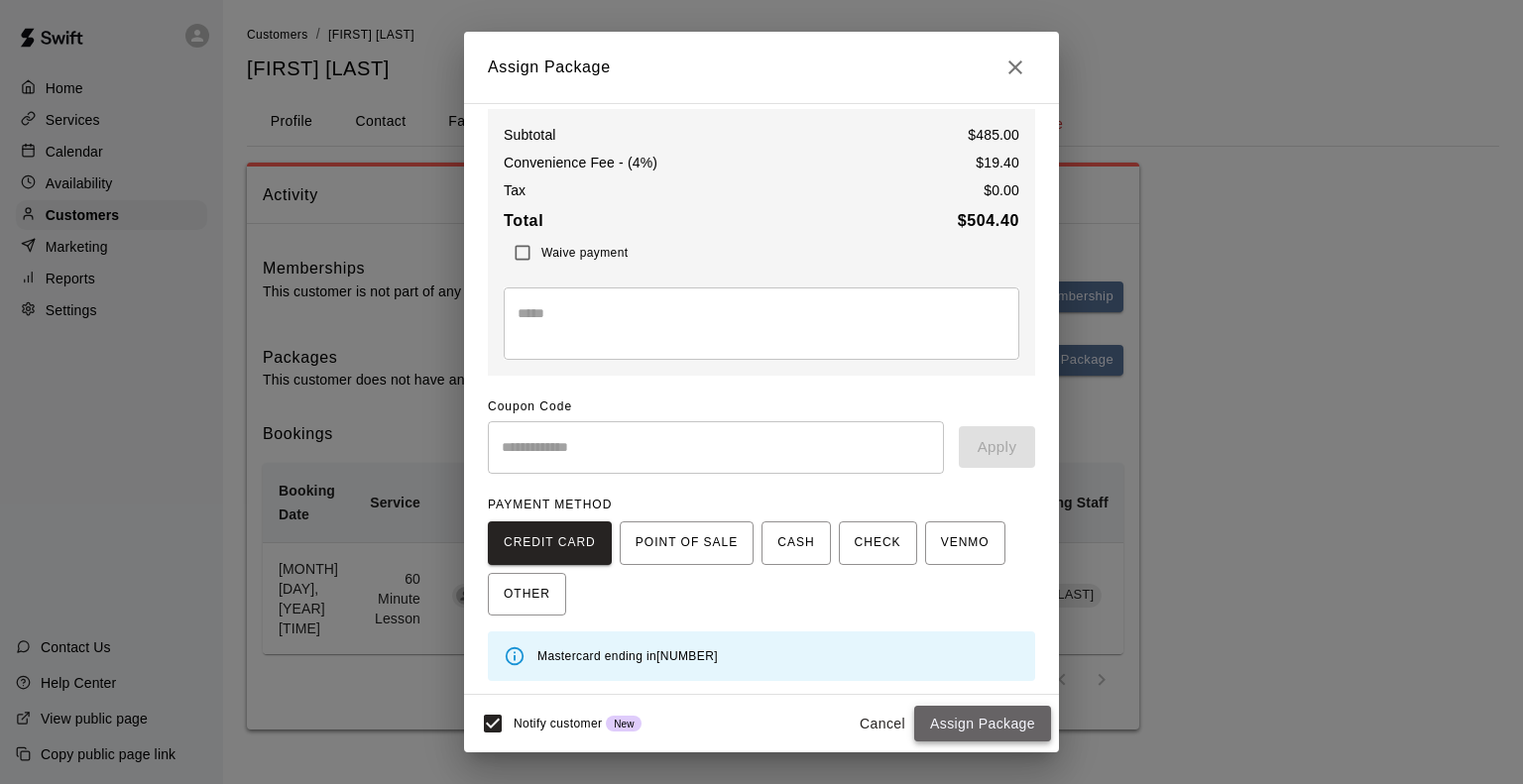 click on "Assign Package" at bounding box center [983, 724] 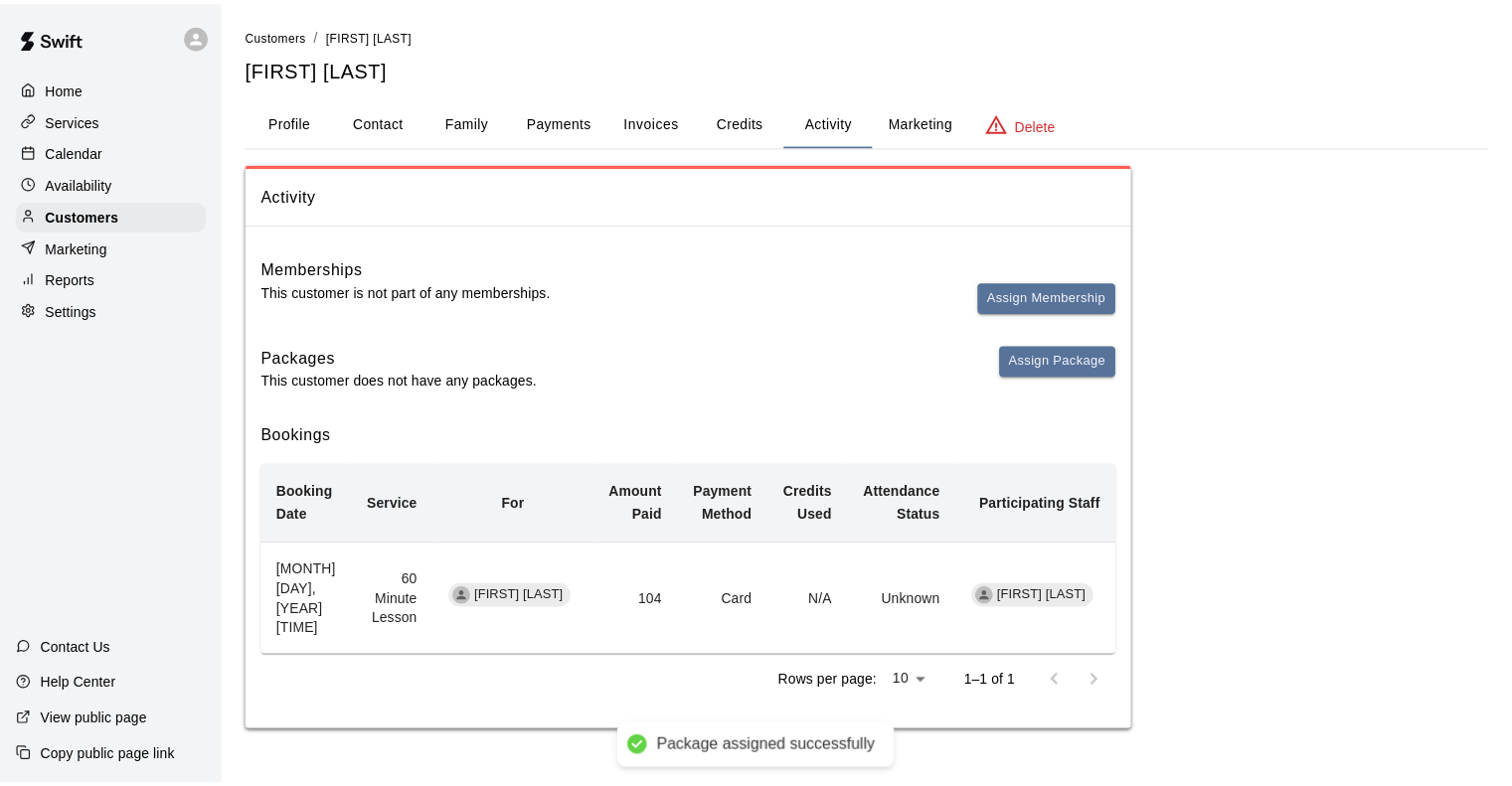 scroll, scrollTop: 58, scrollLeft: 0, axis: vertical 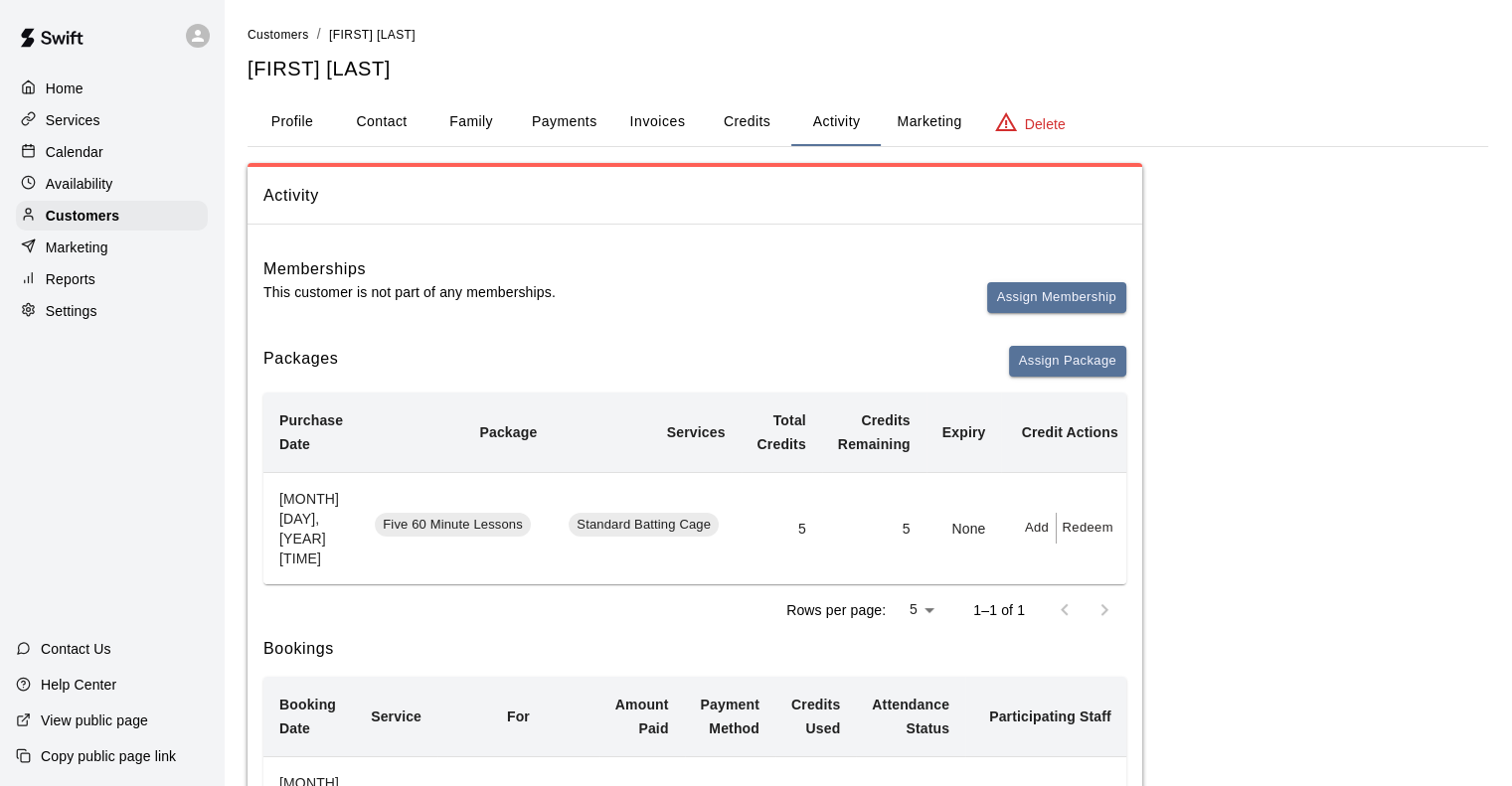 click on "Calendar" at bounding box center (75, 152) 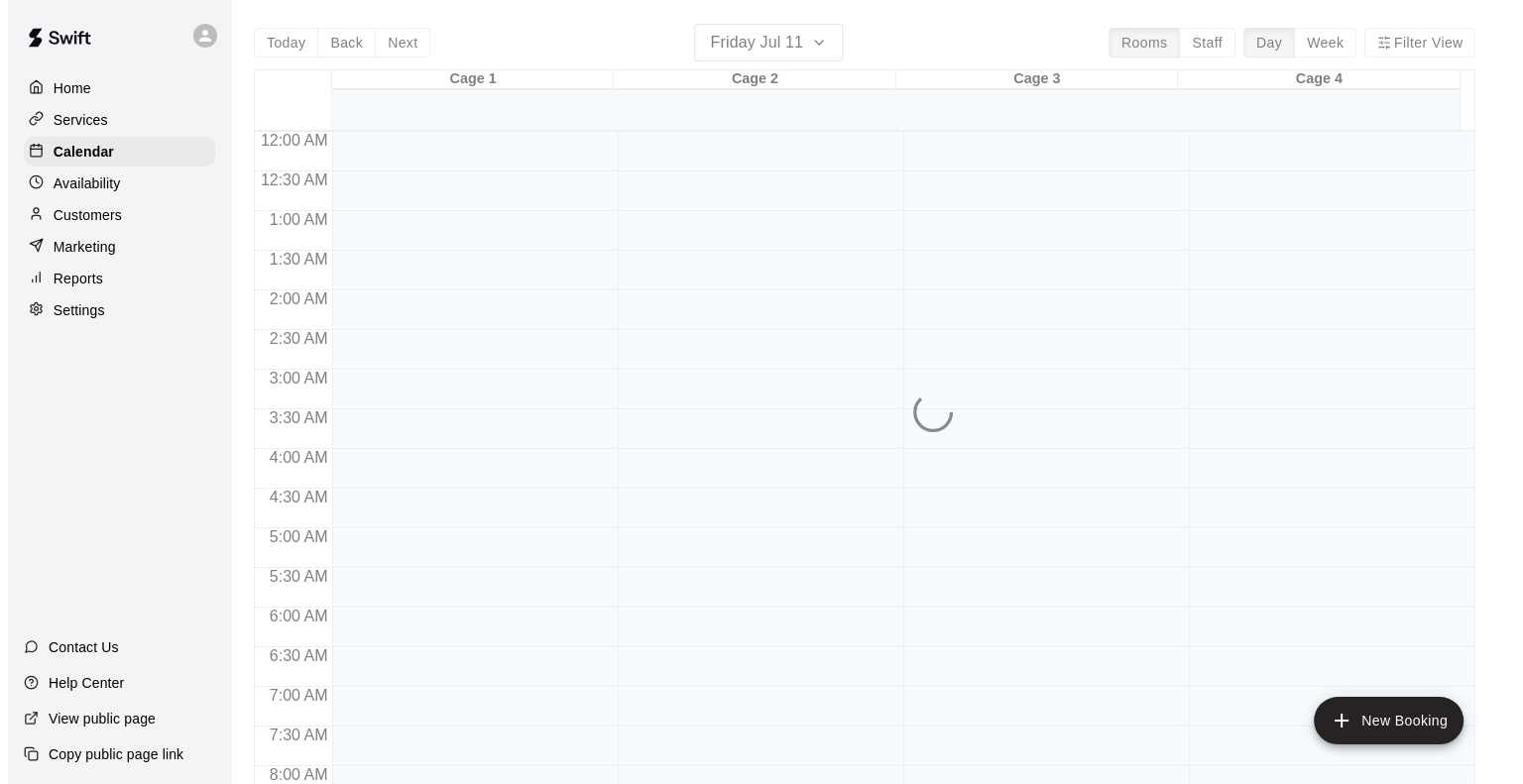 scroll, scrollTop: 1079, scrollLeft: 0, axis: vertical 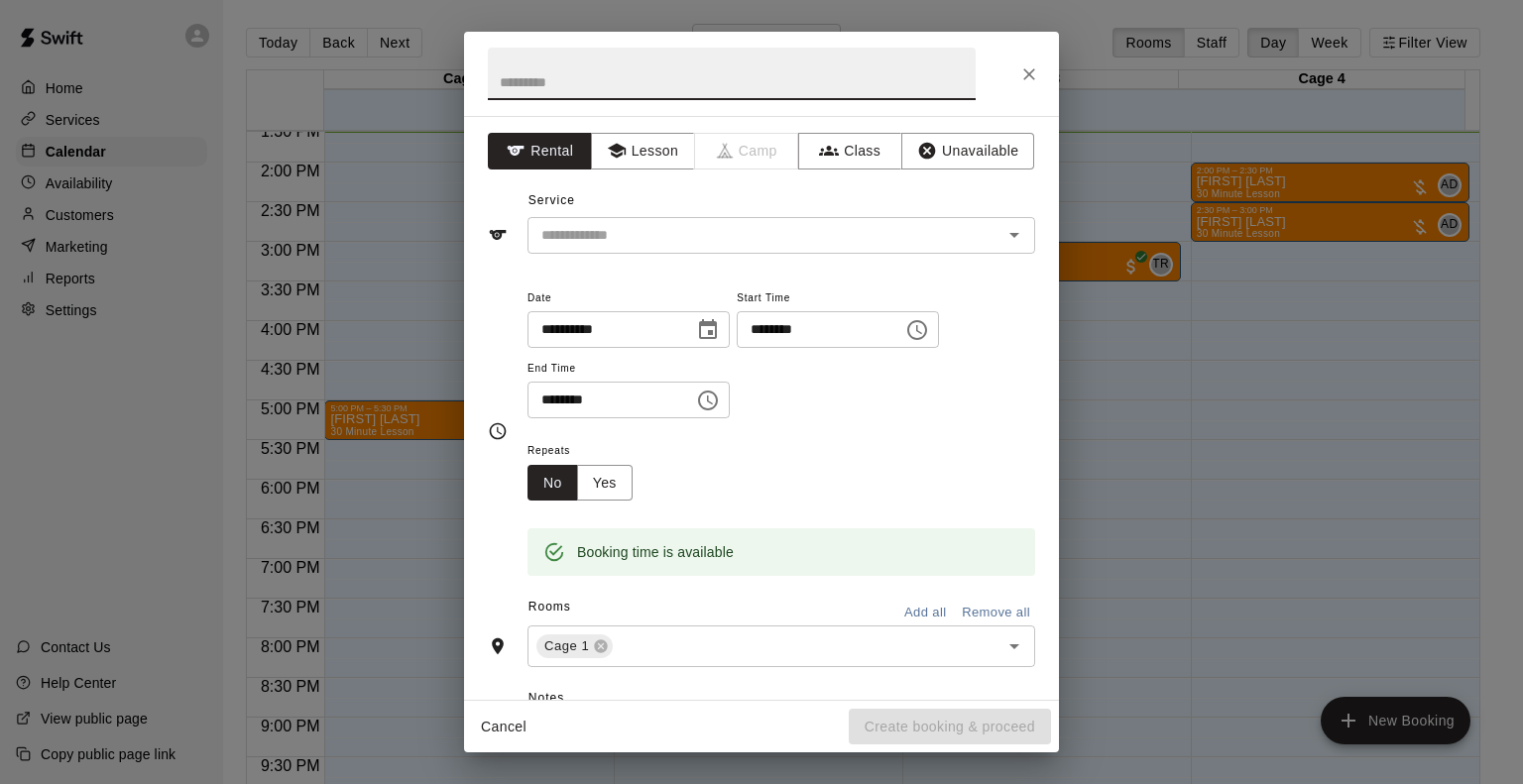 click 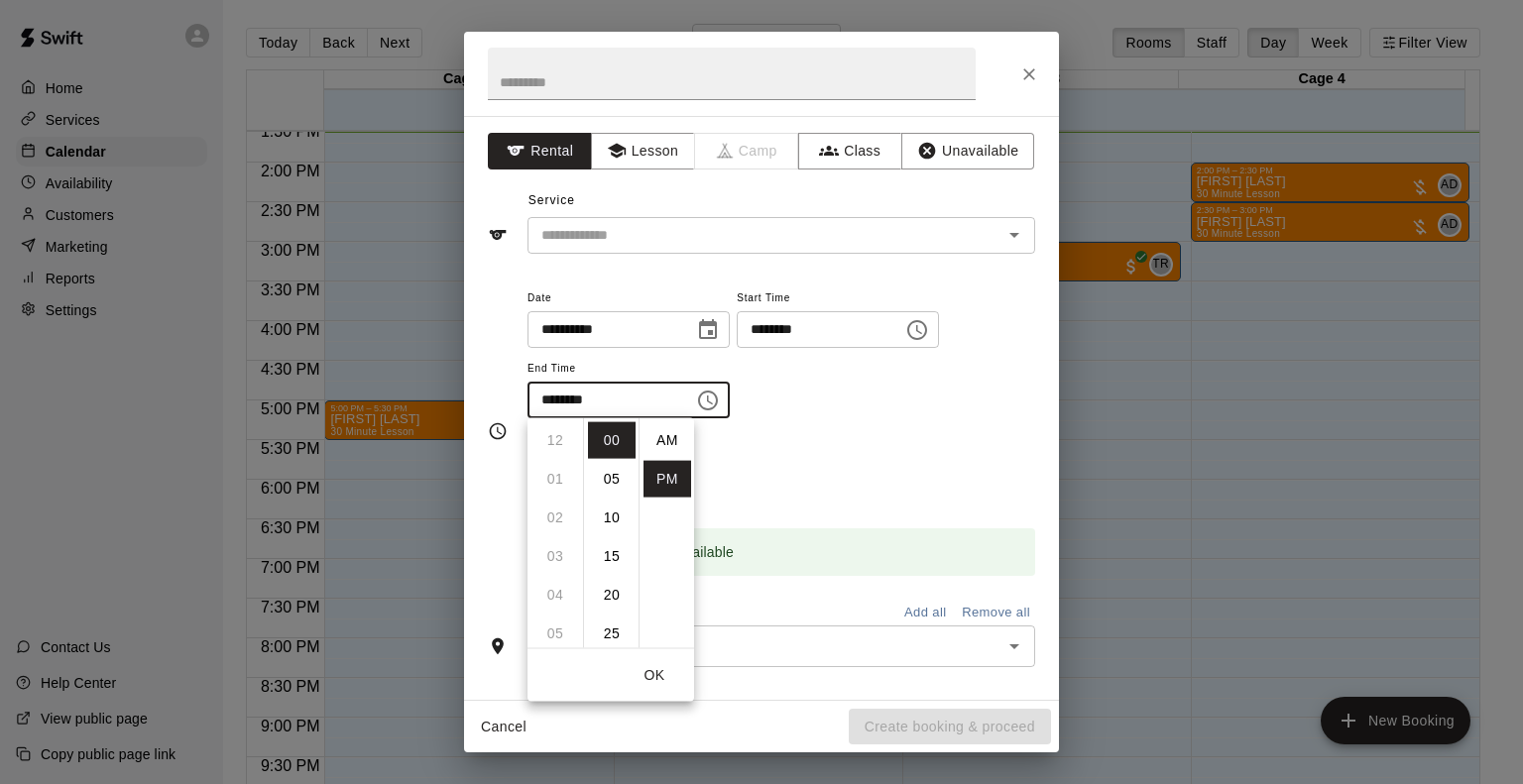 scroll, scrollTop: 270, scrollLeft: 0, axis: vertical 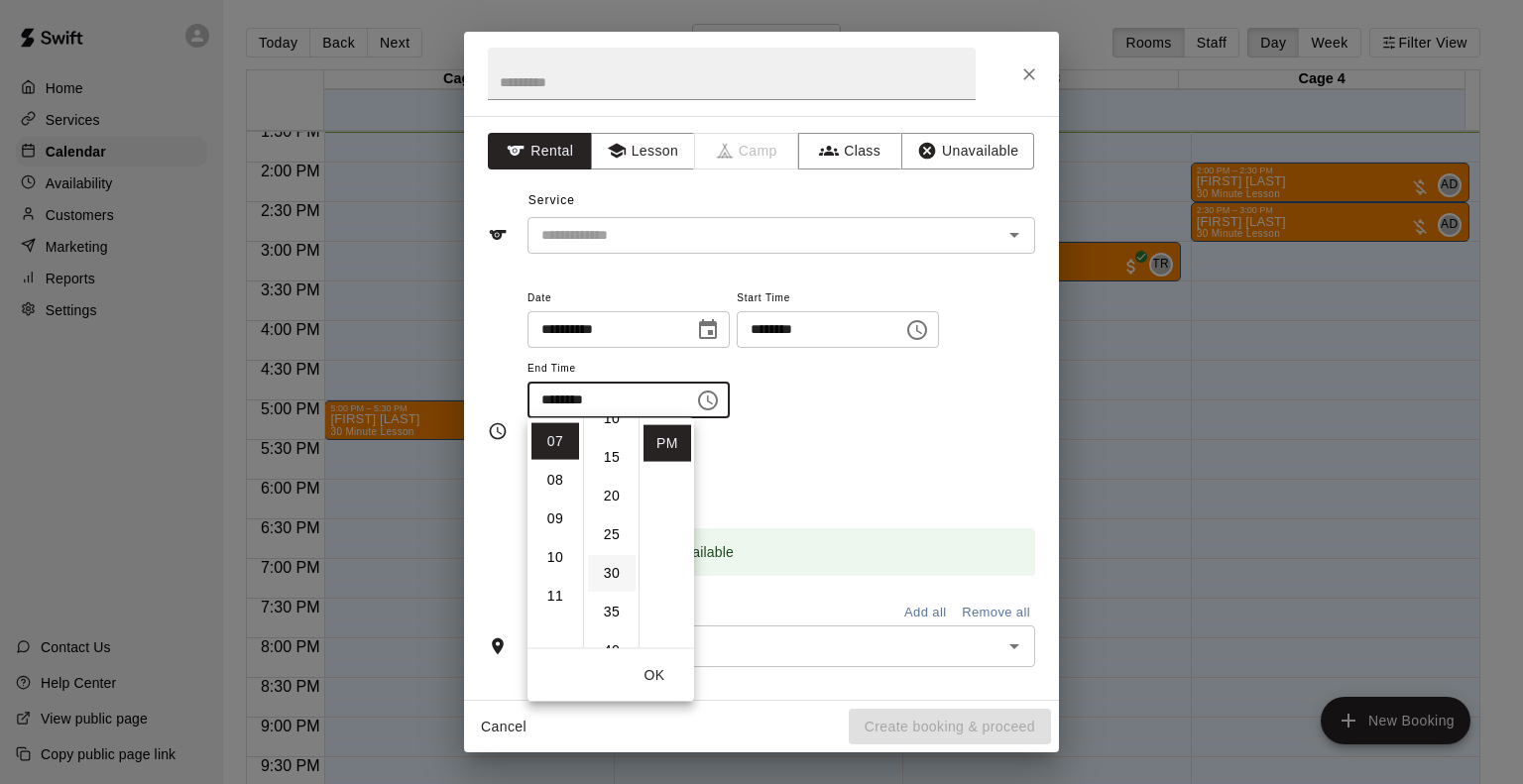 click on "30" at bounding box center [612, 573] 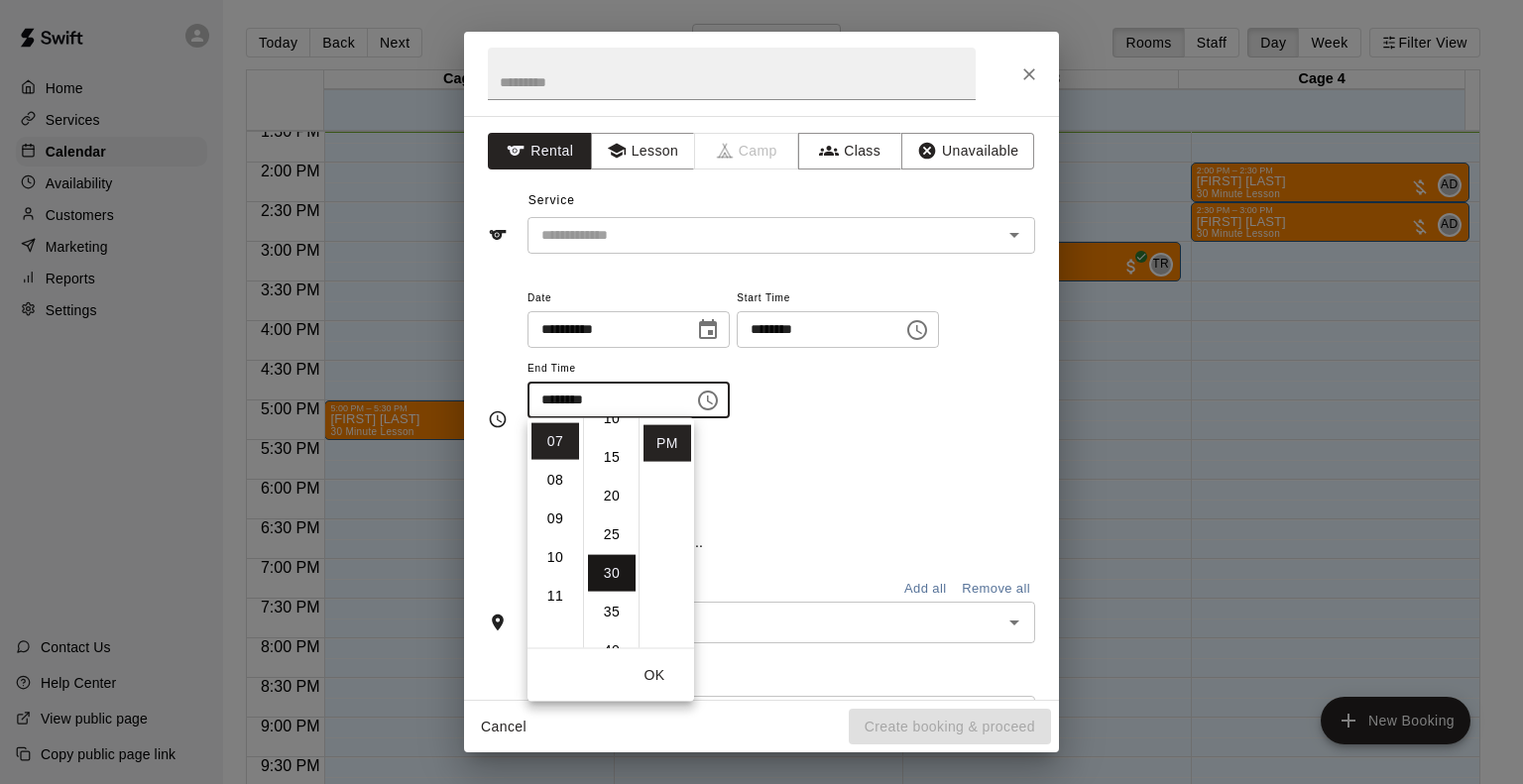 scroll, scrollTop: 232, scrollLeft: 0, axis: vertical 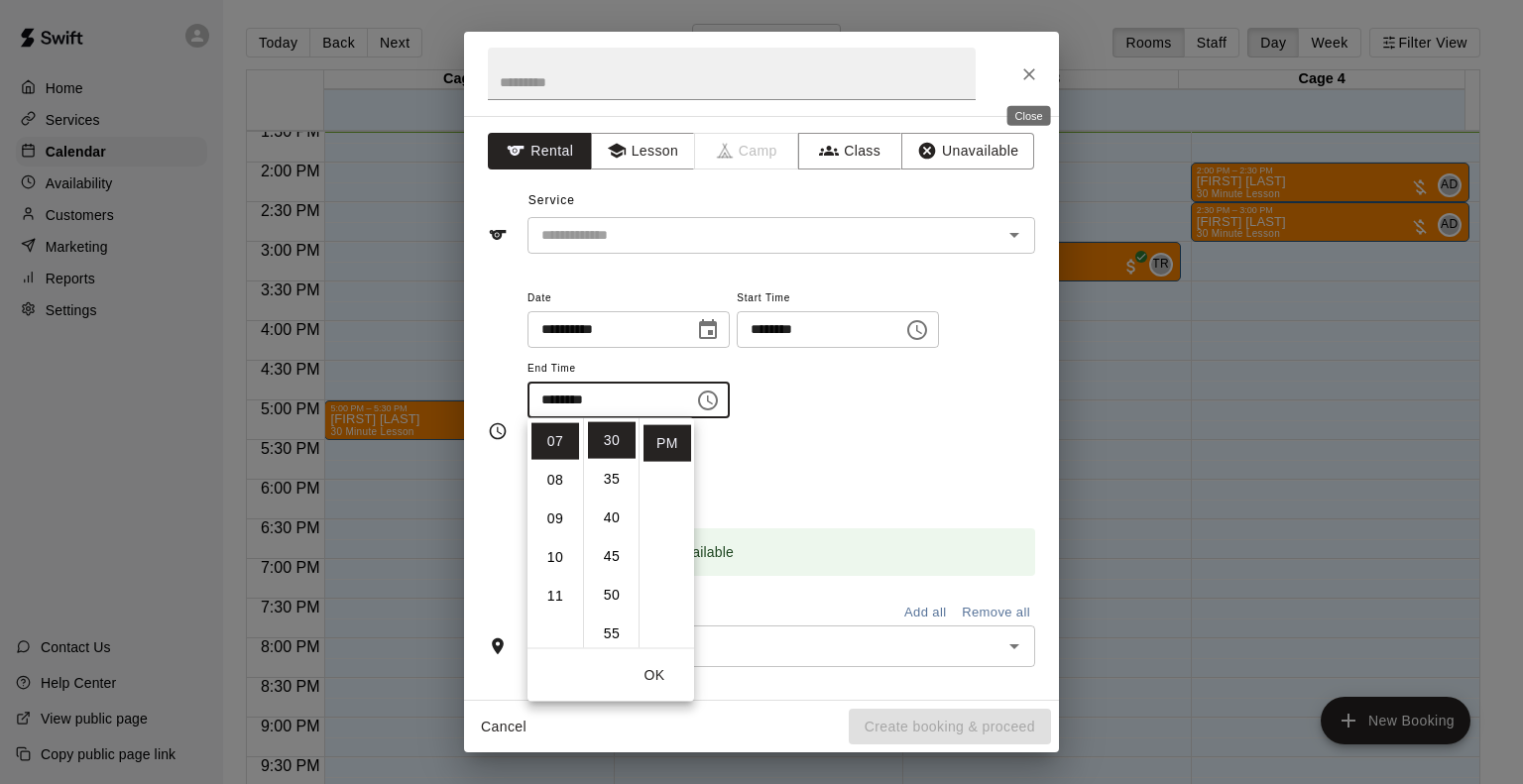 click 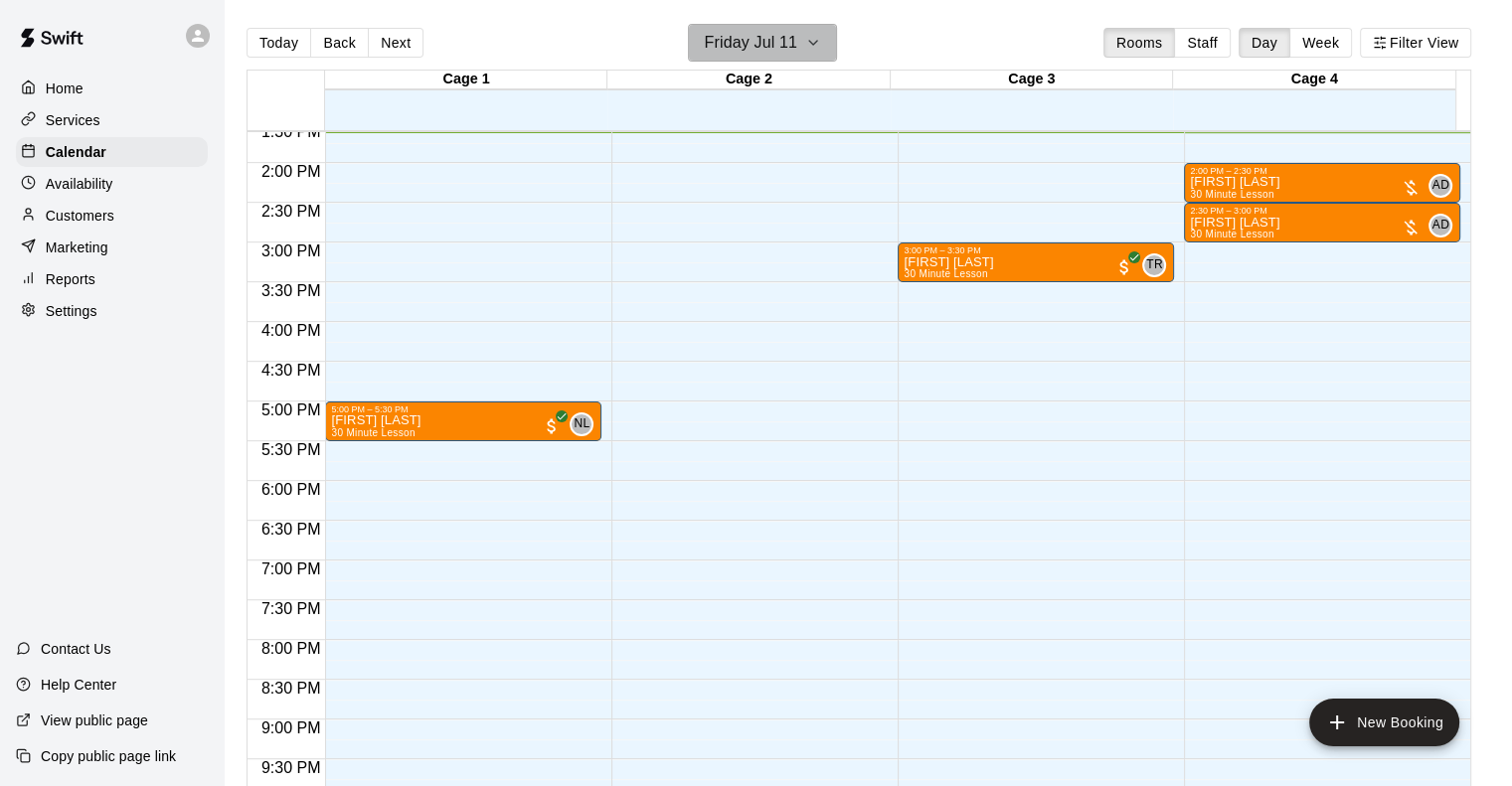 click 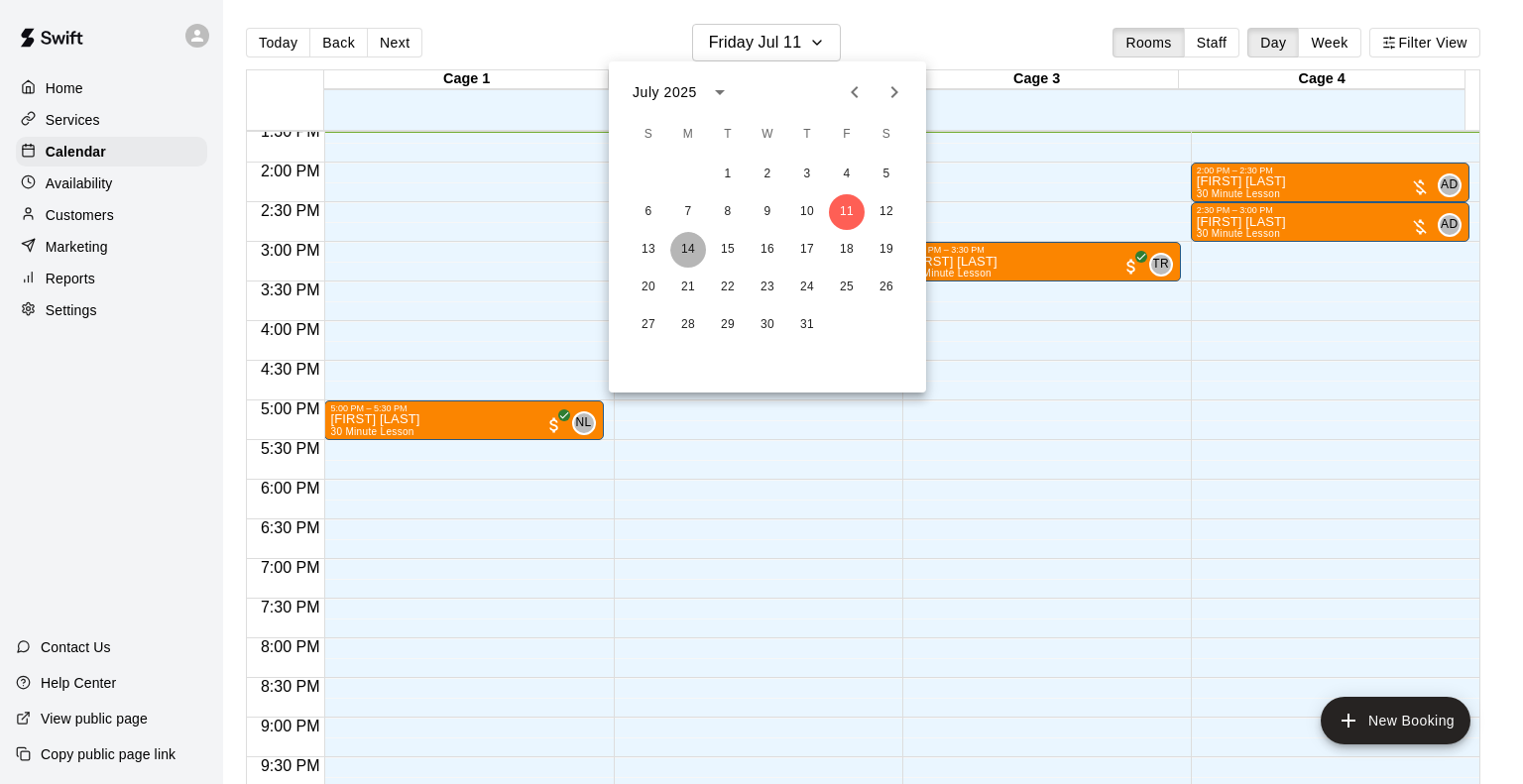 click on "14" at bounding box center (688, 250) 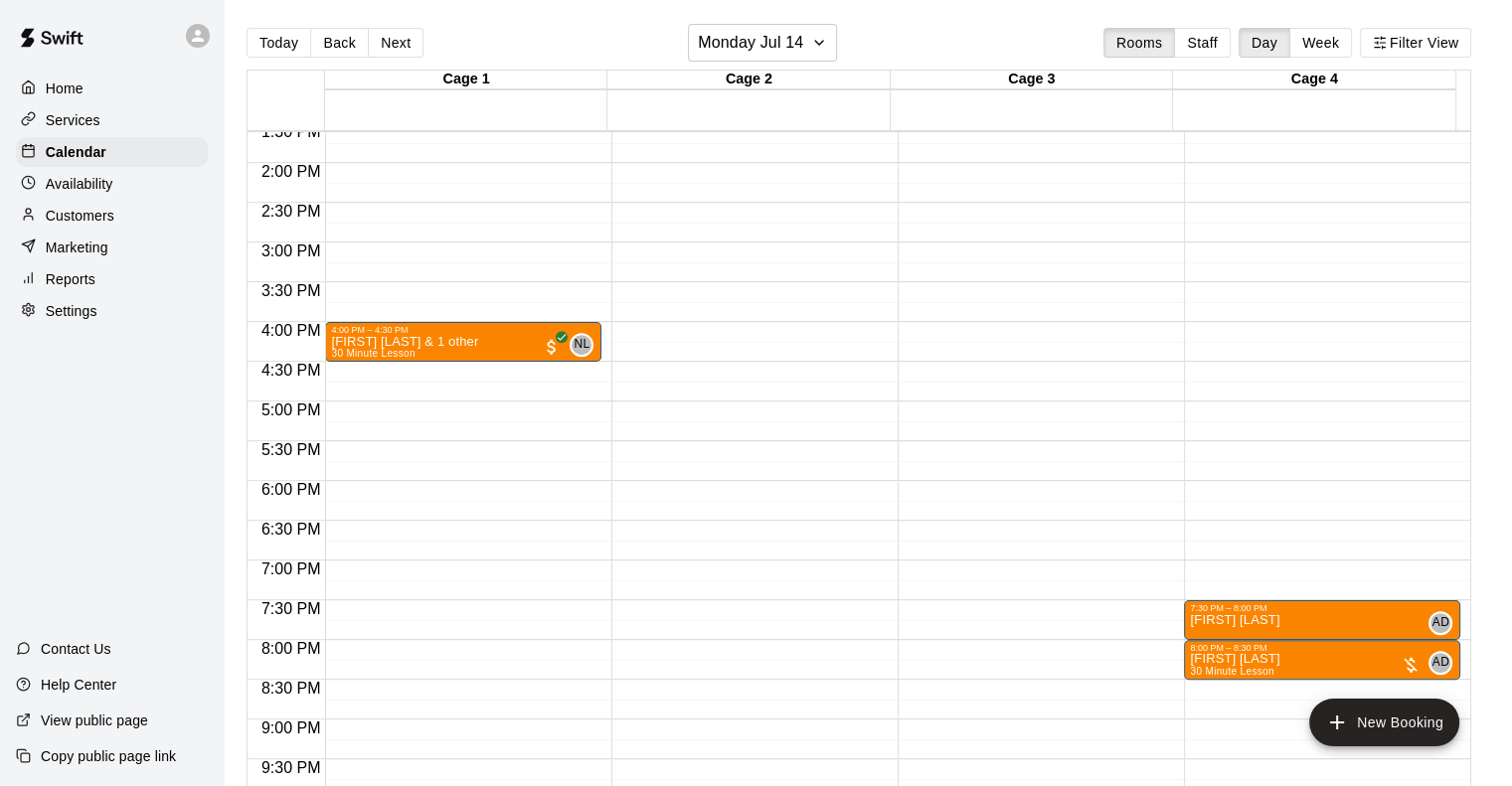 click on "[TIME] – [TIME] Closed [TIME] – [TIME] [FIRST] [LAST] & 1 other [DURATION] Lesson NL [TIME] – [TIME] Closed" at bounding box center (463, 4) 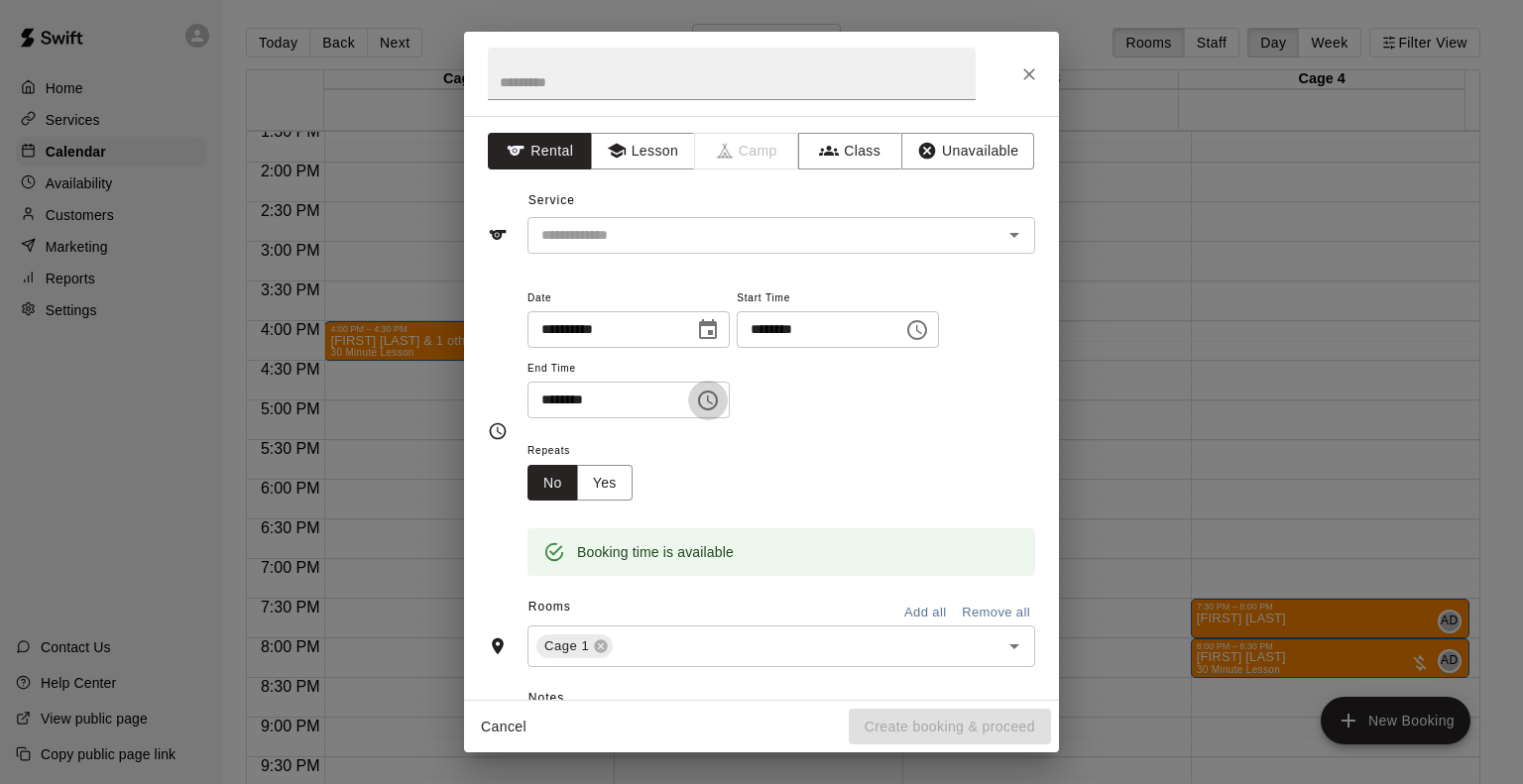 click 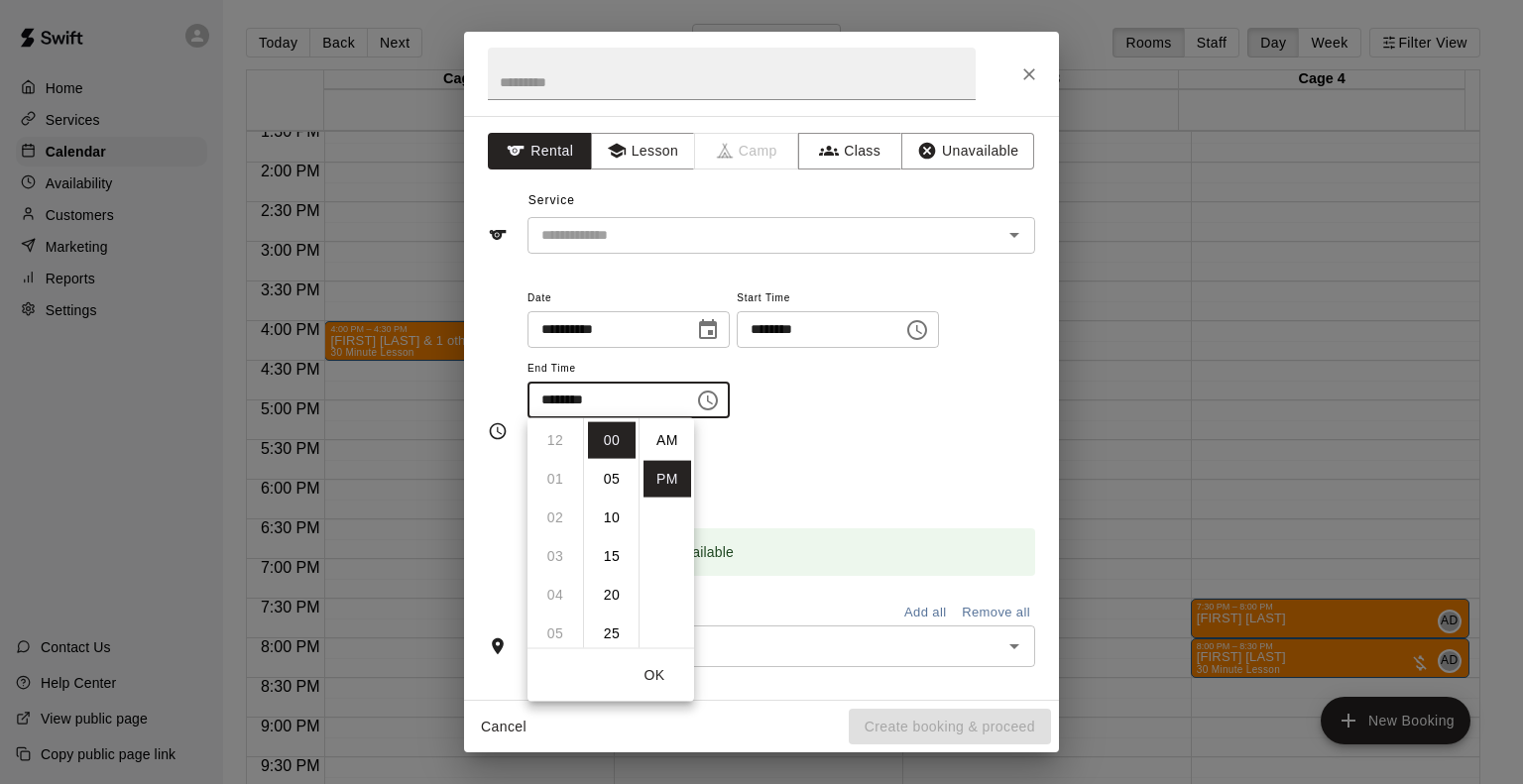 scroll, scrollTop: 270, scrollLeft: 0, axis: vertical 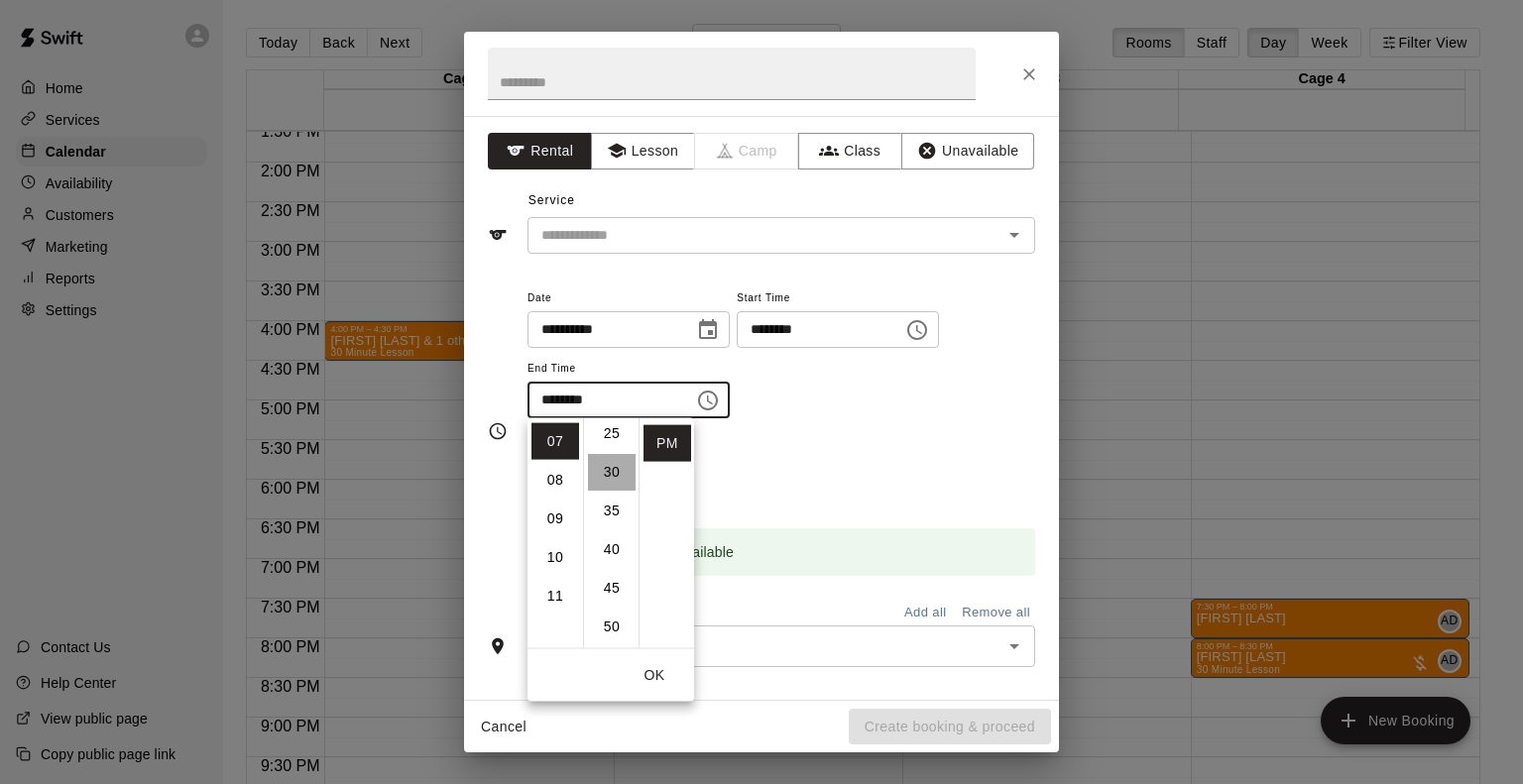 click on "30" at bounding box center (612, 472) 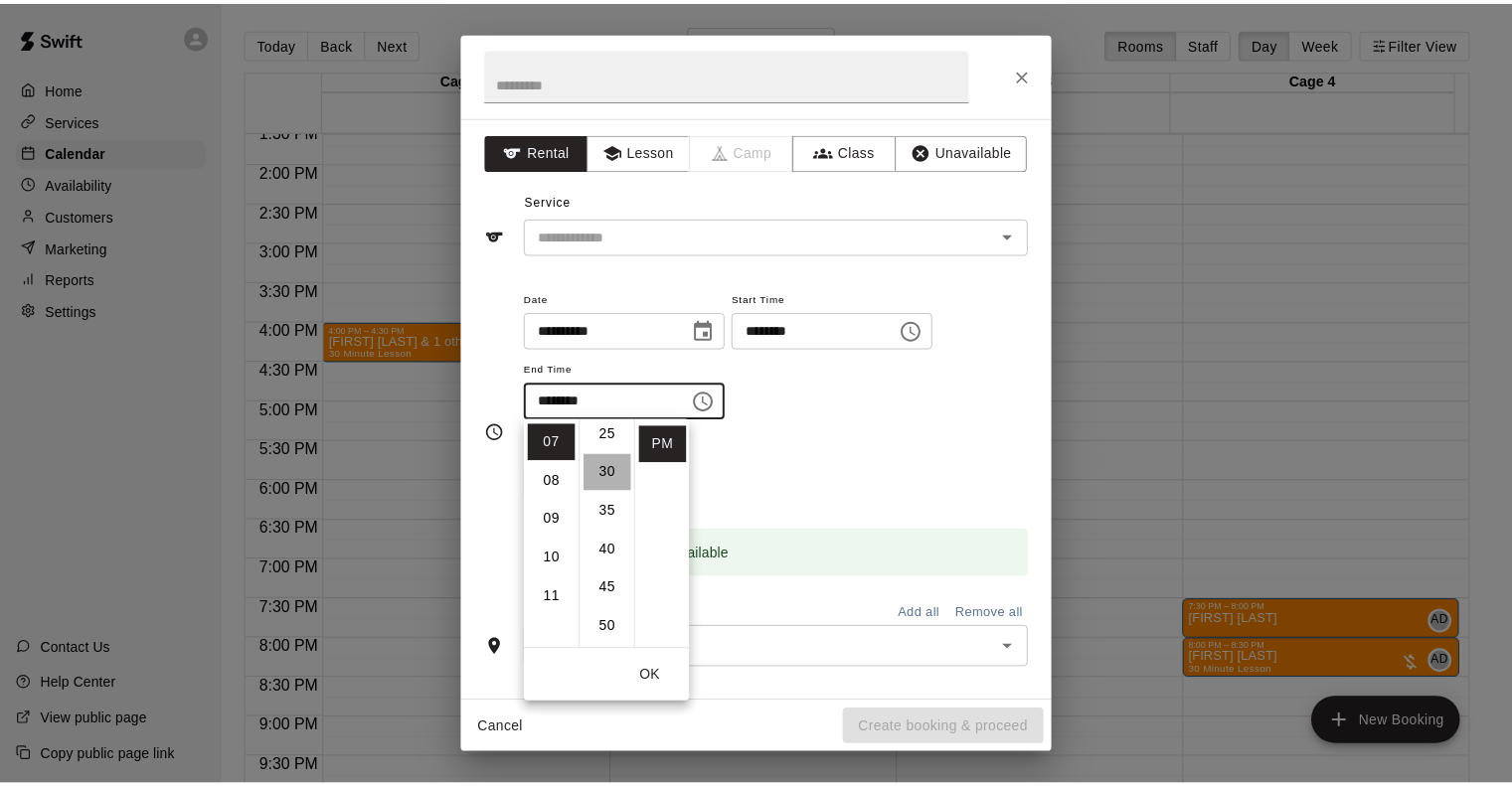 scroll, scrollTop: 233, scrollLeft: 0, axis: vertical 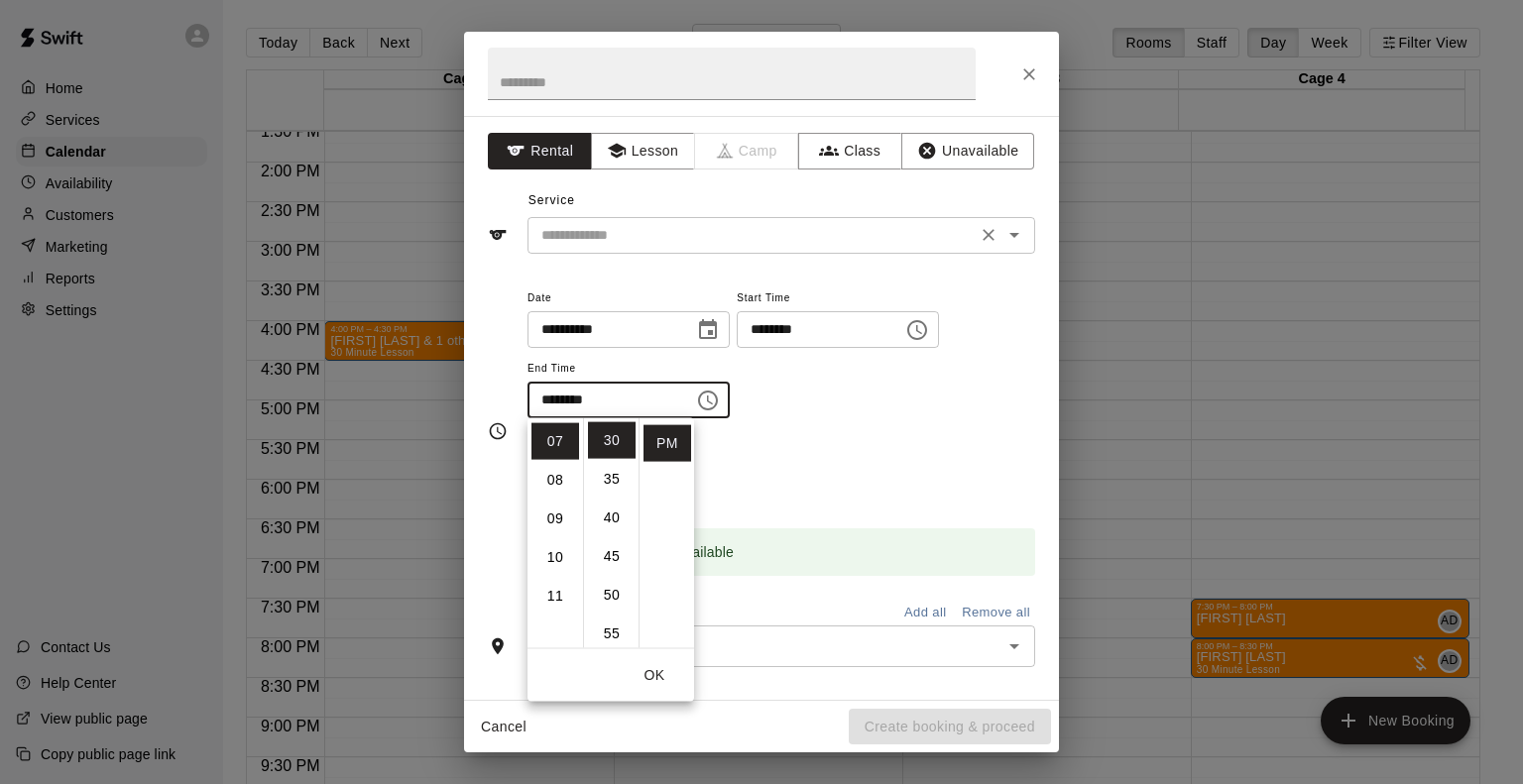click at bounding box center [752, 235] 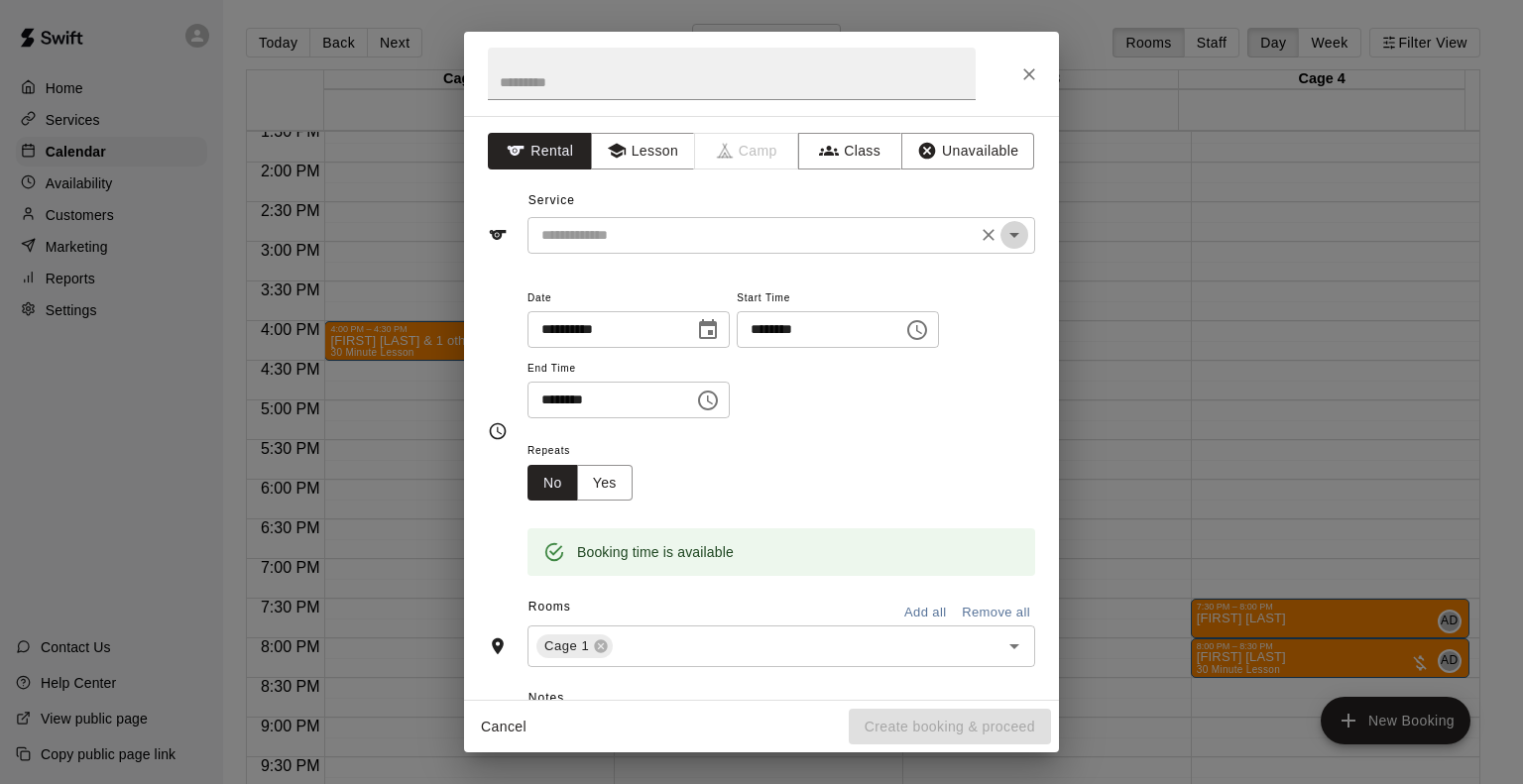 click 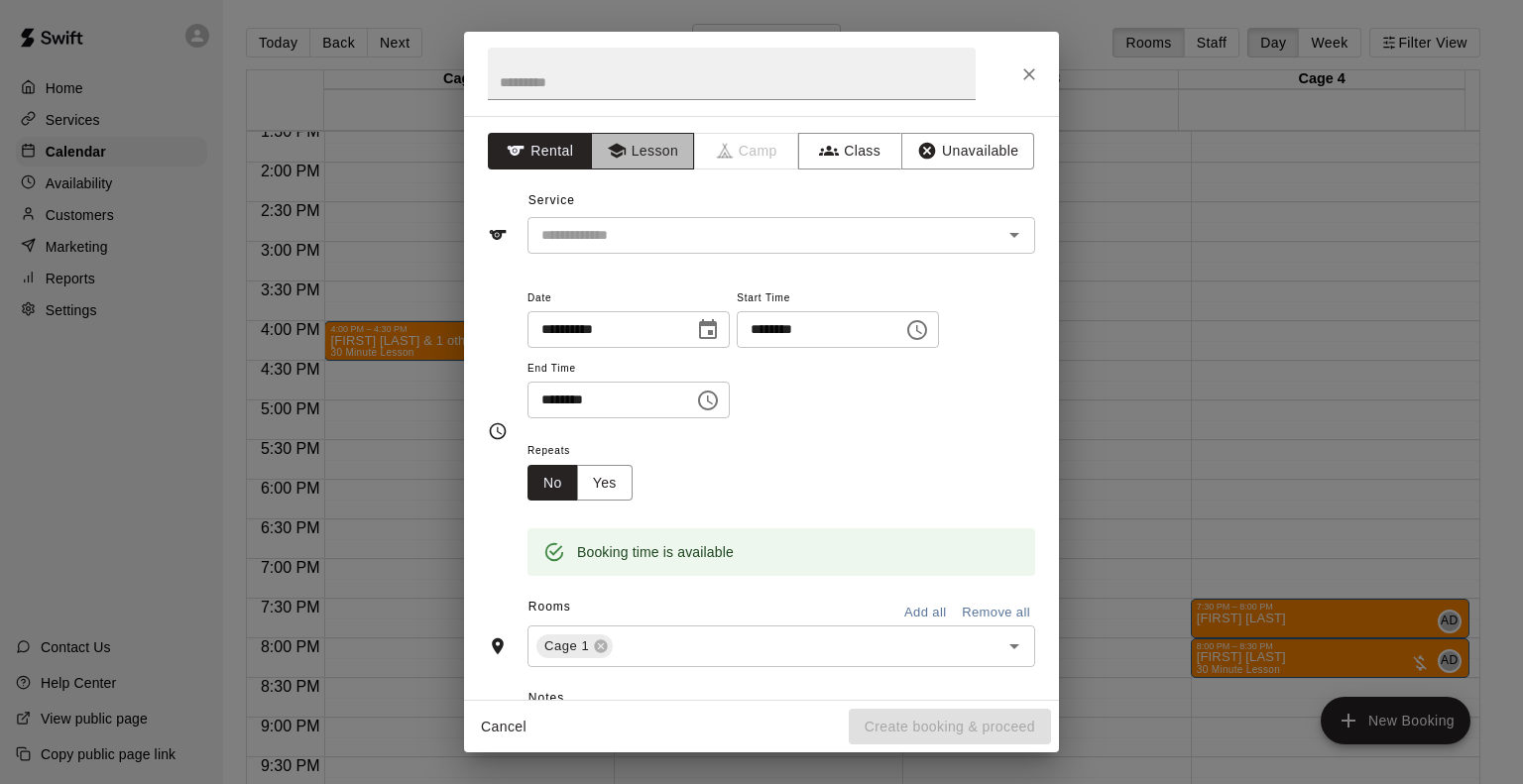 click on "Lesson" at bounding box center (643, 151) 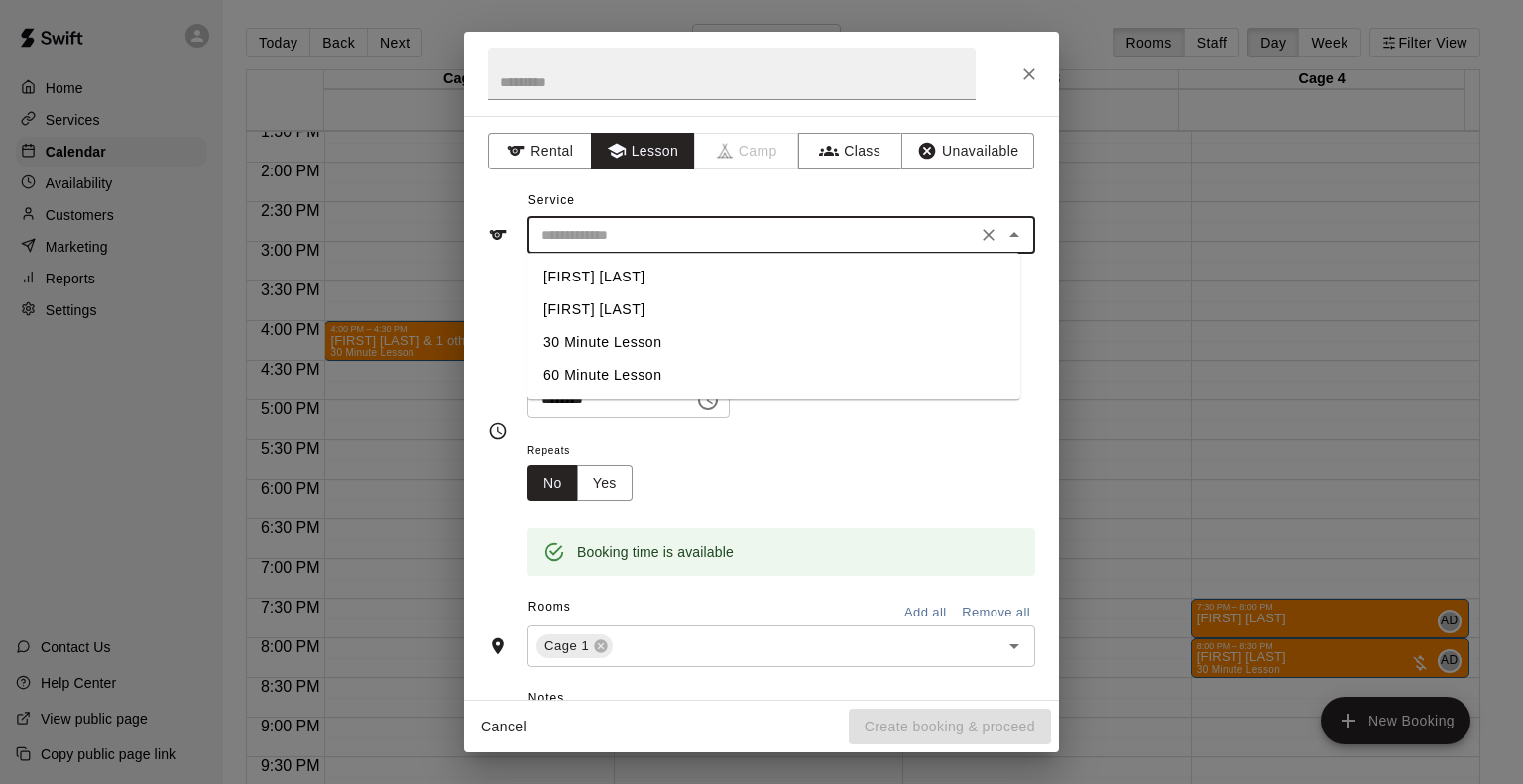 click at bounding box center (752, 235) 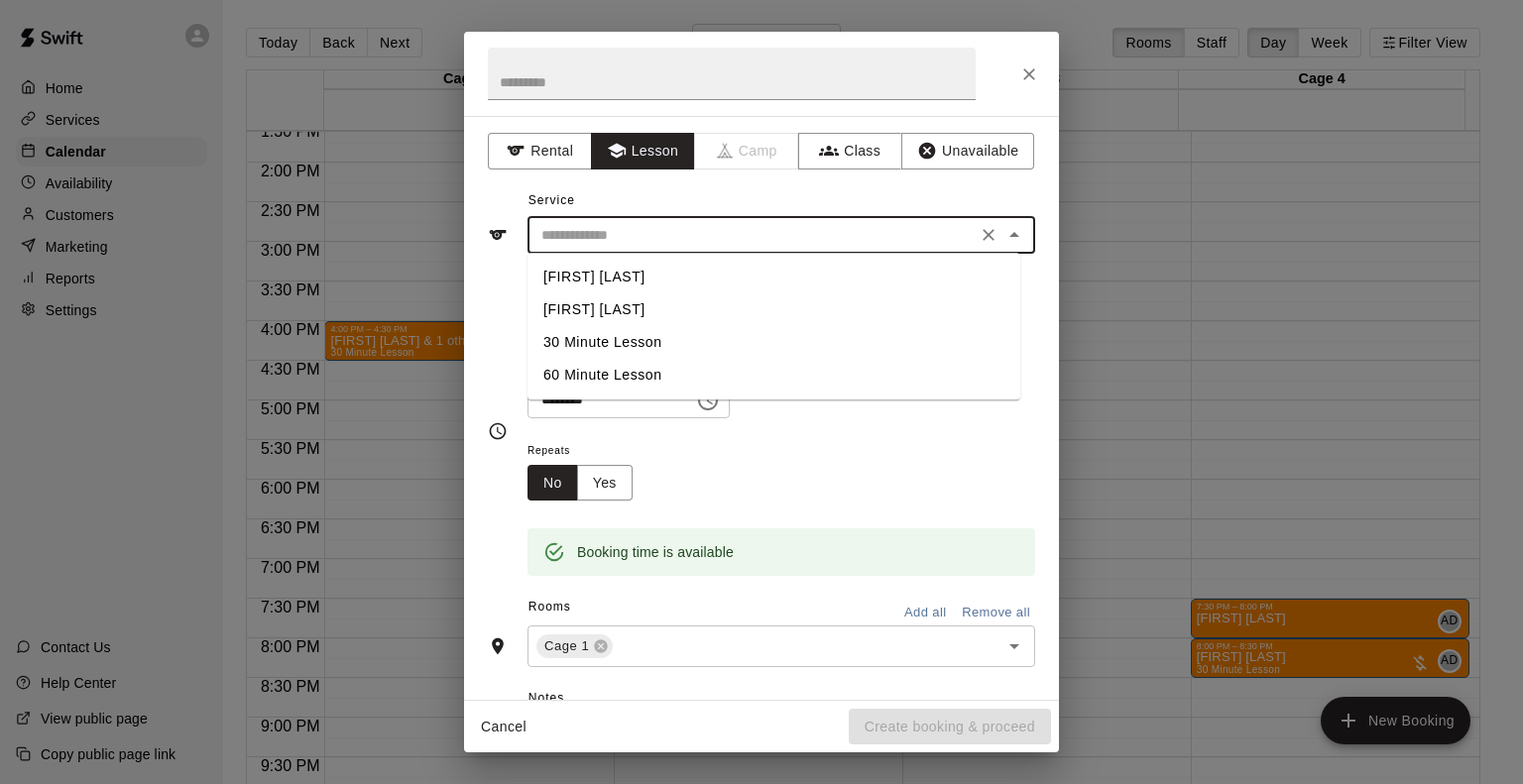 click on "60 Minute Lesson" at bounding box center [773, 375] 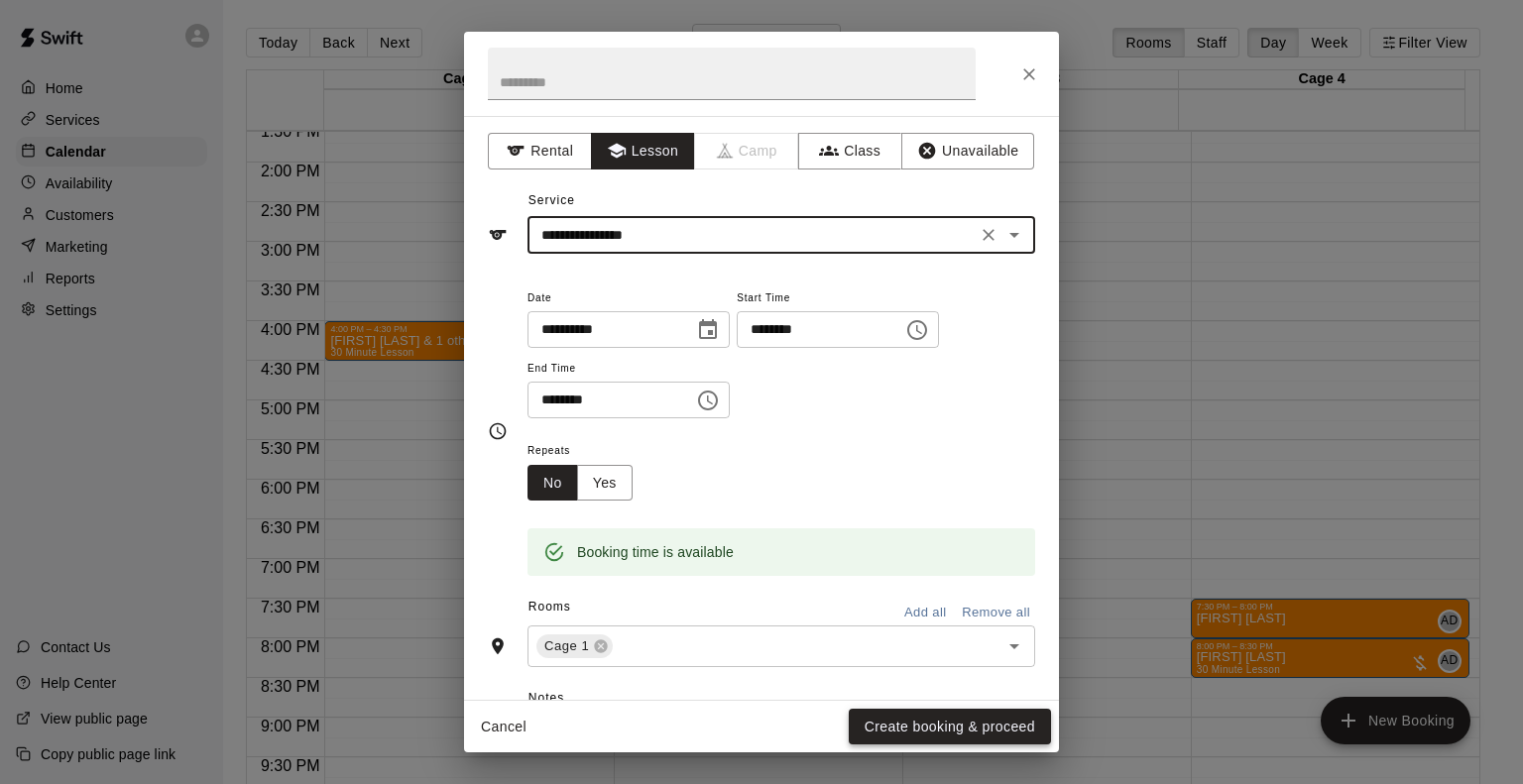 click on "Create booking & proceed" at bounding box center [950, 727] 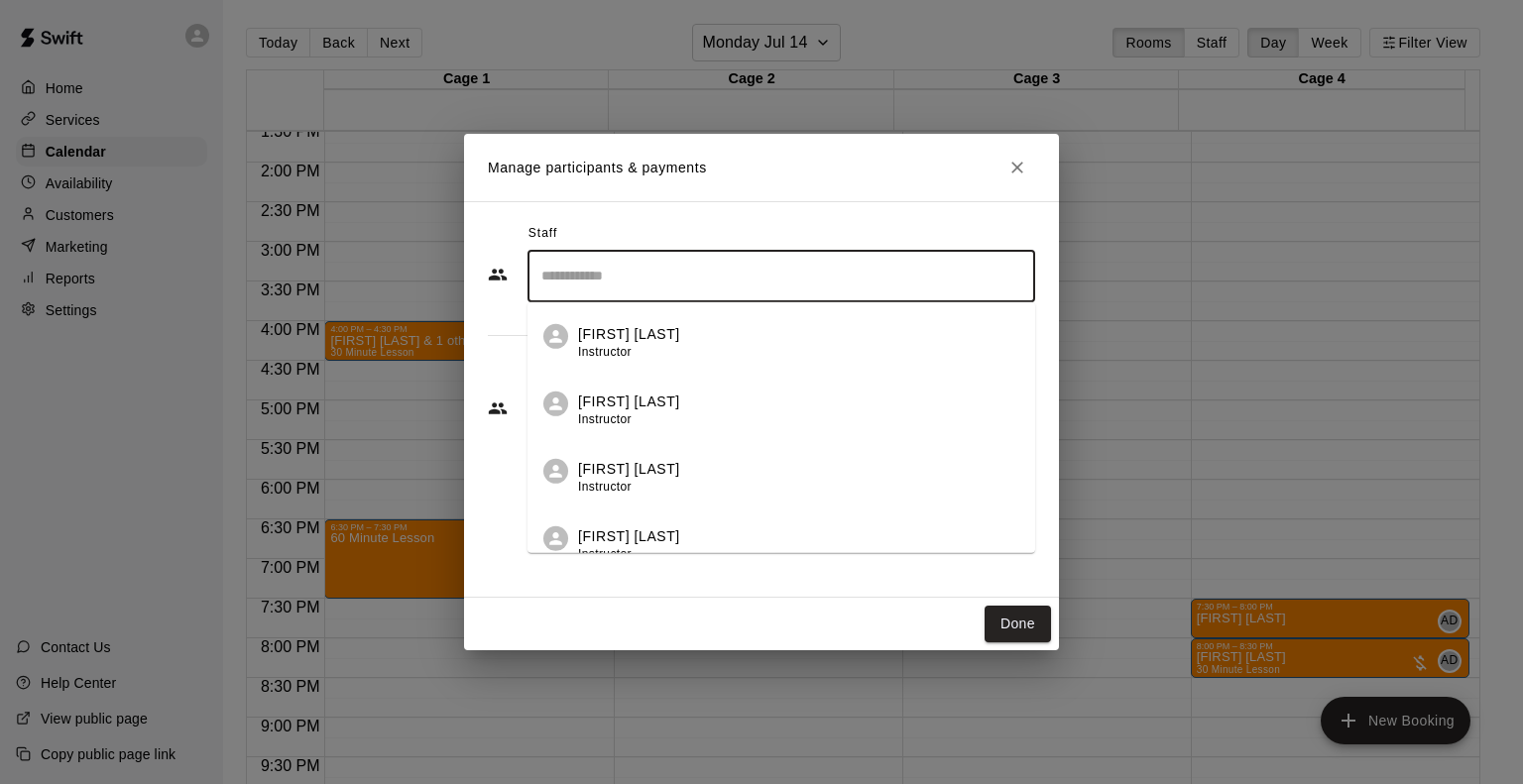 click at bounding box center [781, 276] 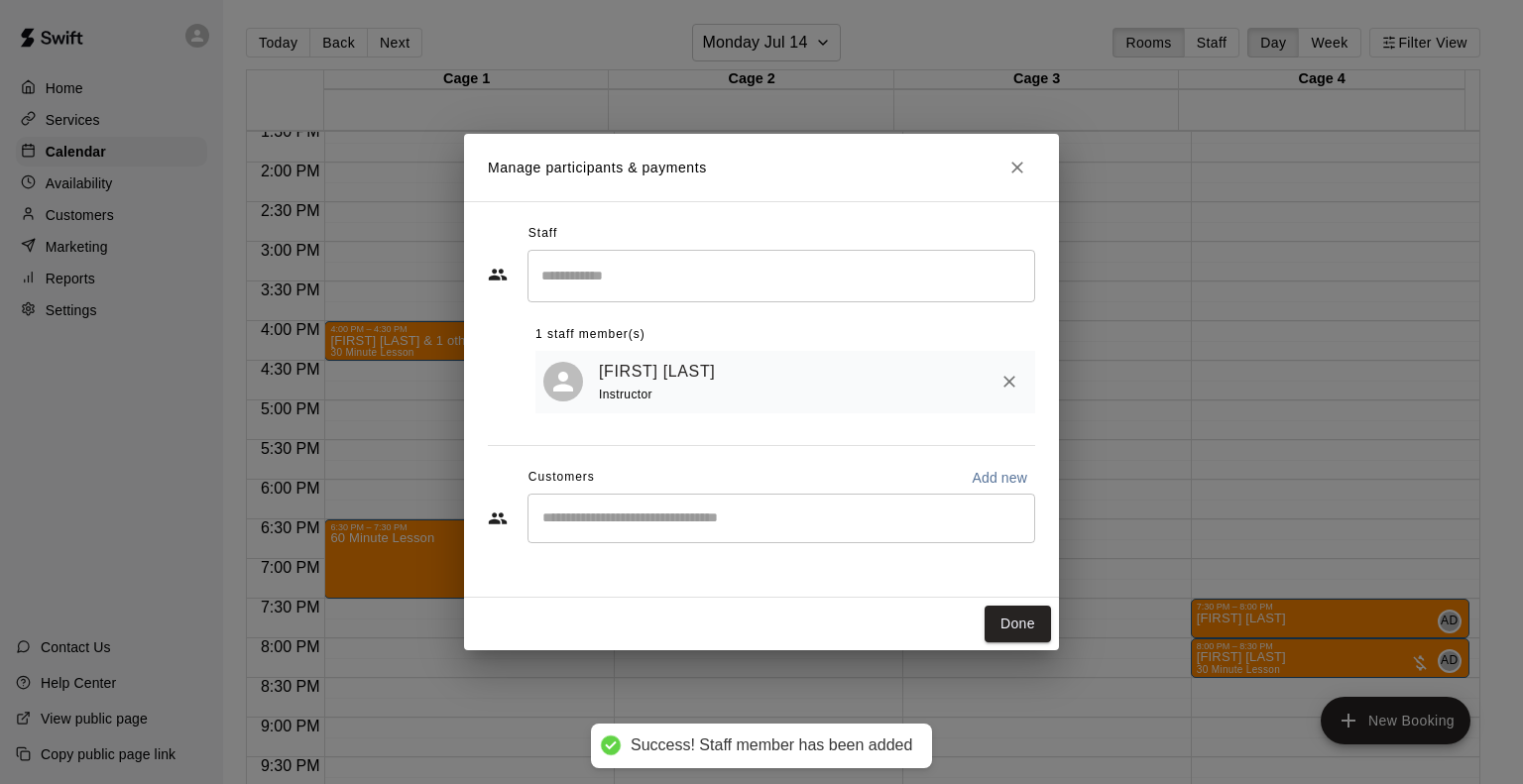 click on "Done" at bounding box center [762, 623] 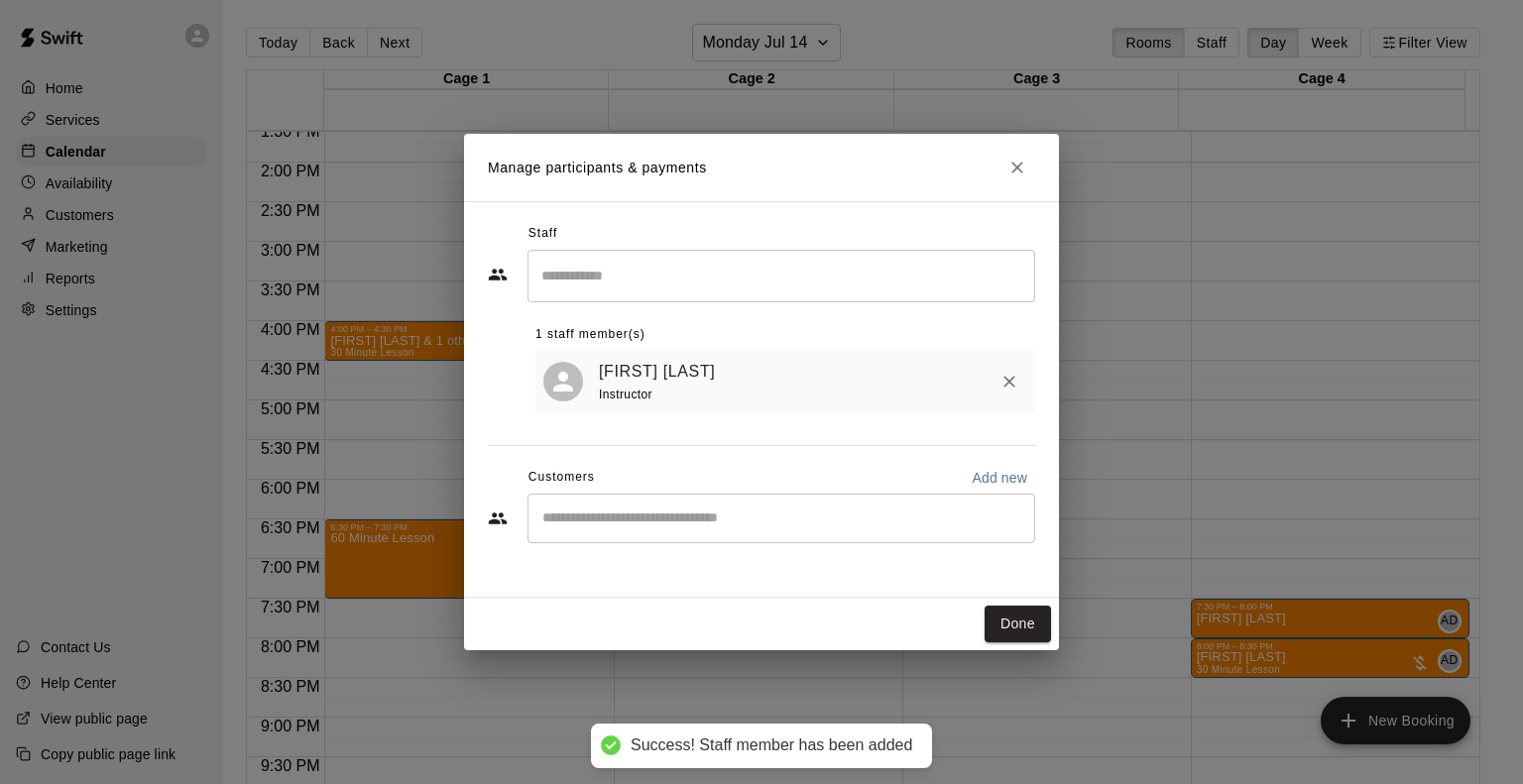 click on "​" at bounding box center (781, 518) 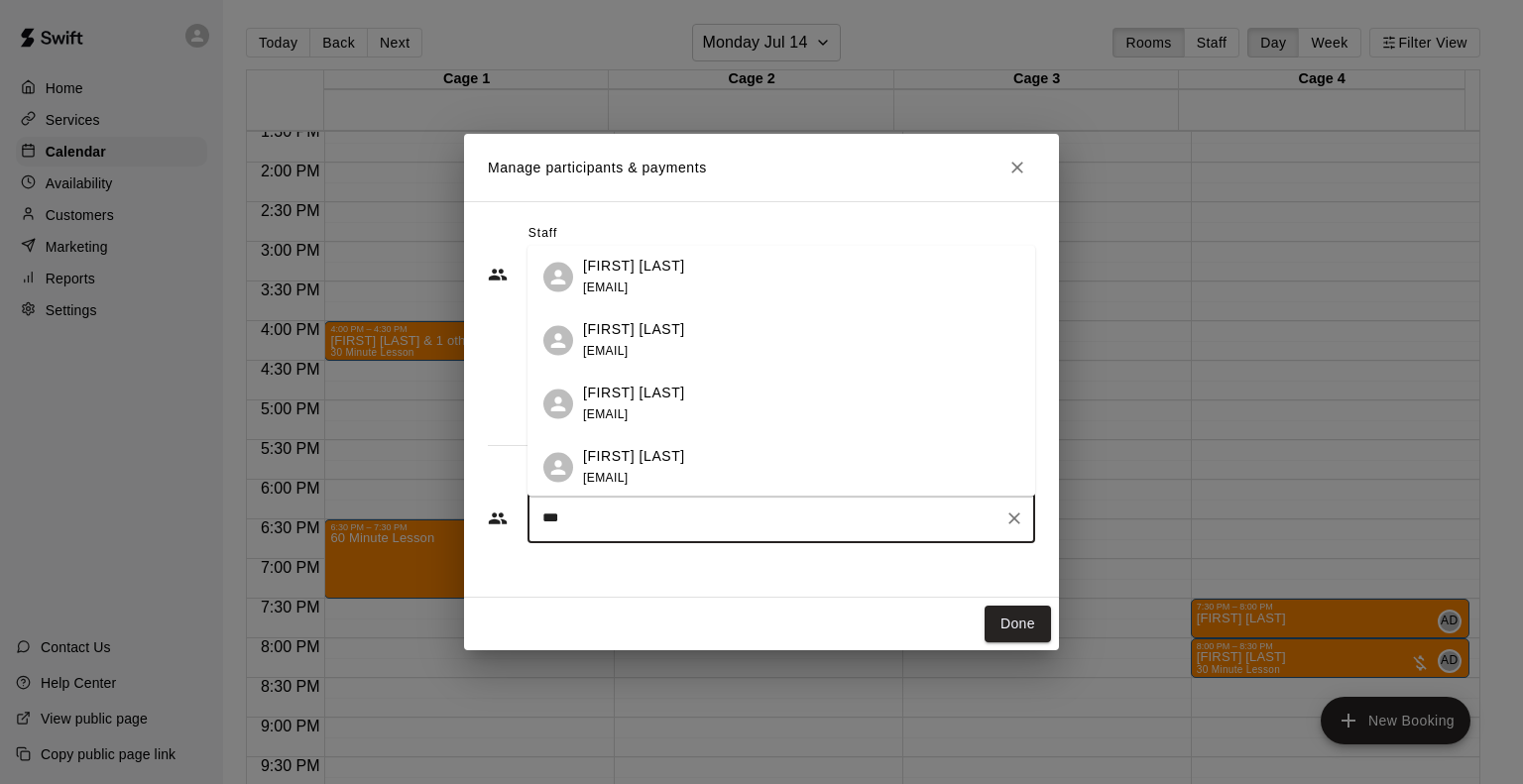 type on "****" 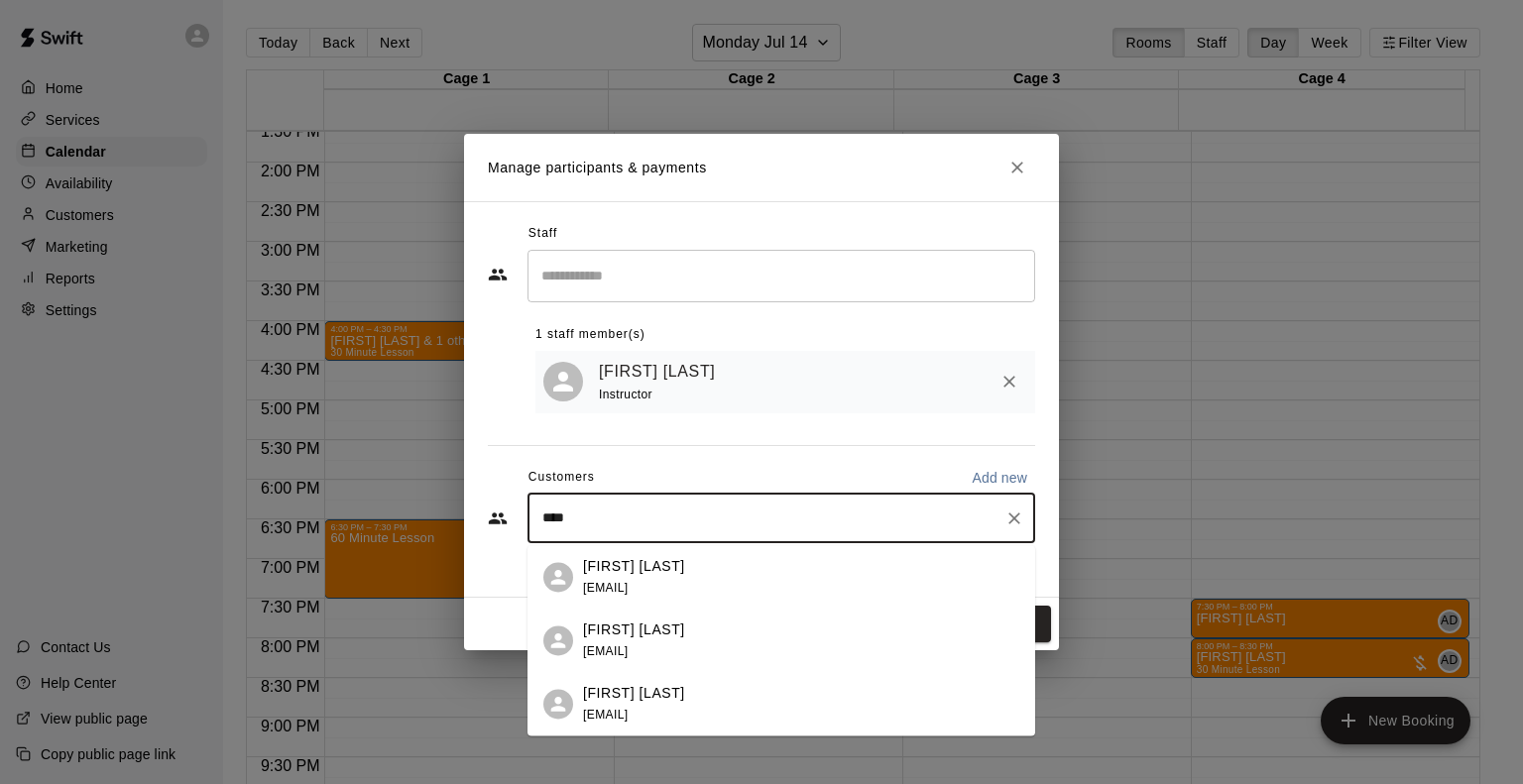 click on "[FIRST] [LAST]" at bounding box center (634, 566) 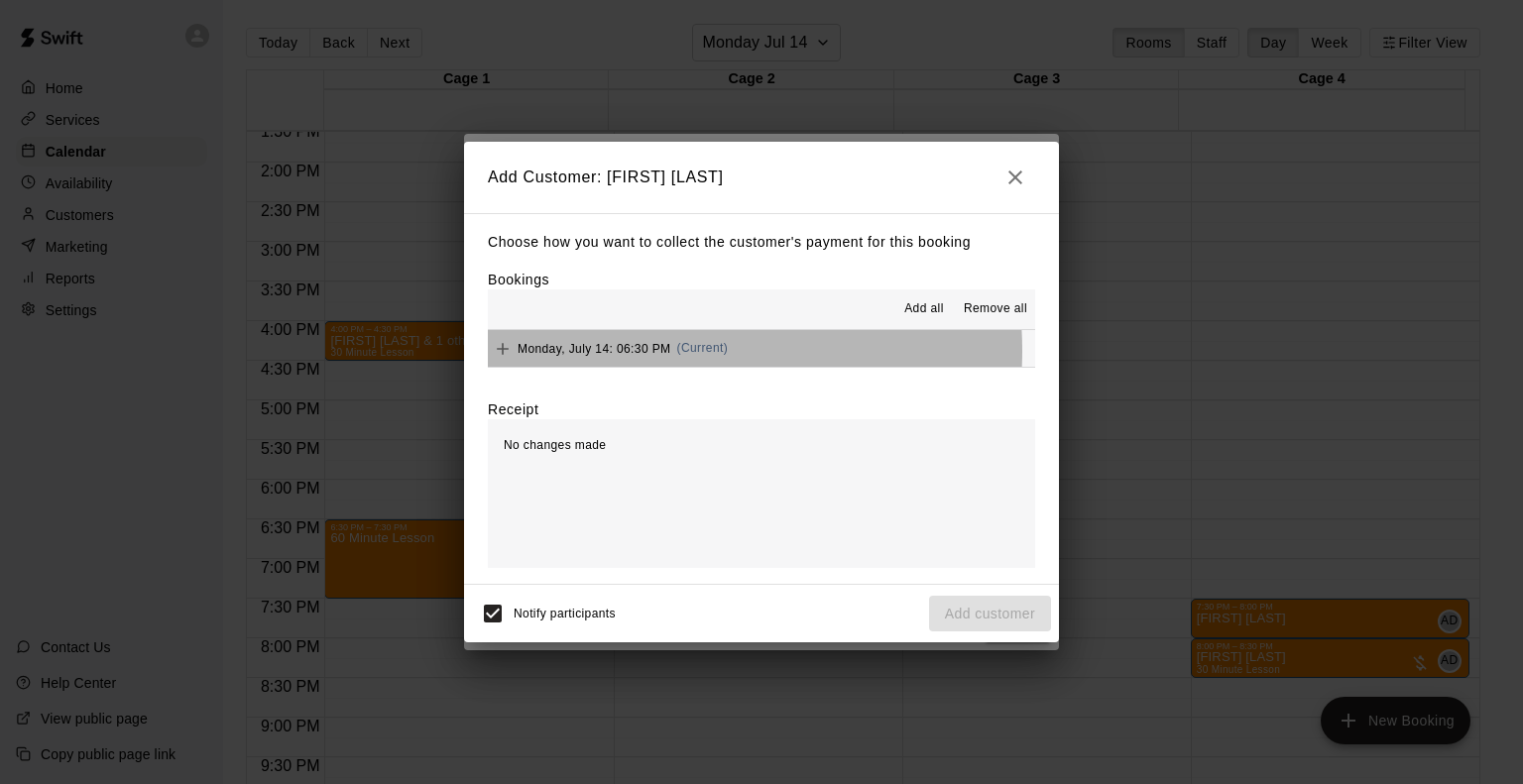 click on "Monday, July 14: 06:30 PM" at bounding box center [594, 348] 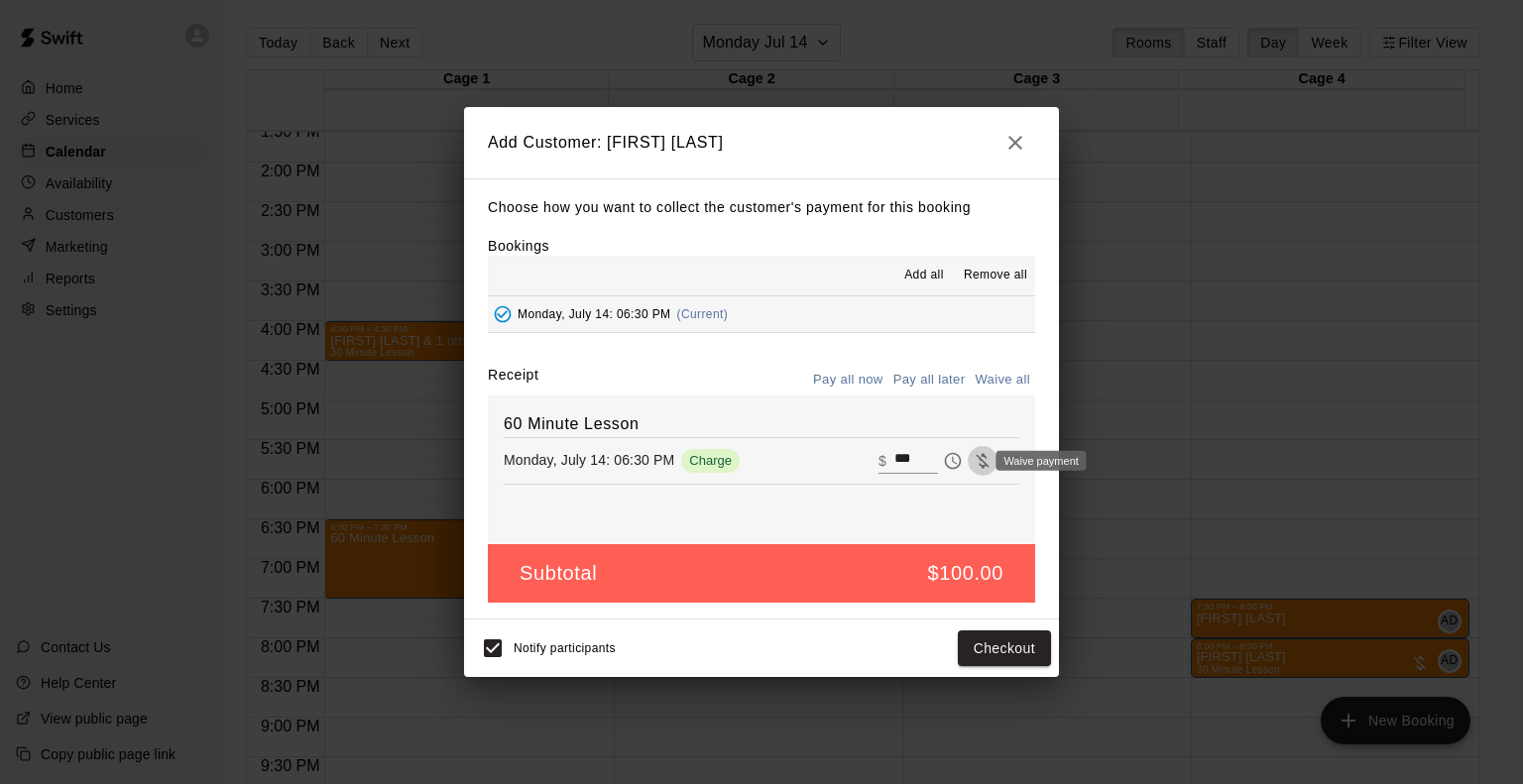 click 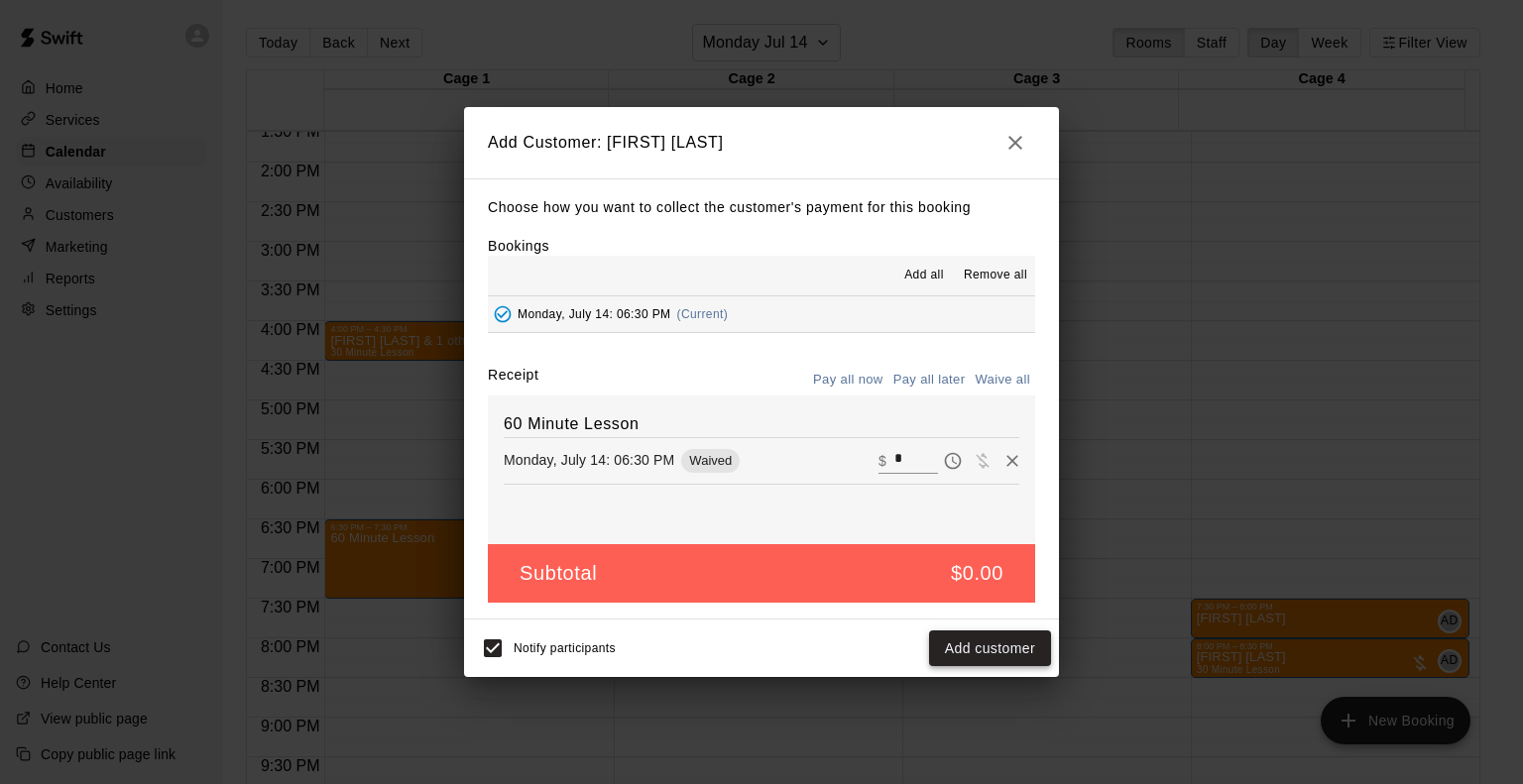 click on "Add customer" at bounding box center (990, 648) 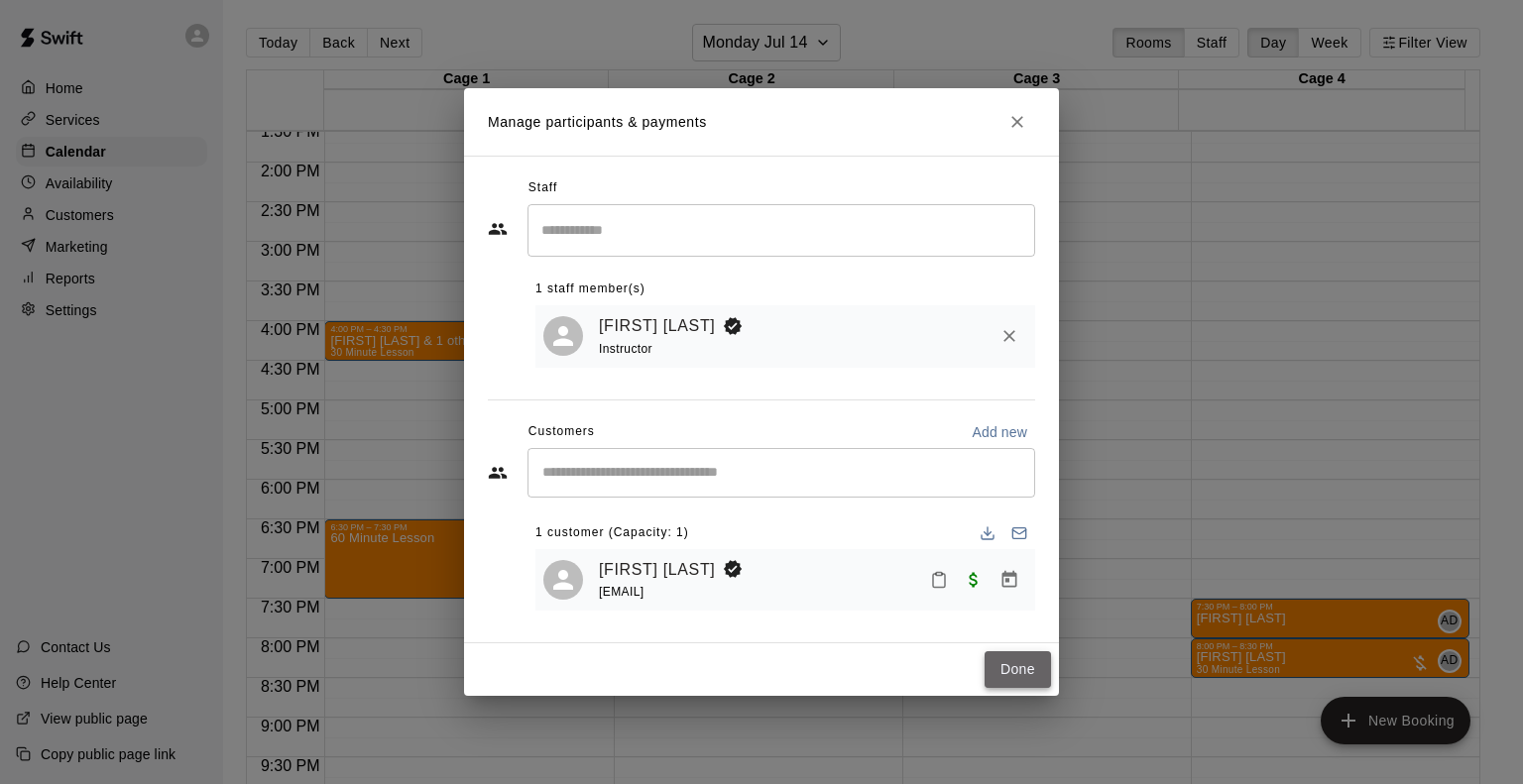 click on "Done" at bounding box center (1017, 669) 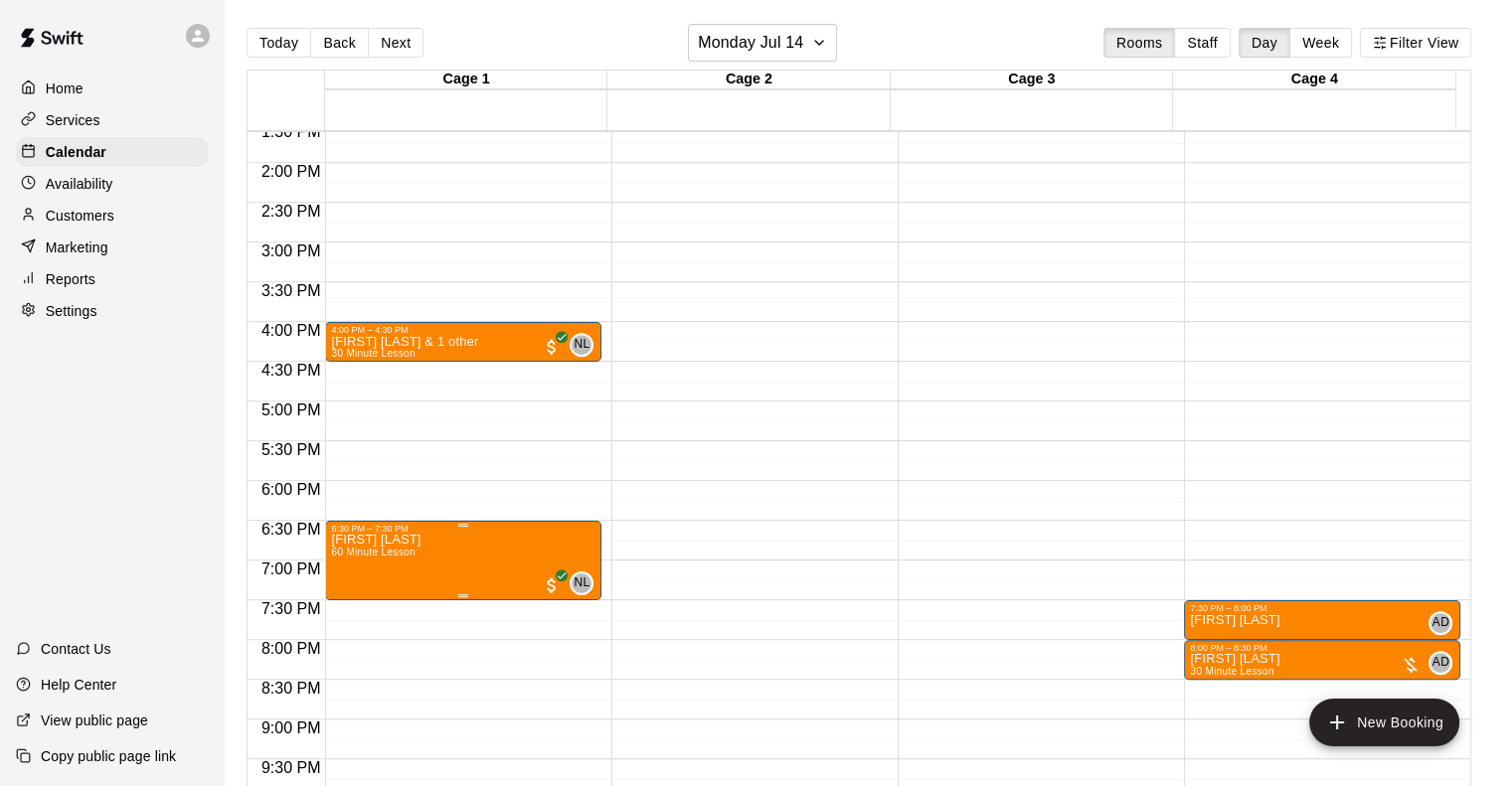 click on "[FIRST] [LAST]" at bounding box center (376, 540) 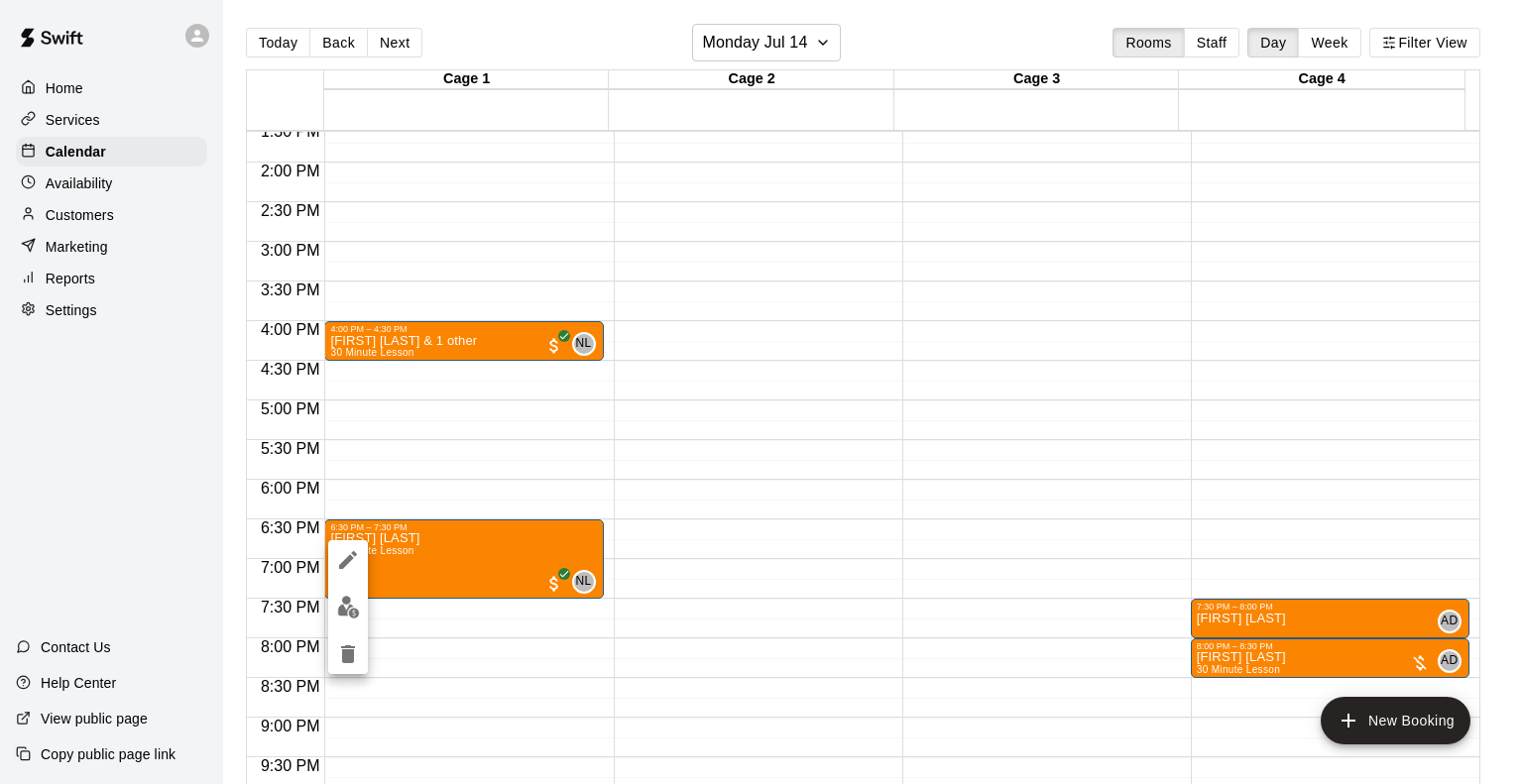 click at bounding box center (762, 392) 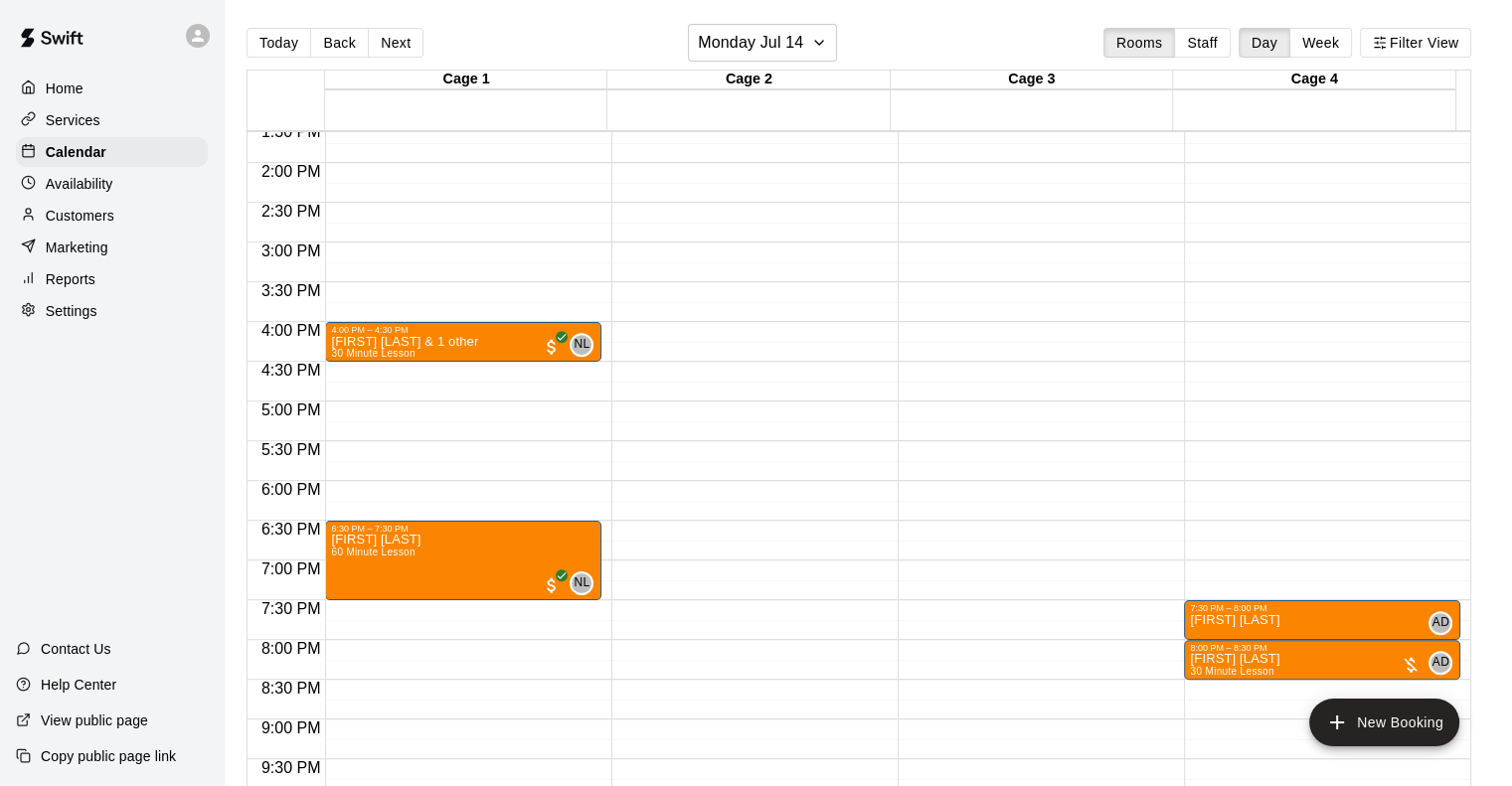 click on "Customers" at bounding box center [80, 216] 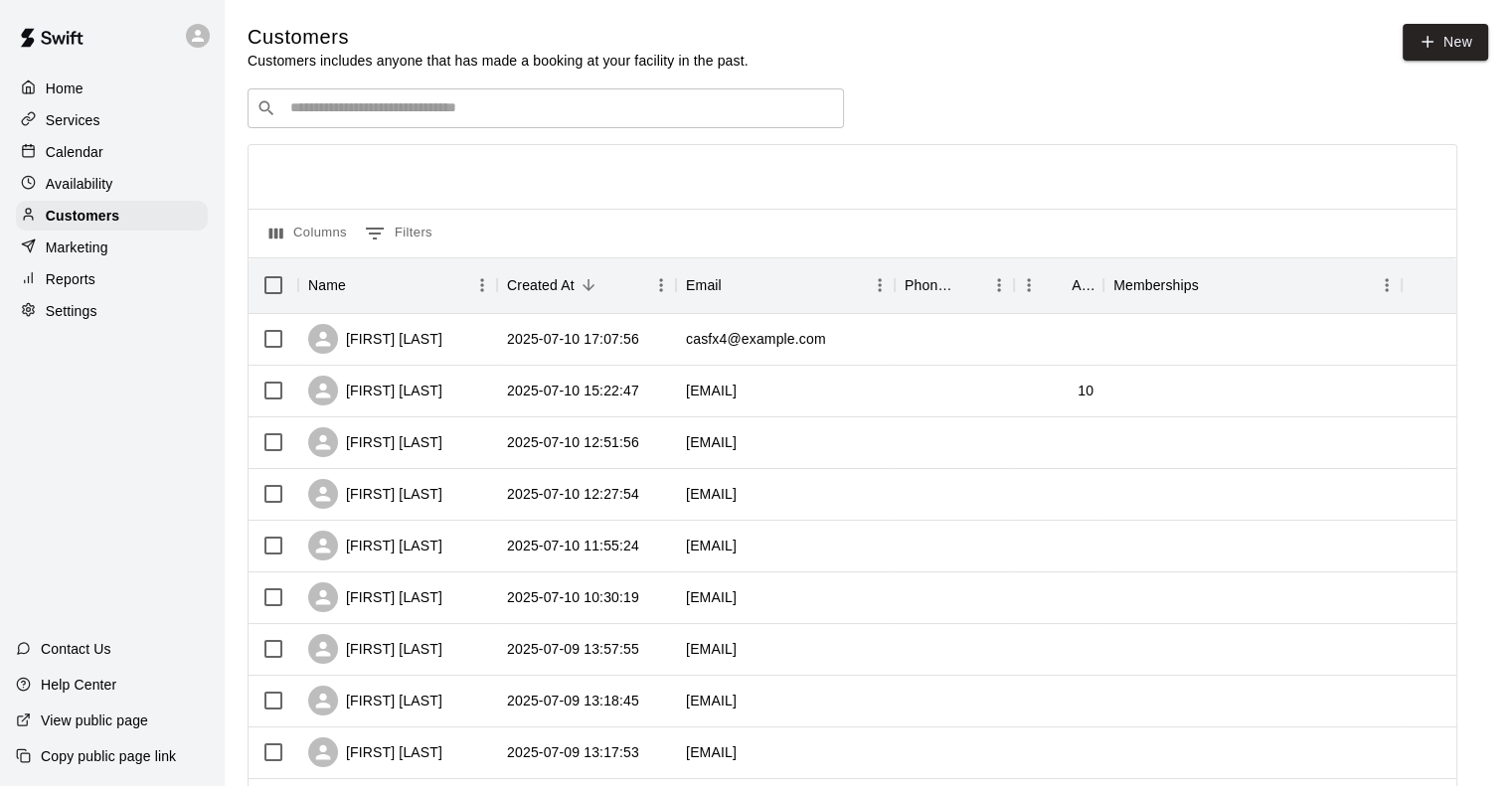 click at bounding box center [560, 108] 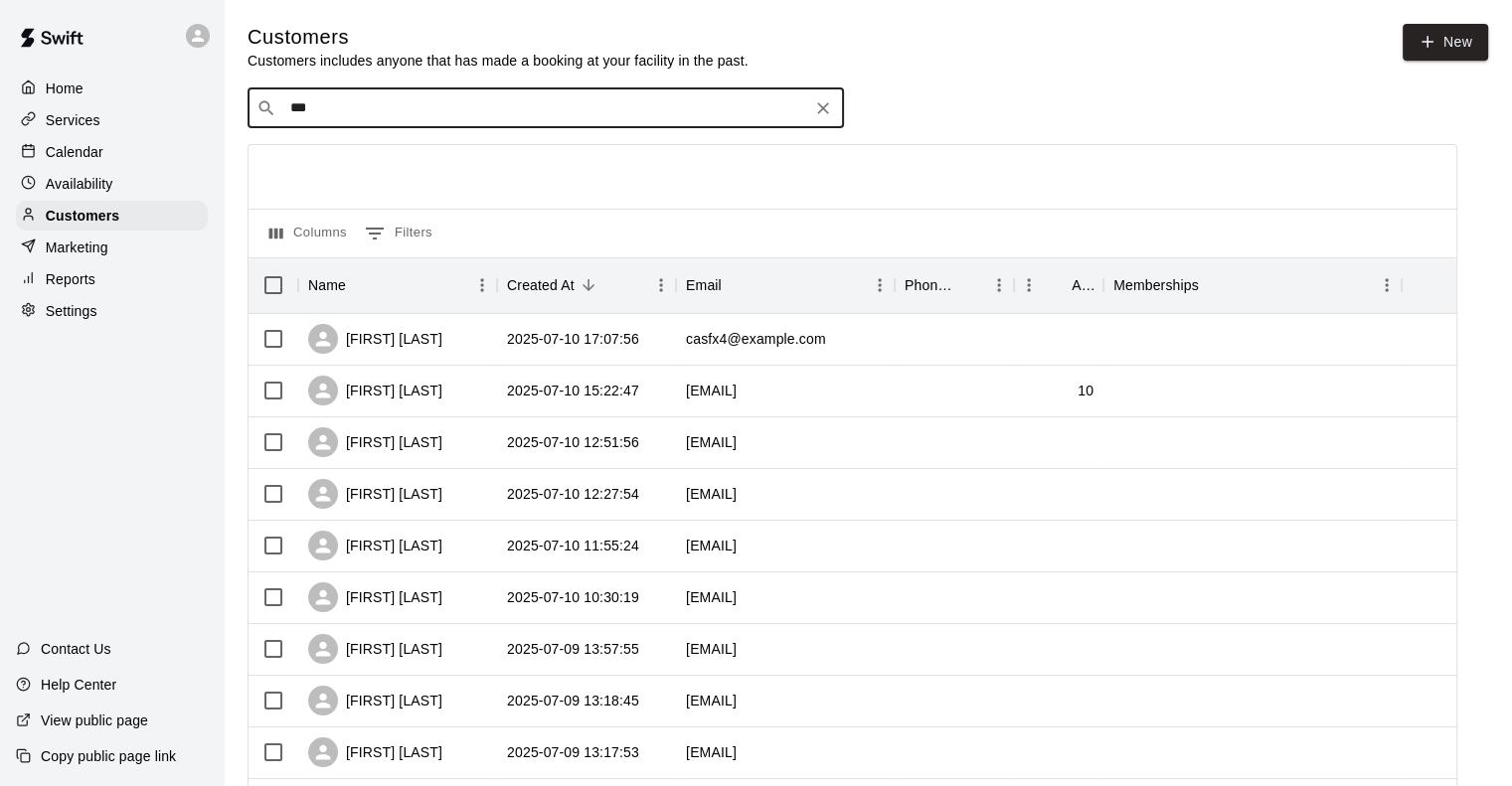 type on "****" 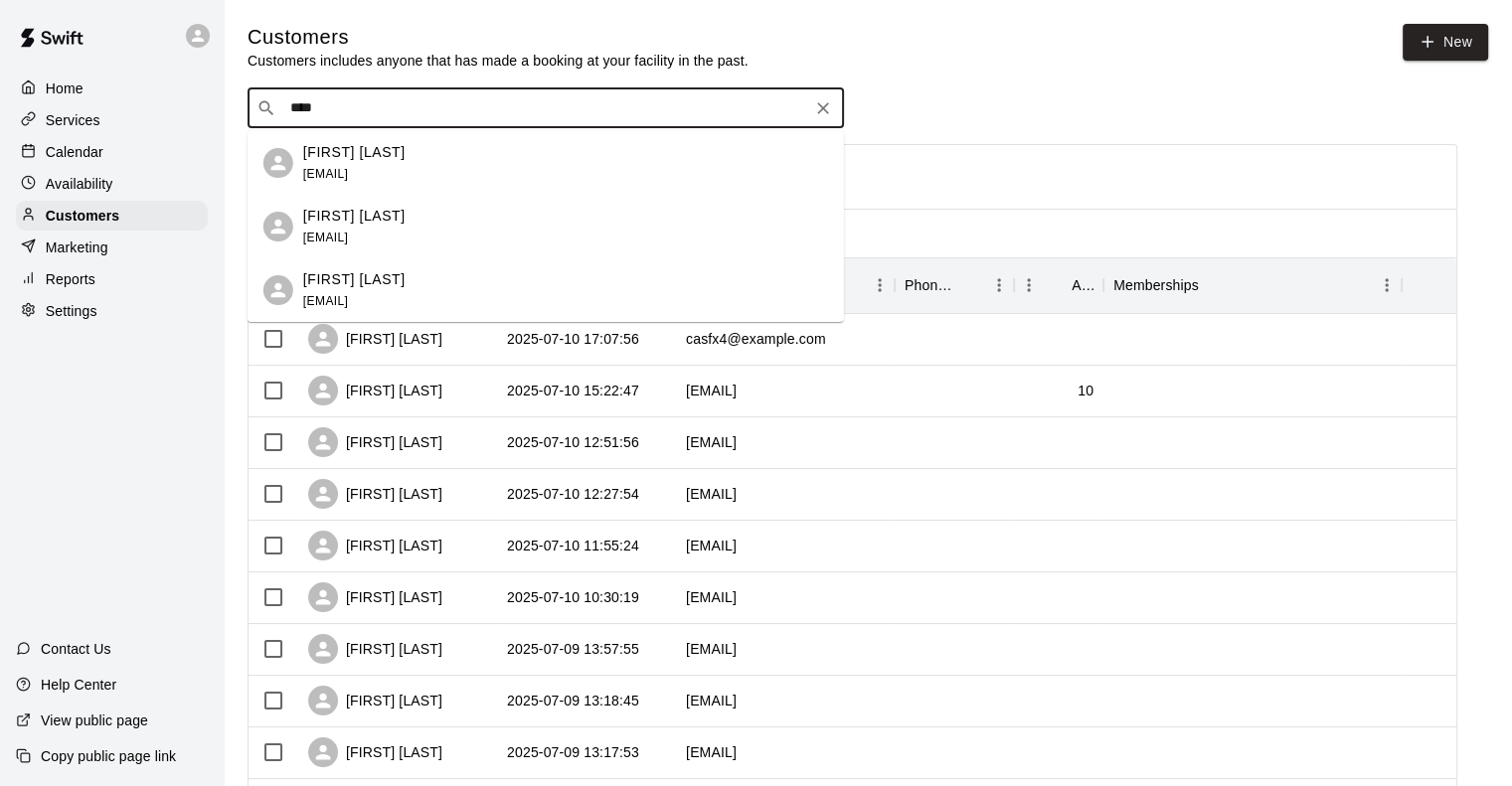 click on "[FIRST] [LAST] [EMAIL]" at bounding box center [546, 163] 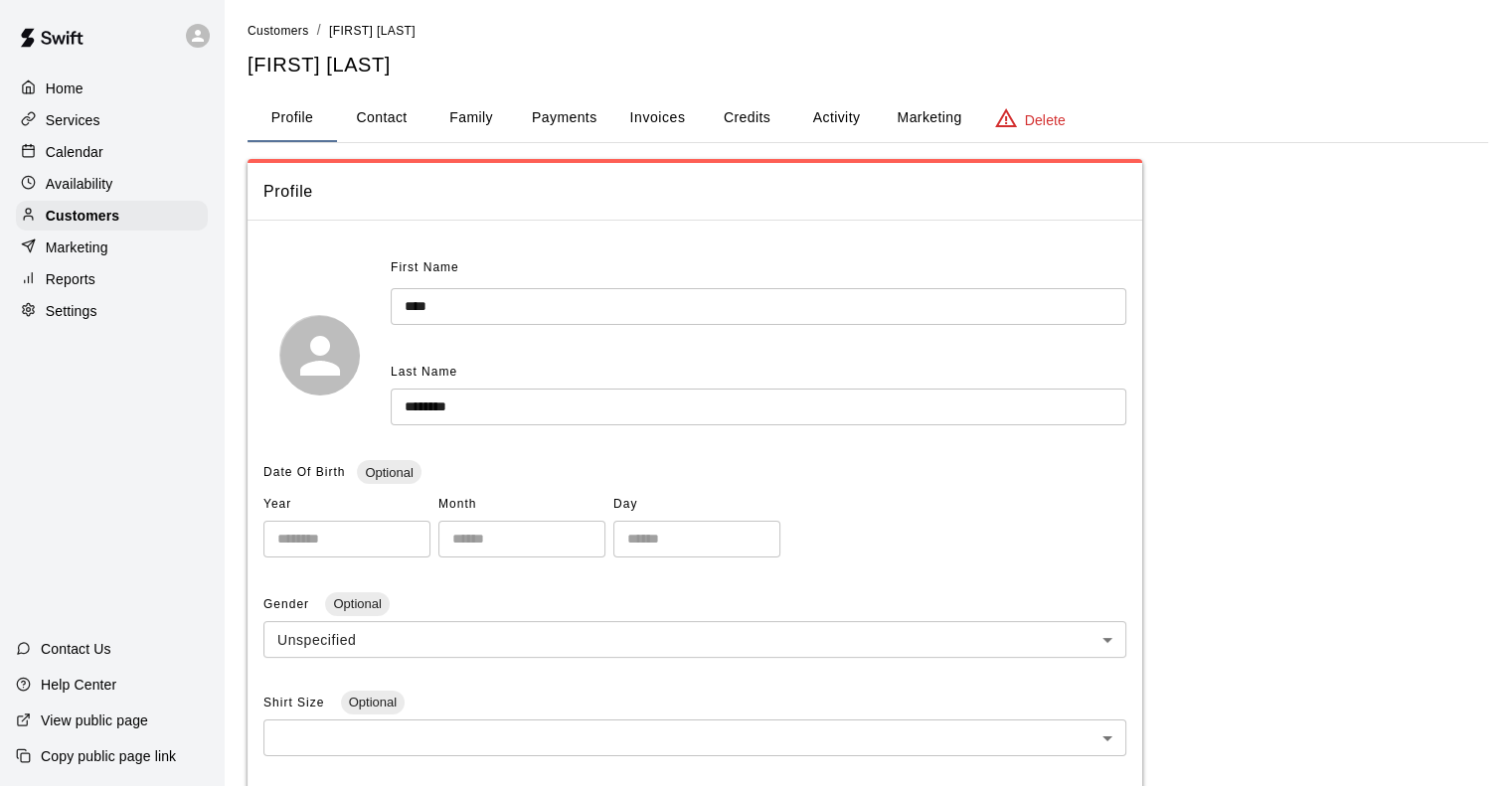 scroll, scrollTop: 0, scrollLeft: 0, axis: both 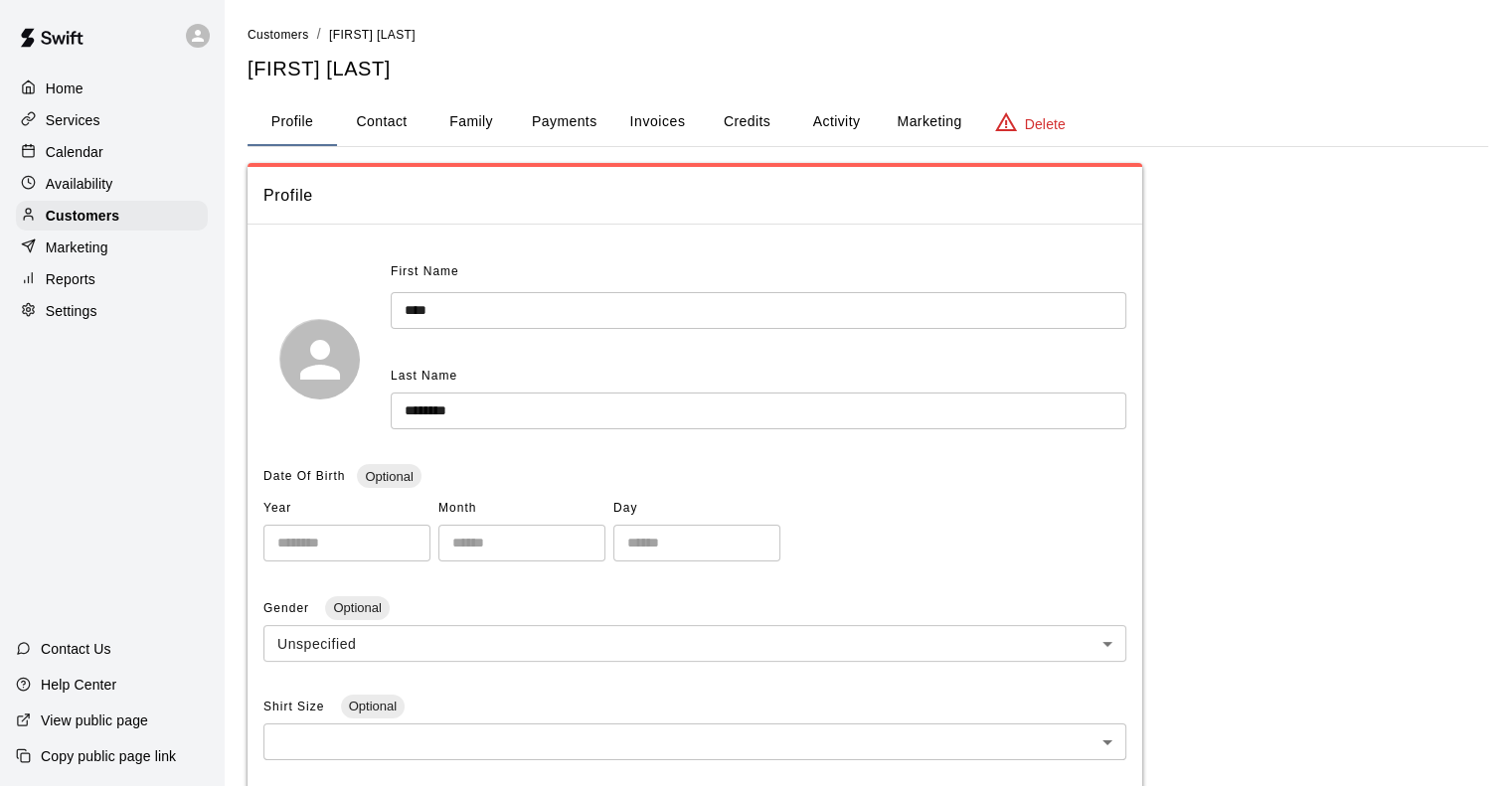 click on "Credits" at bounding box center (747, 122) 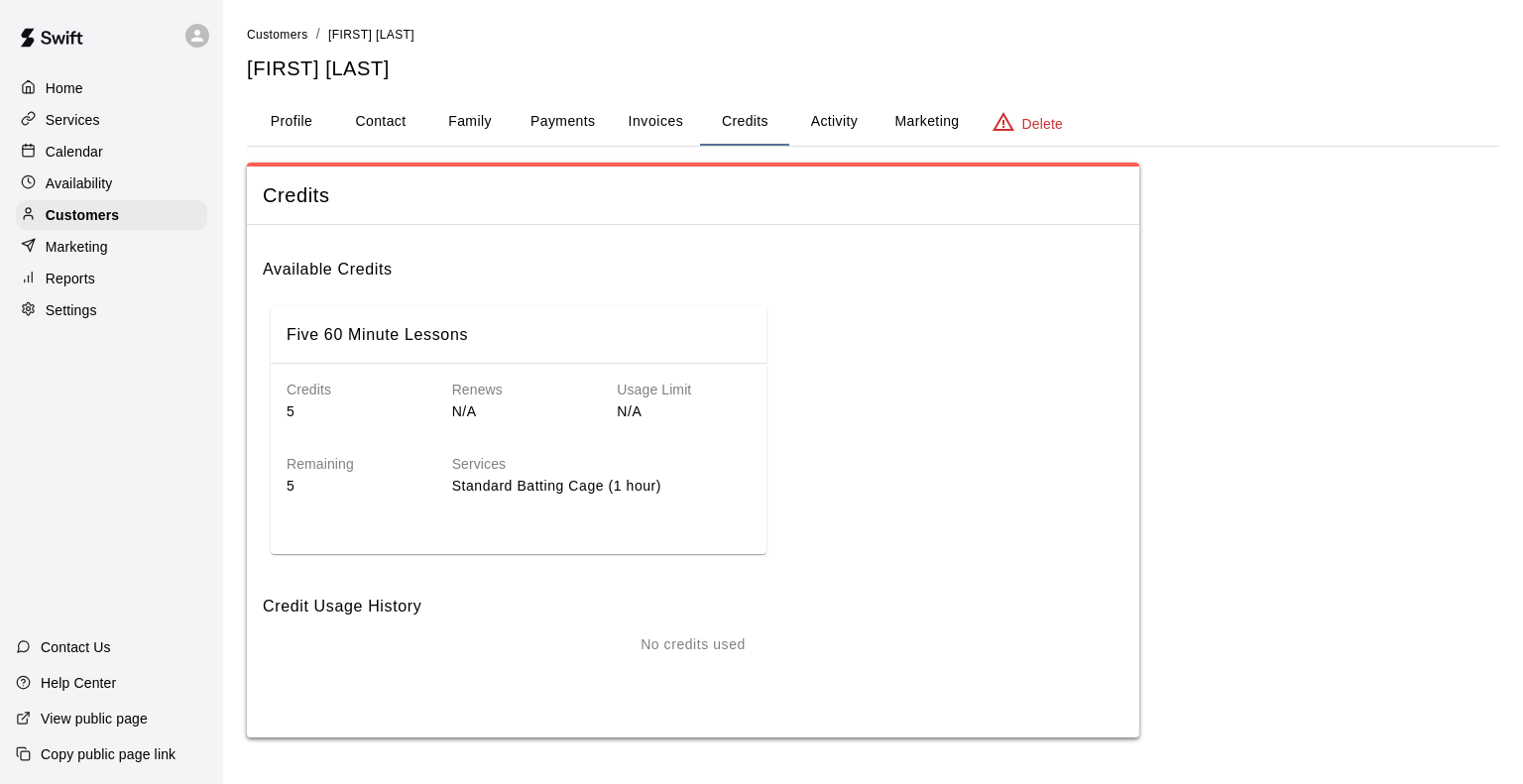 click on "Remaining   5" at bounding box center (337, 459) 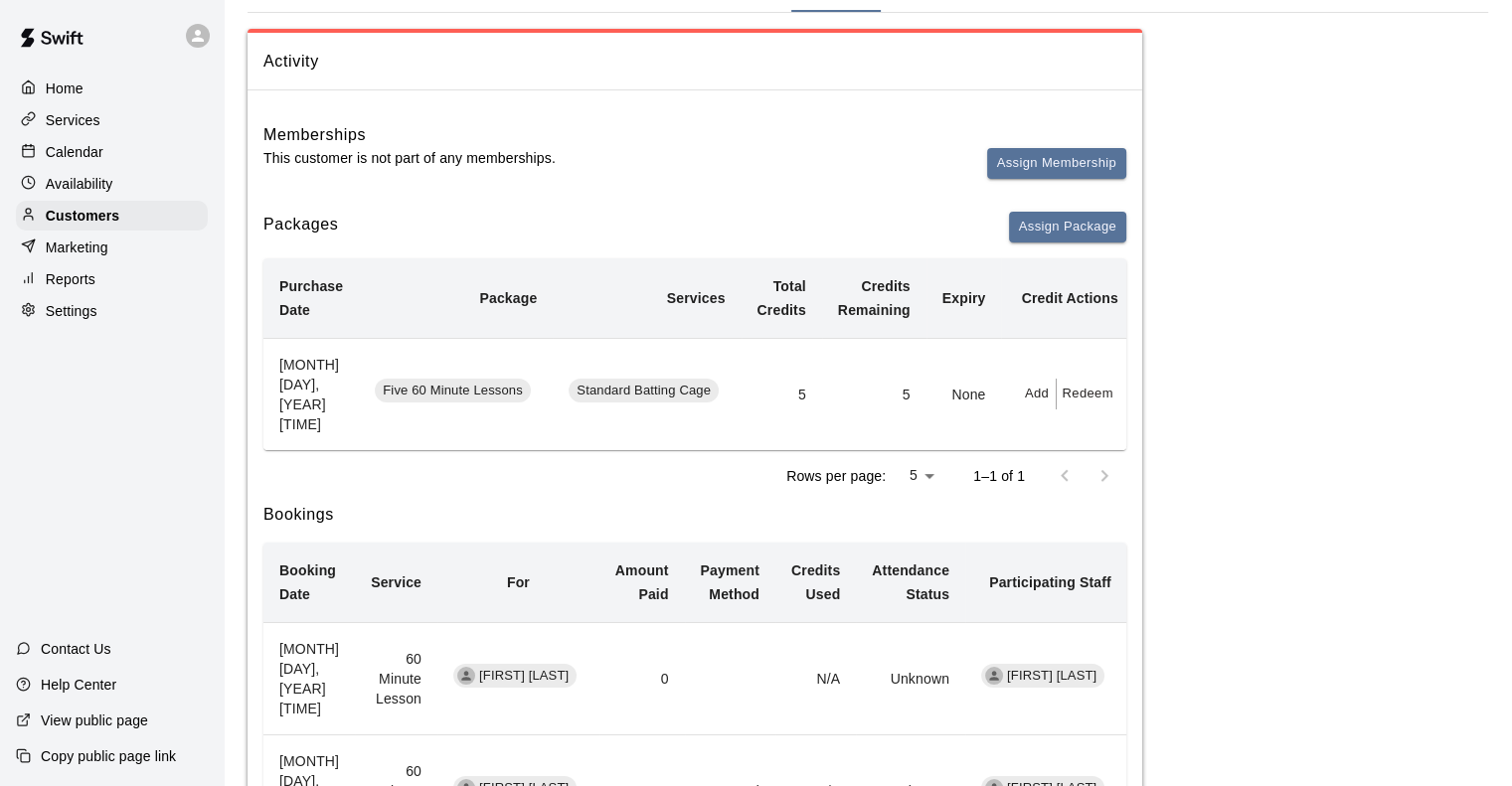 scroll, scrollTop: 263, scrollLeft: 0, axis: vertical 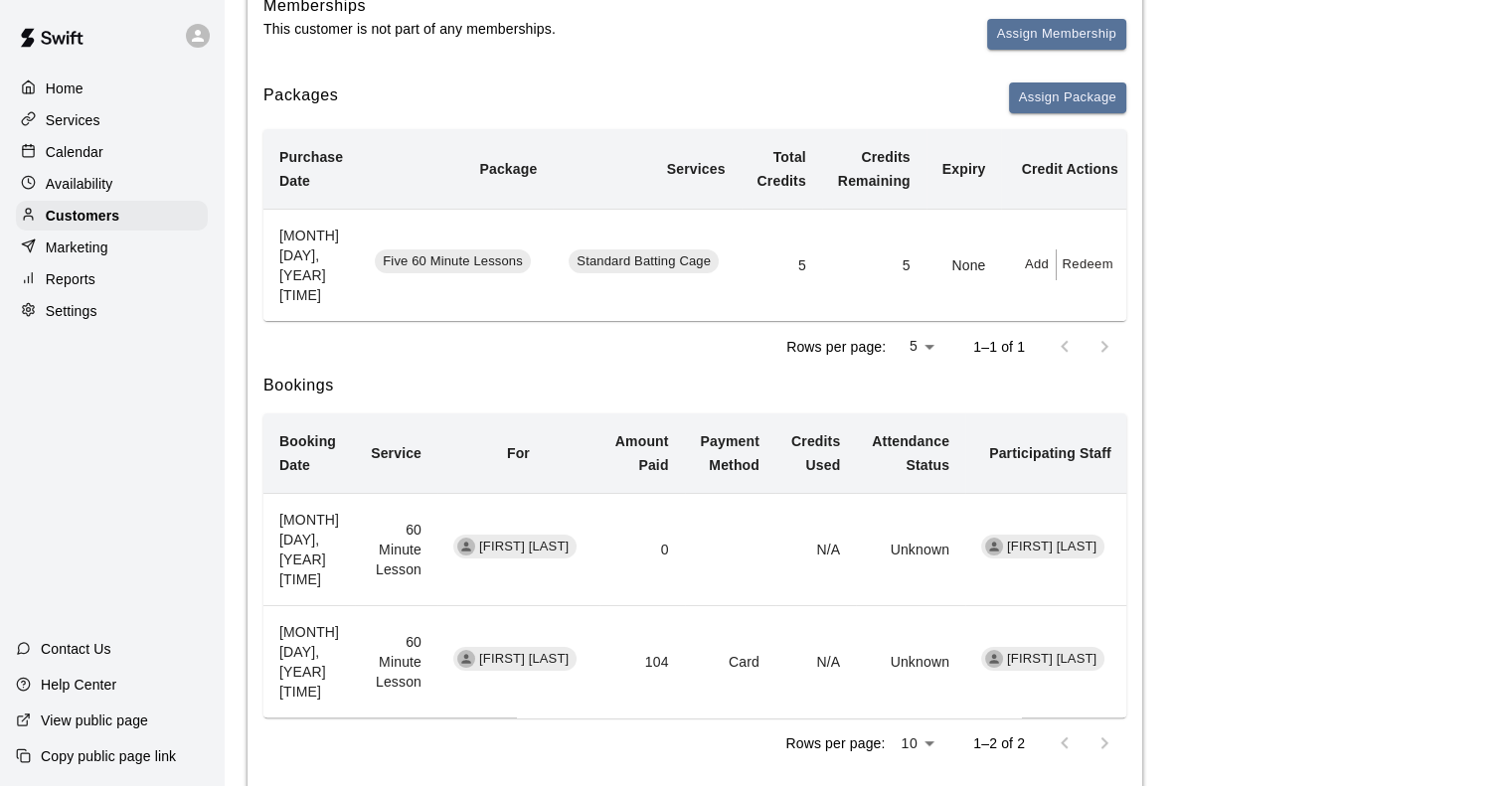click on "Redeem" at bounding box center [1087, 264] 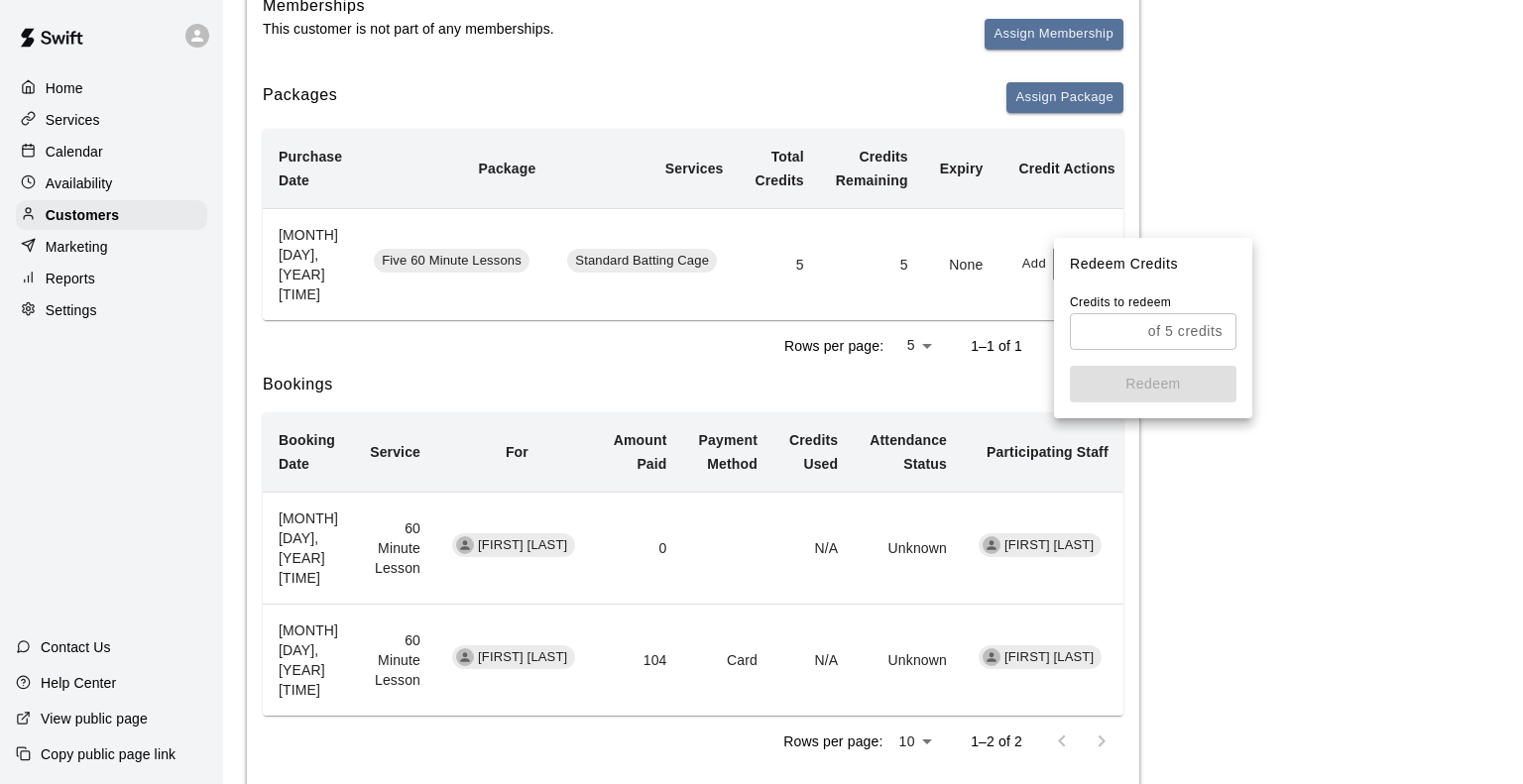 click at bounding box center [1105, 331] 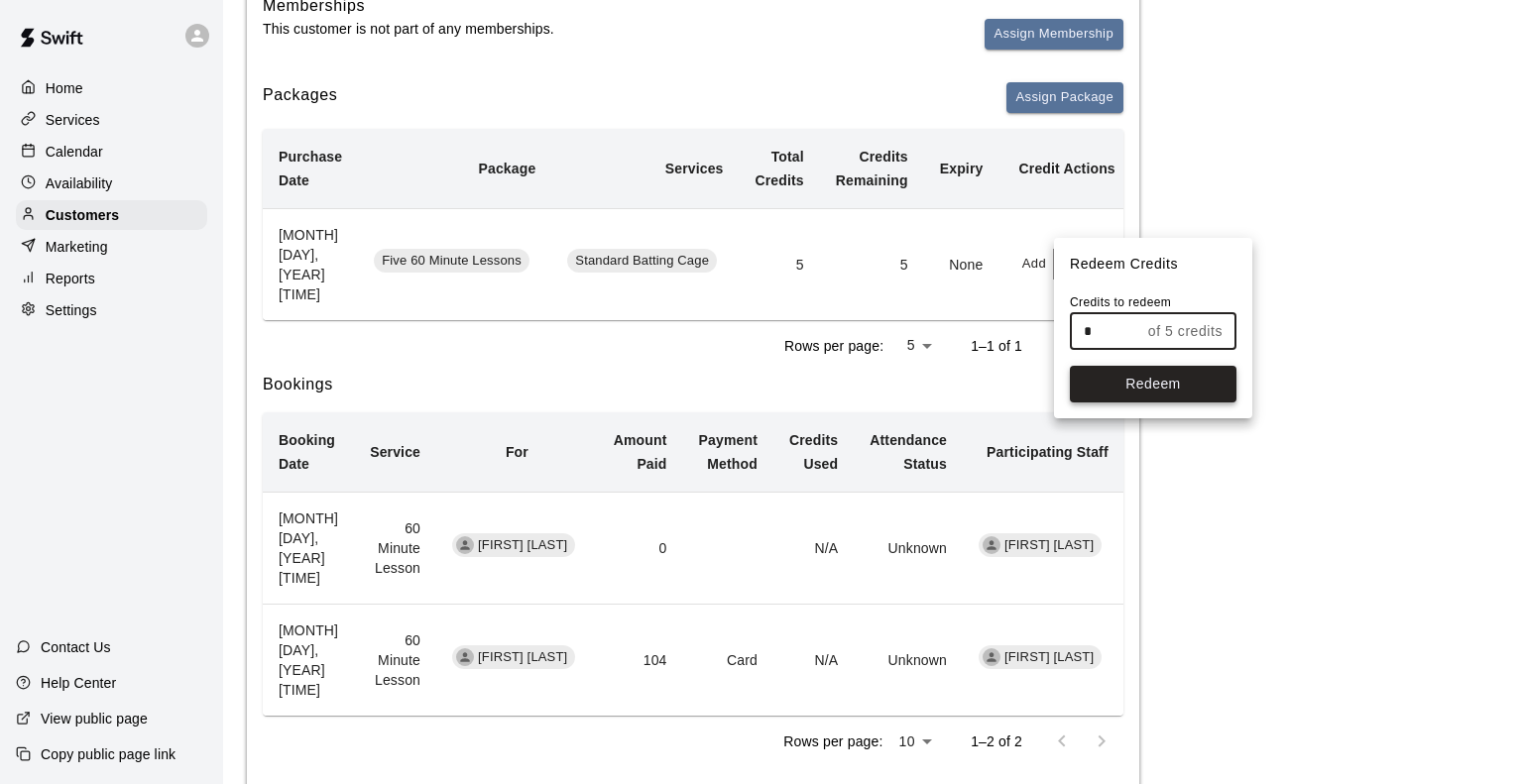 type on "*" 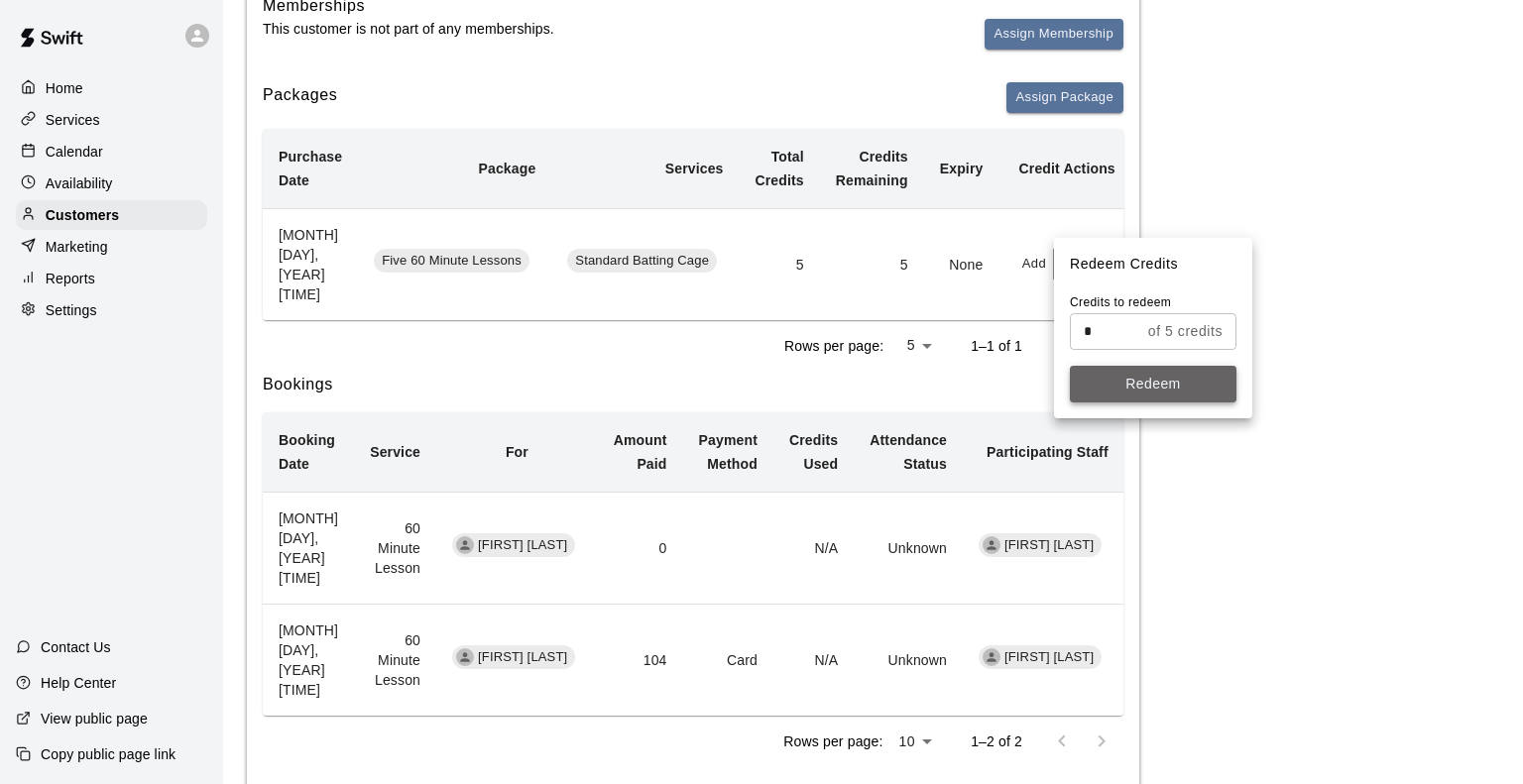 click on "Redeem" at bounding box center [1153, 384] 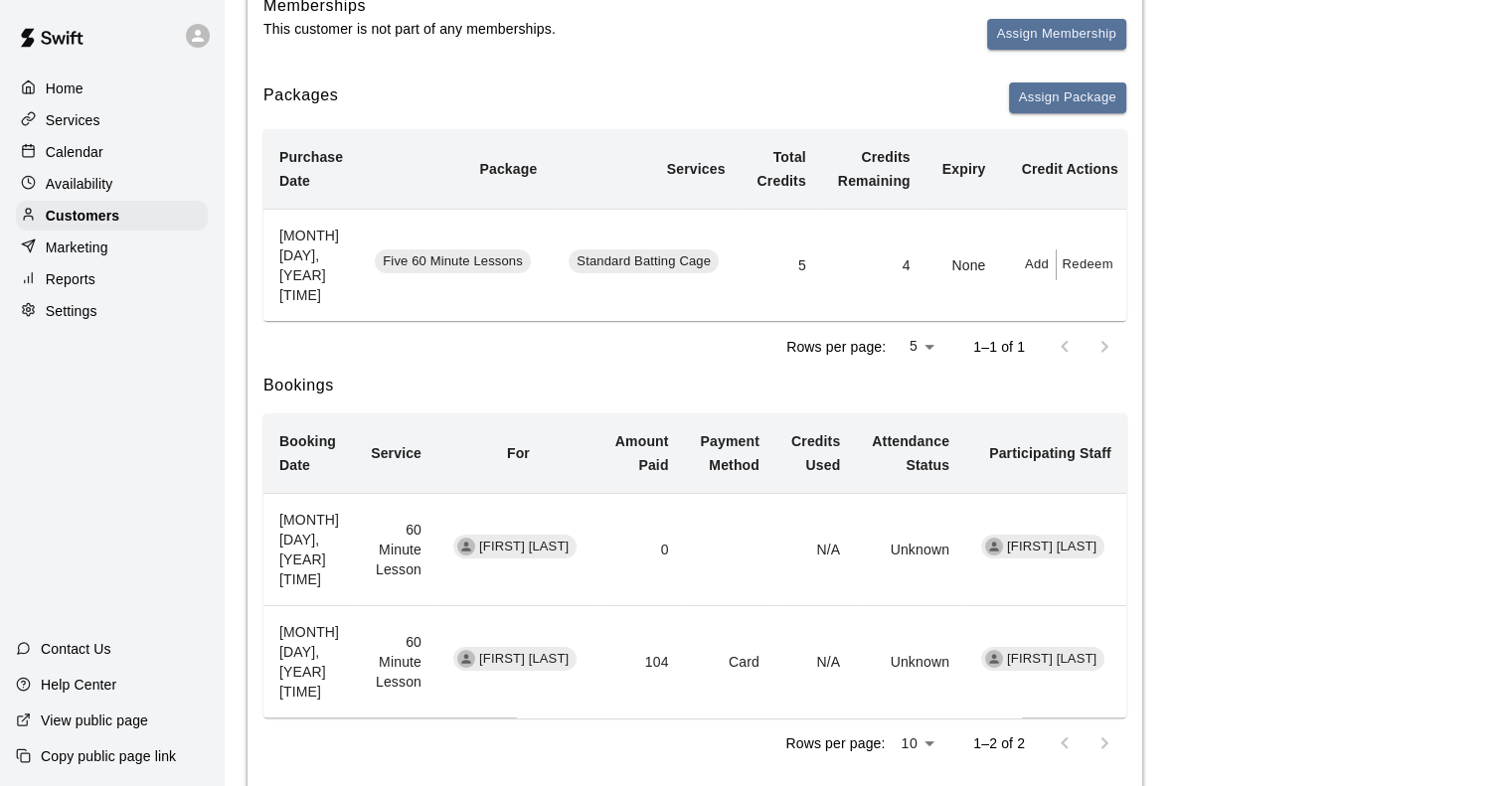 scroll, scrollTop: 0, scrollLeft: 0, axis: both 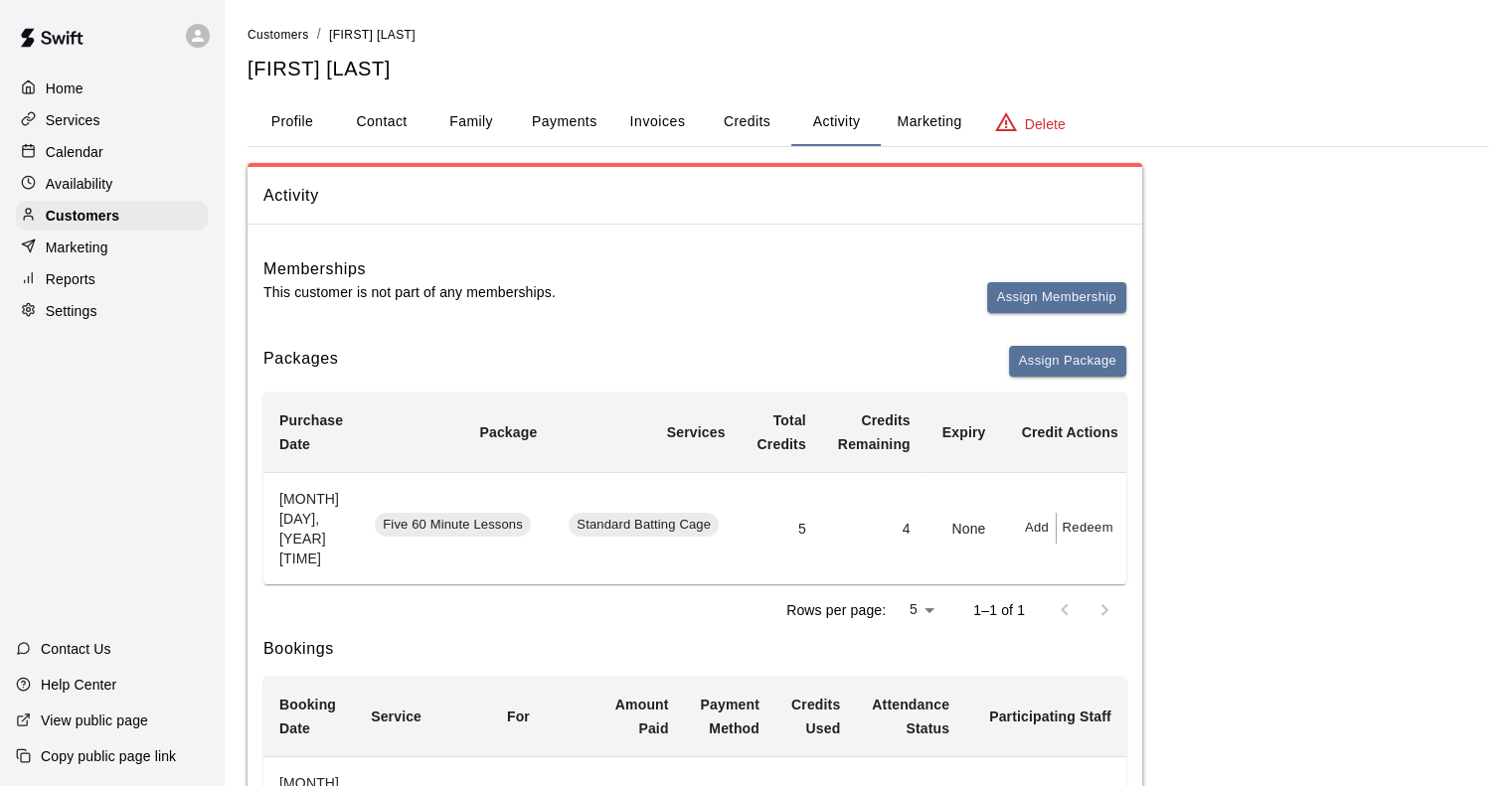 click on "Contact" at bounding box center [382, 122] 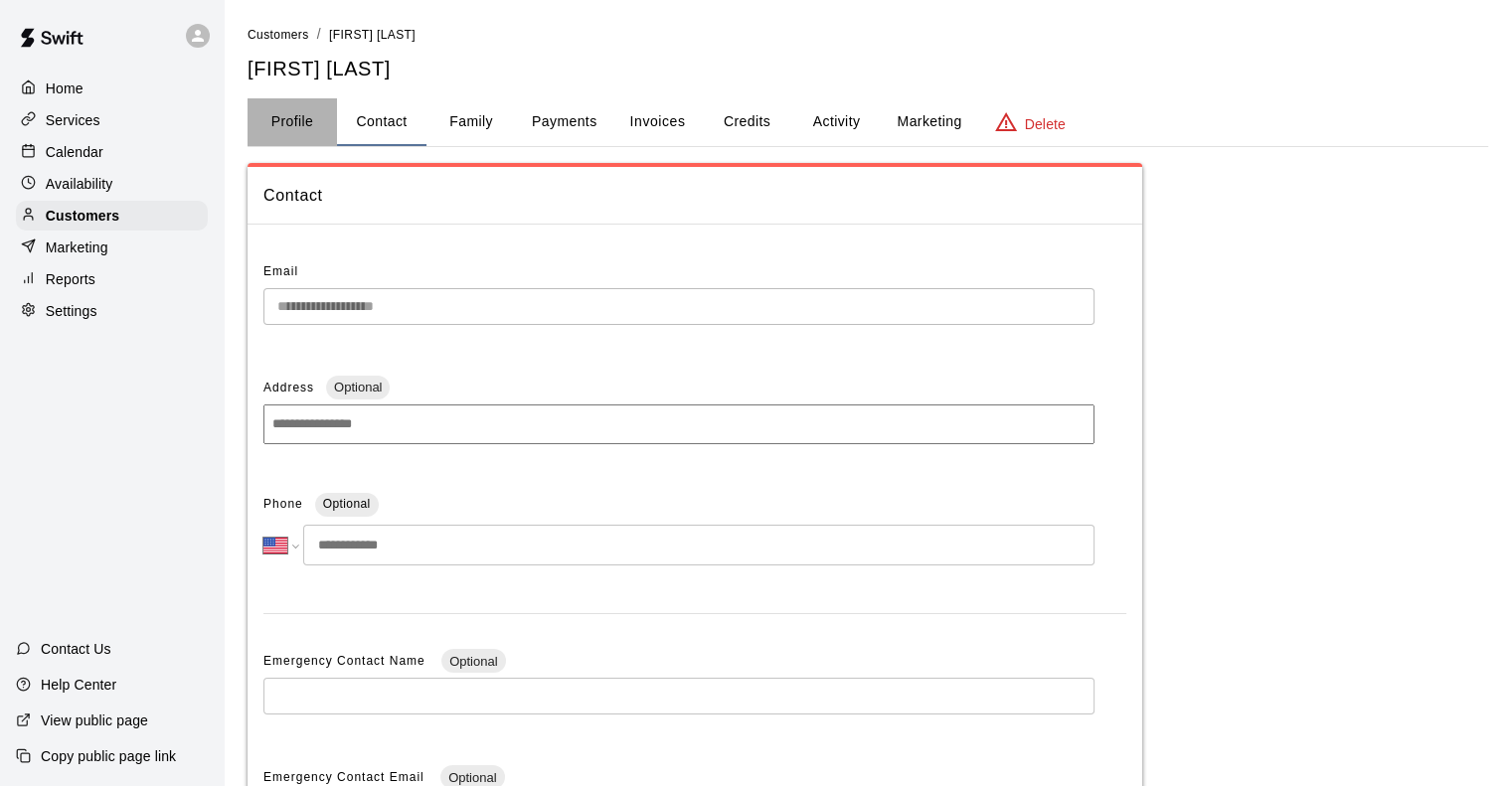 click on "Profile" at bounding box center [292, 122] 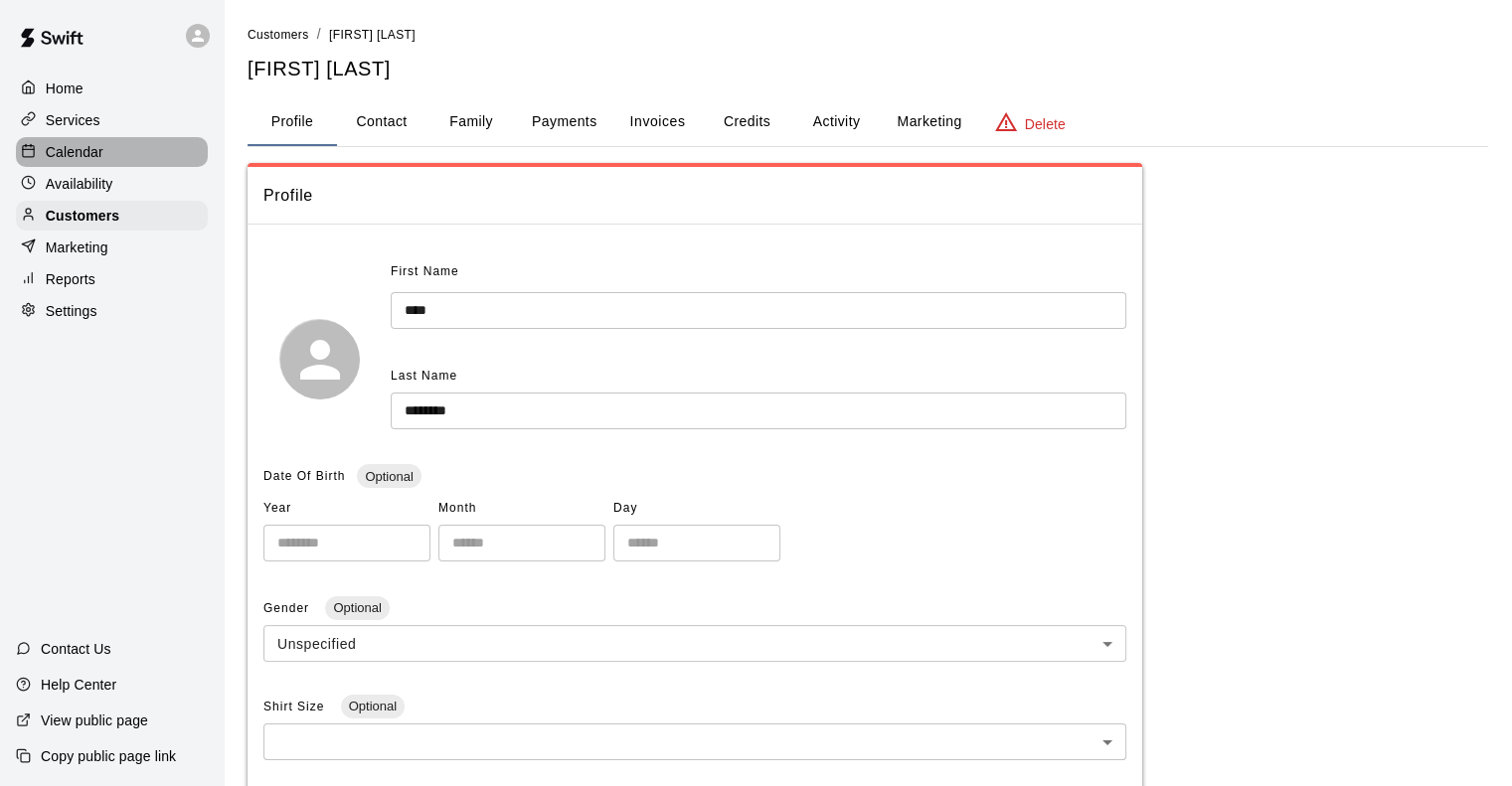 click on "Calendar" at bounding box center (75, 152) 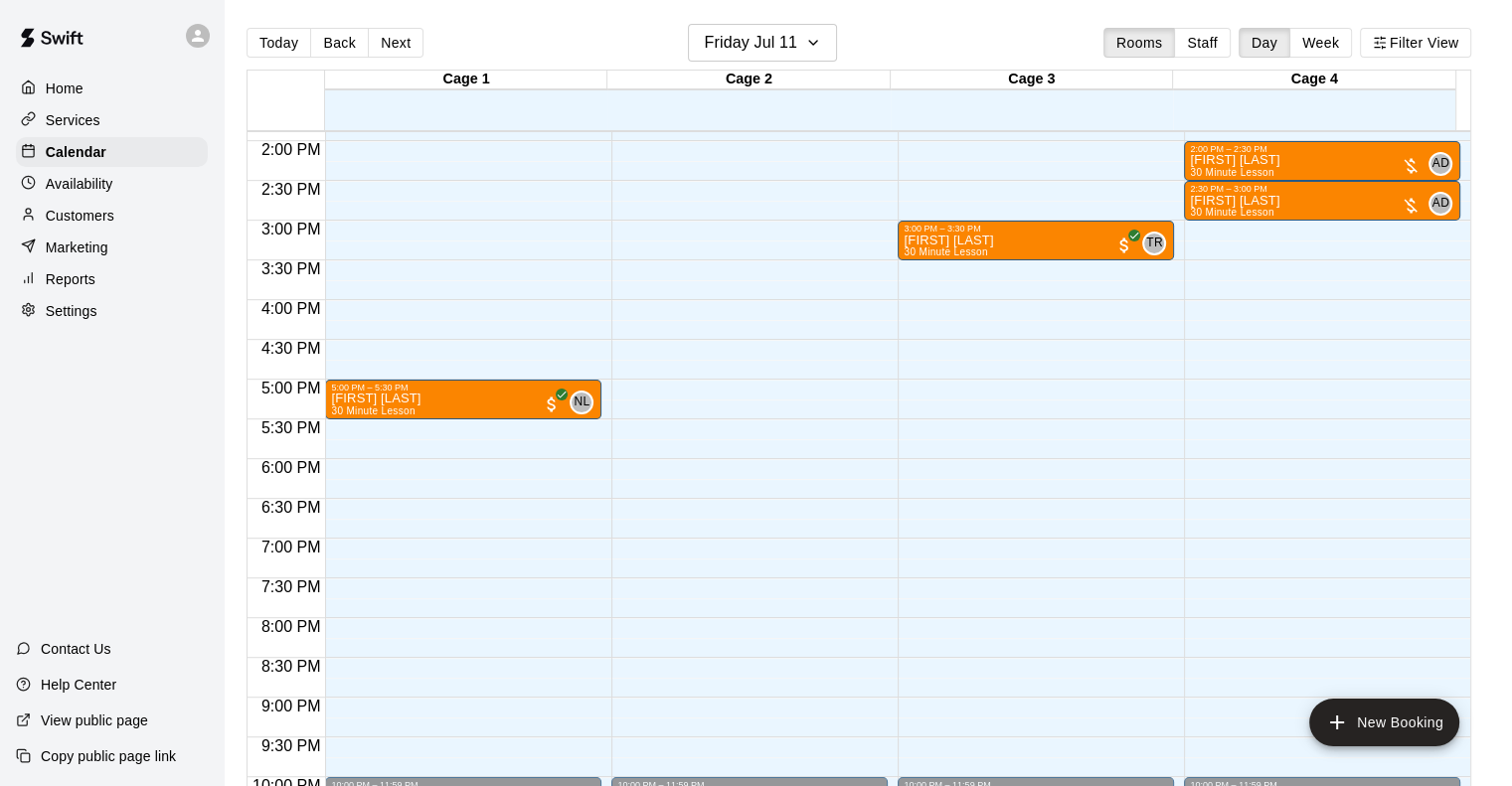 scroll, scrollTop: 833, scrollLeft: 0, axis: vertical 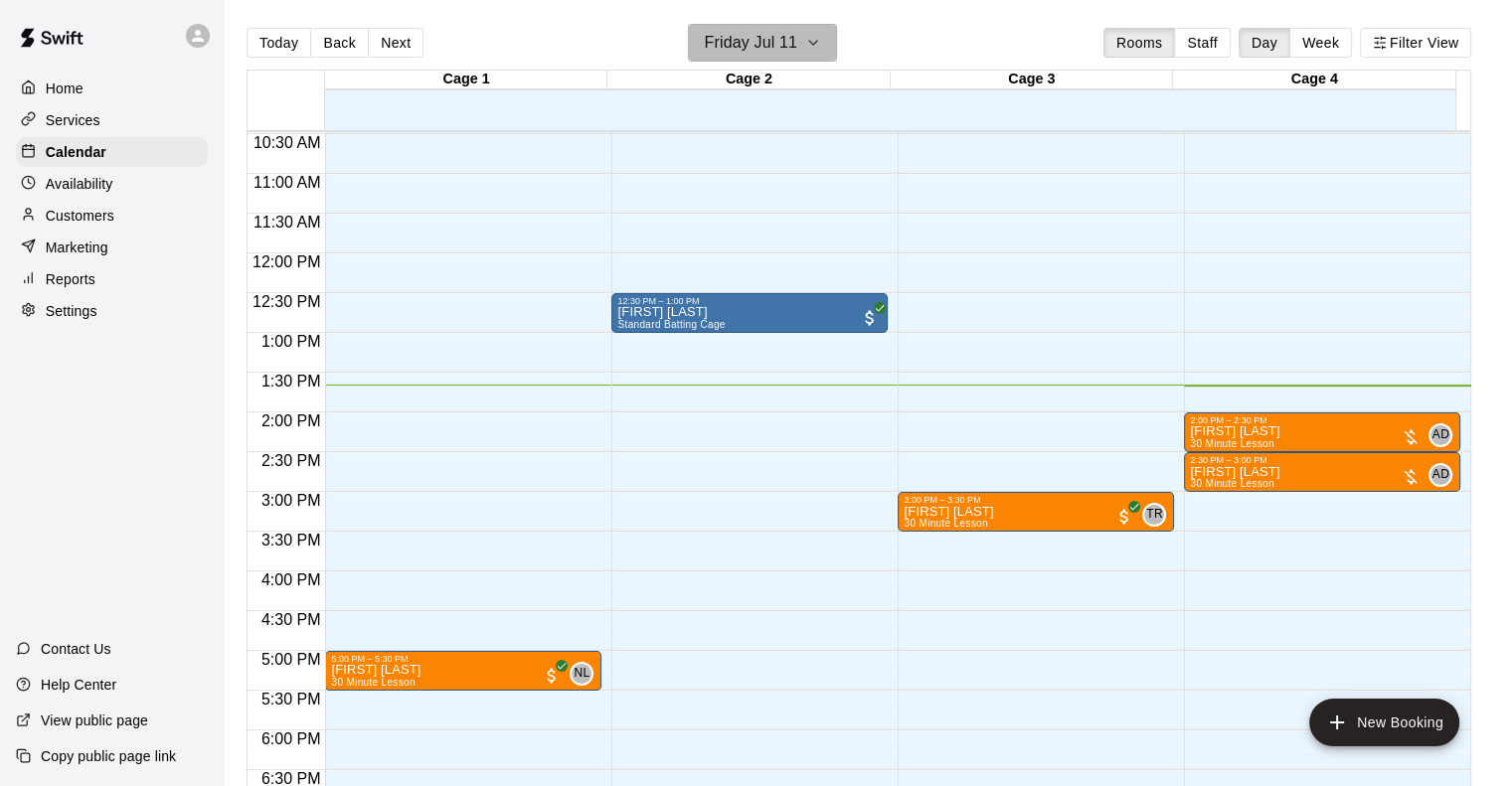 click on "Friday Jul 11" at bounding box center (751, 43) 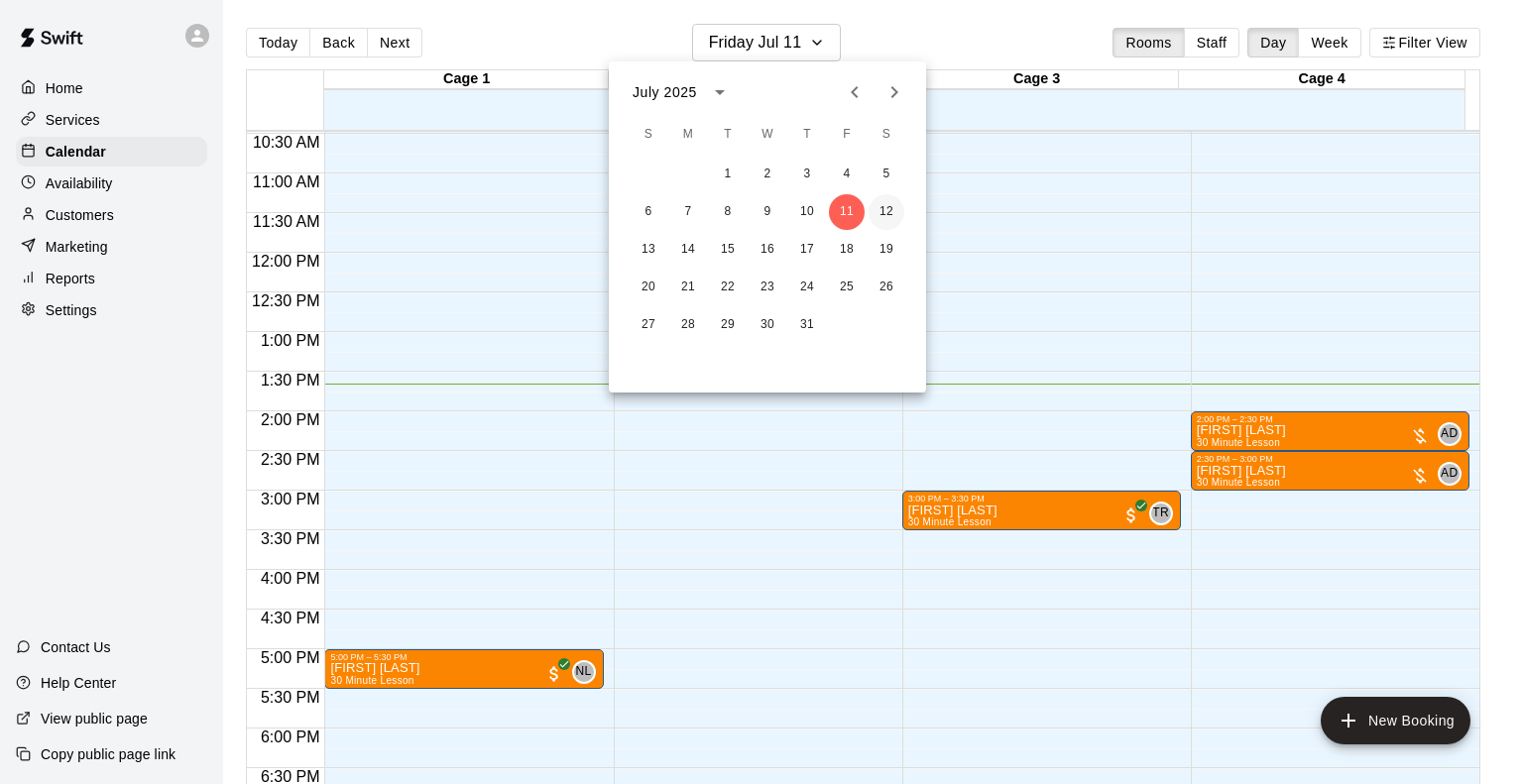 click on "12" at bounding box center (886, 212) 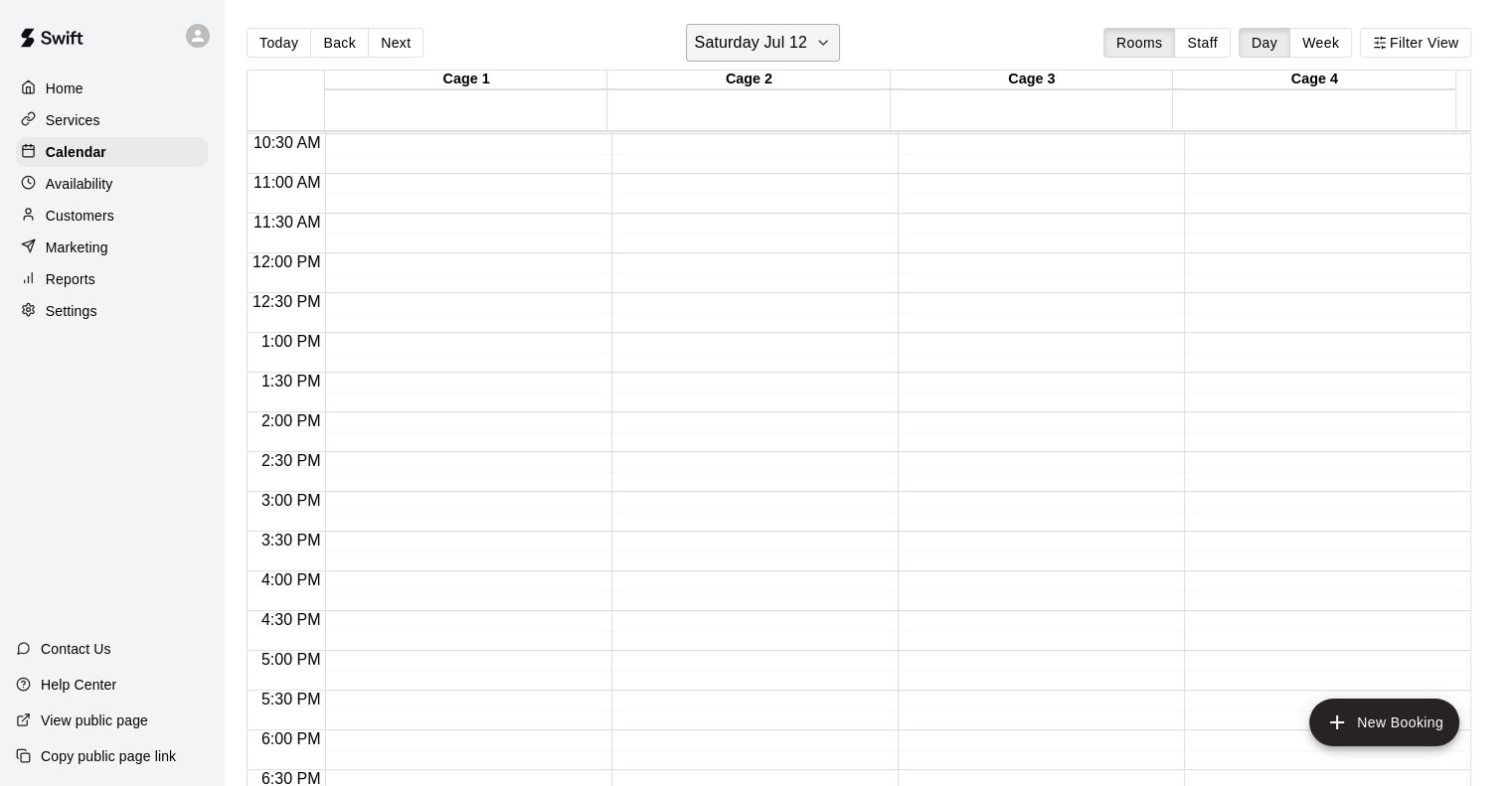 click on "Saturday Jul 12" at bounding box center [751, 43] 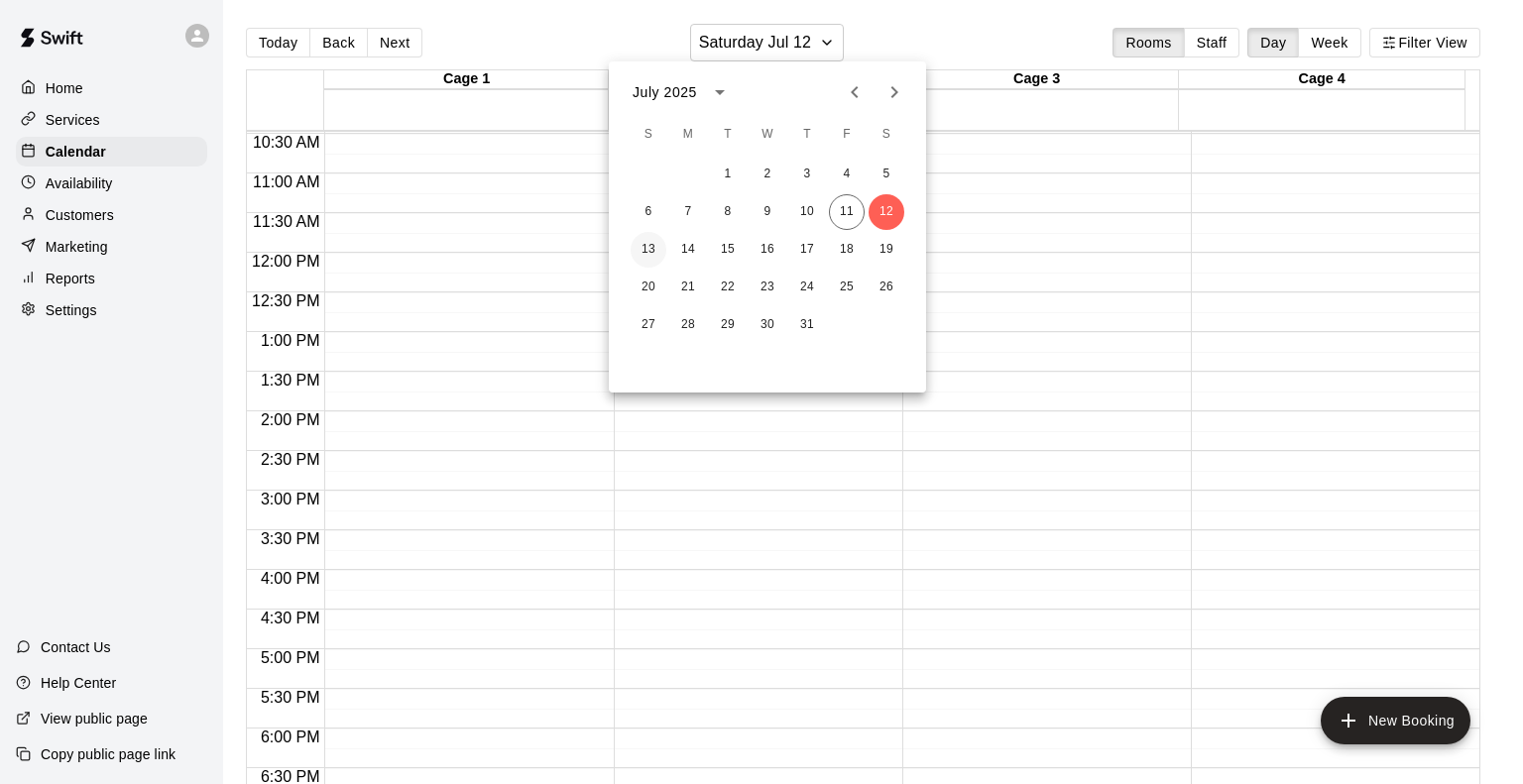 click on "13" at bounding box center [648, 250] 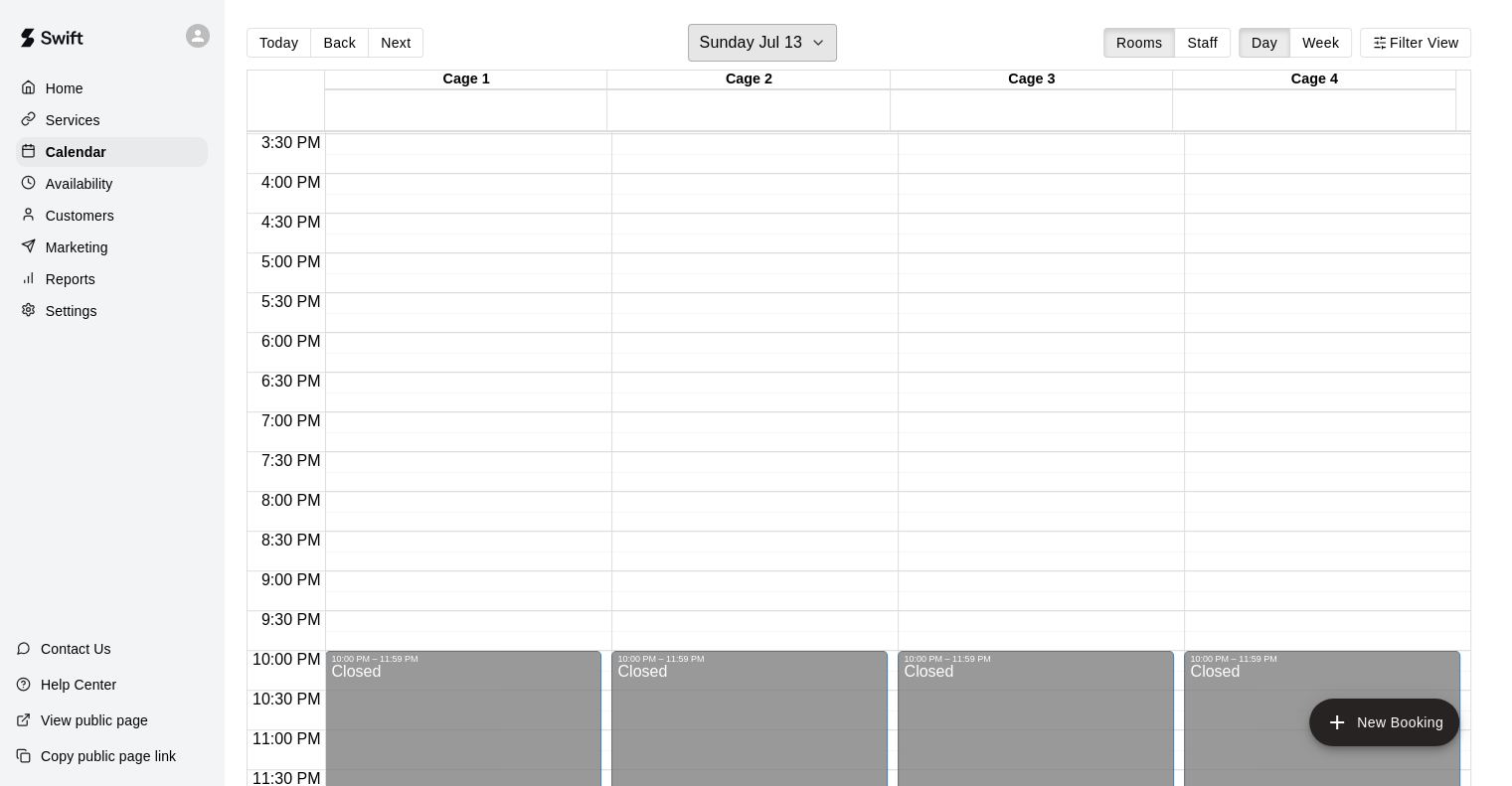 scroll, scrollTop: 535, scrollLeft: 0, axis: vertical 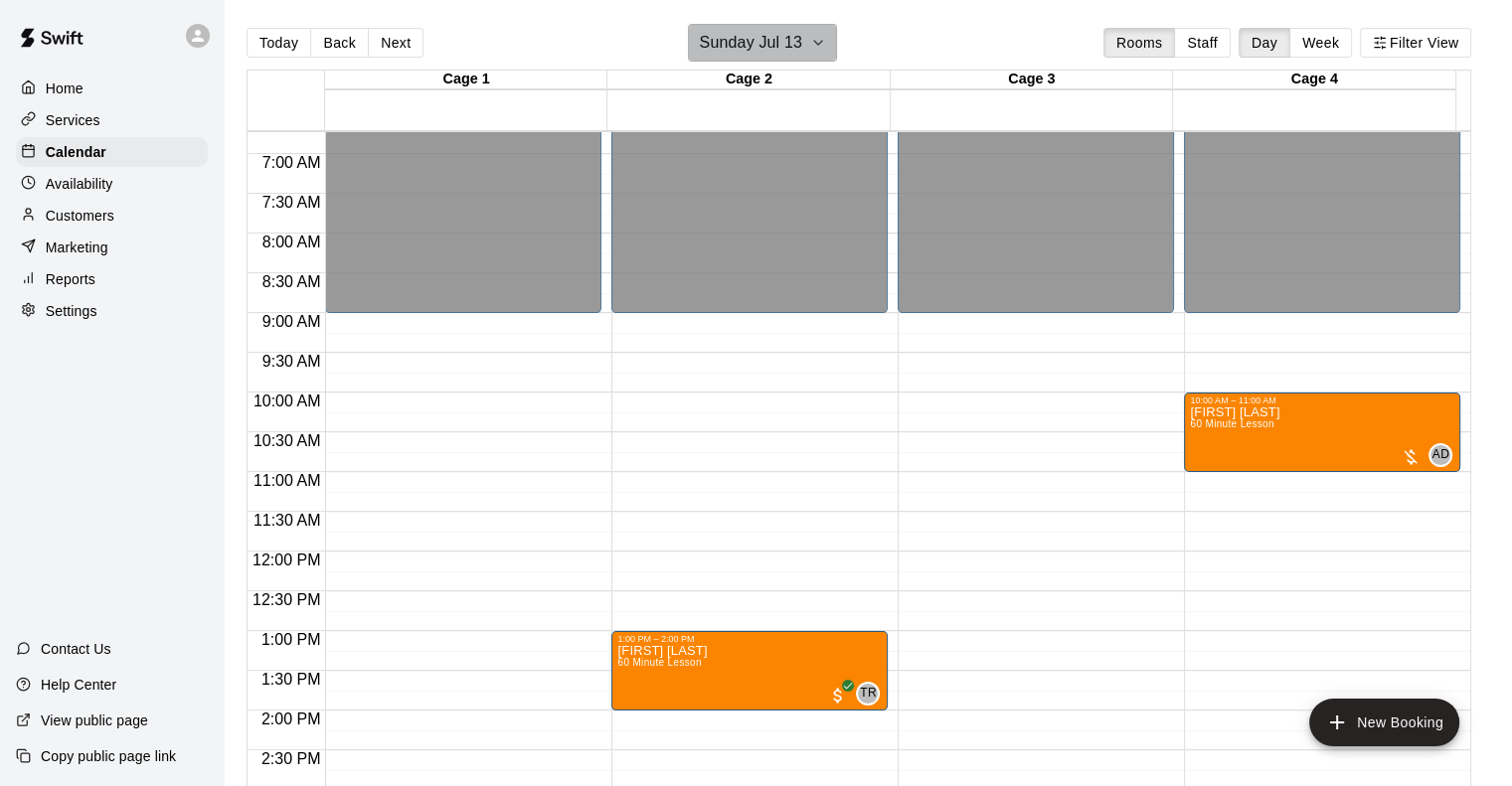 click on "Sunday Jul 13" at bounding box center (751, 43) 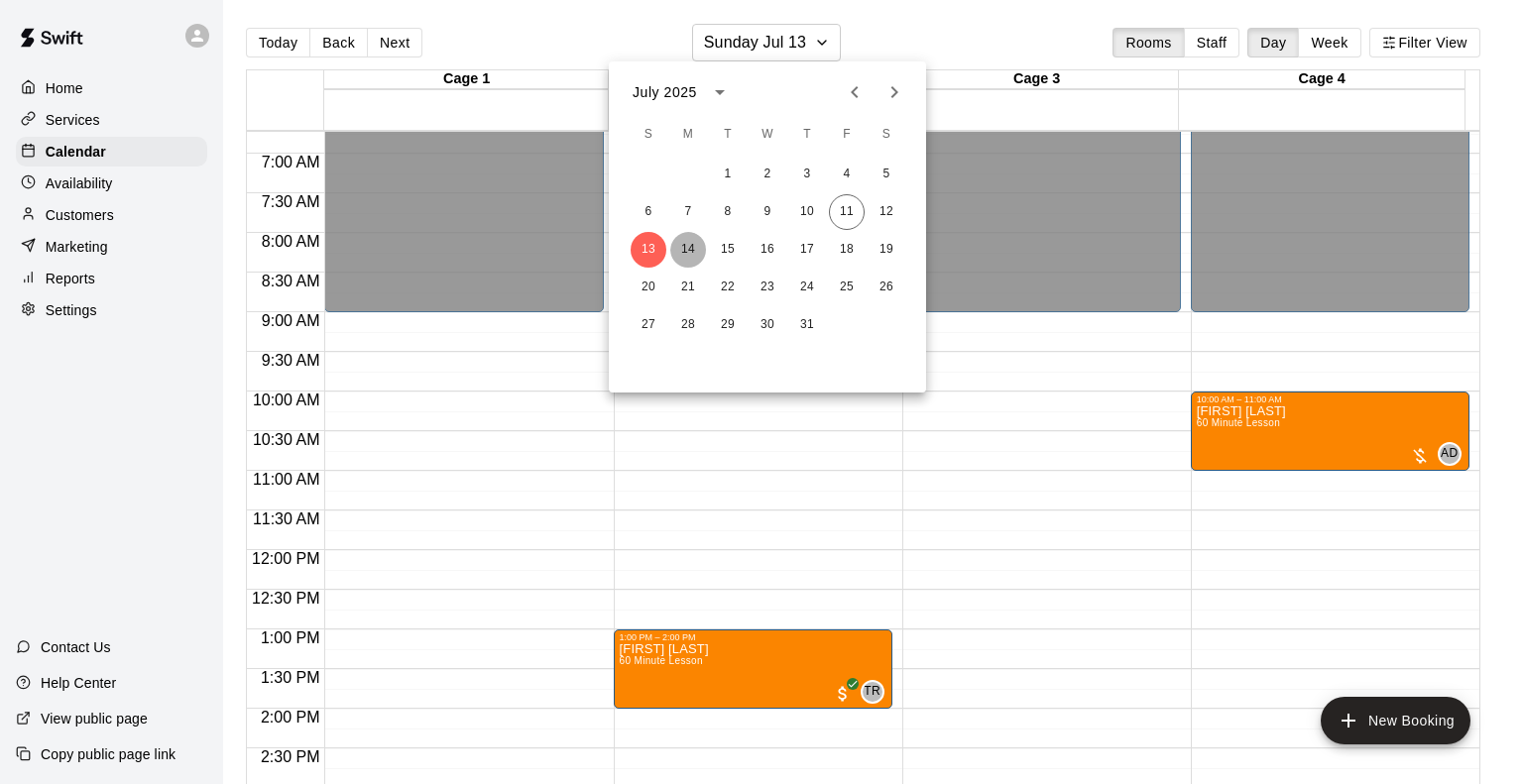 click on "14" at bounding box center [688, 250] 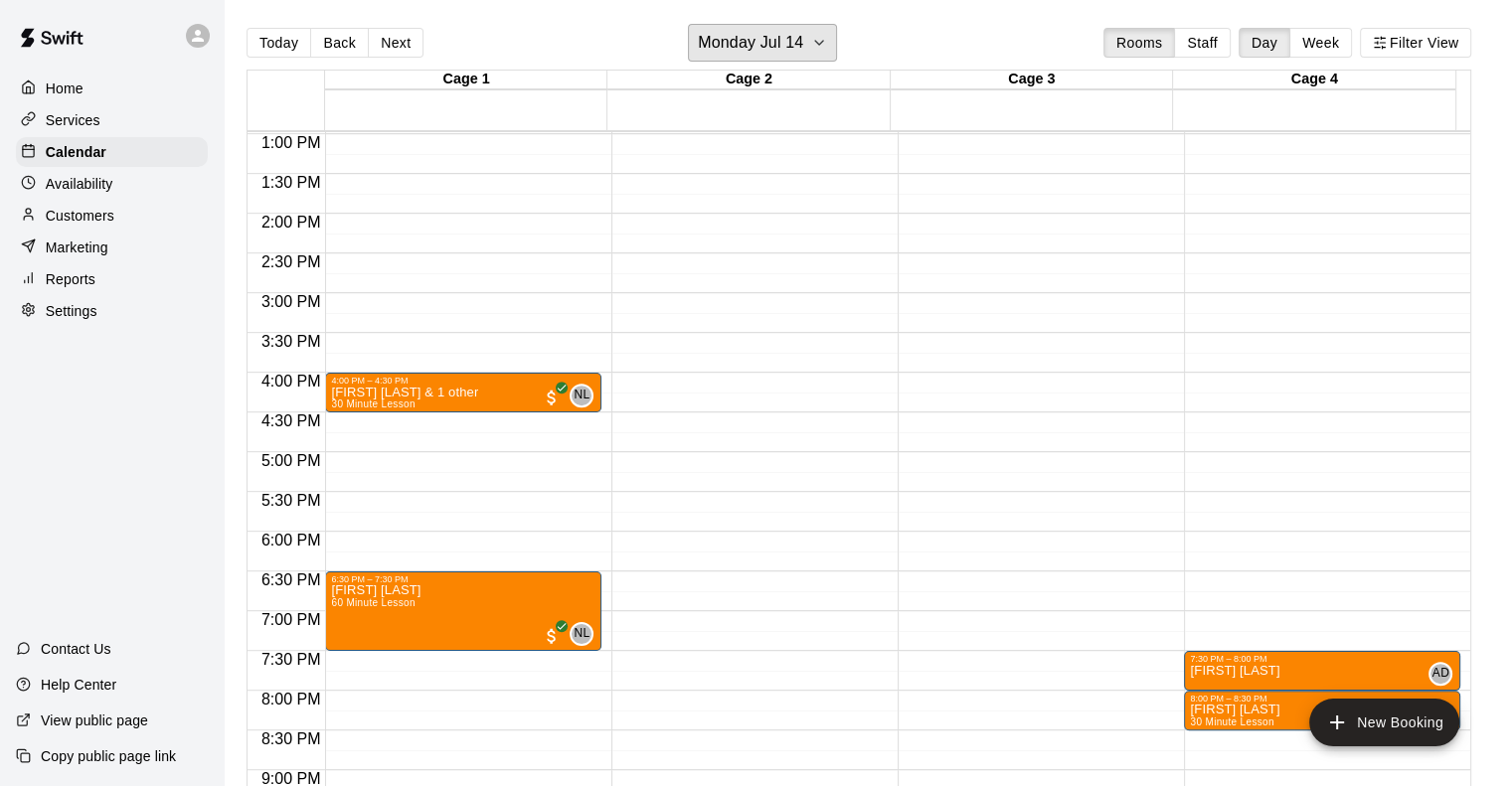 scroll, scrollTop: 1131, scrollLeft: 0, axis: vertical 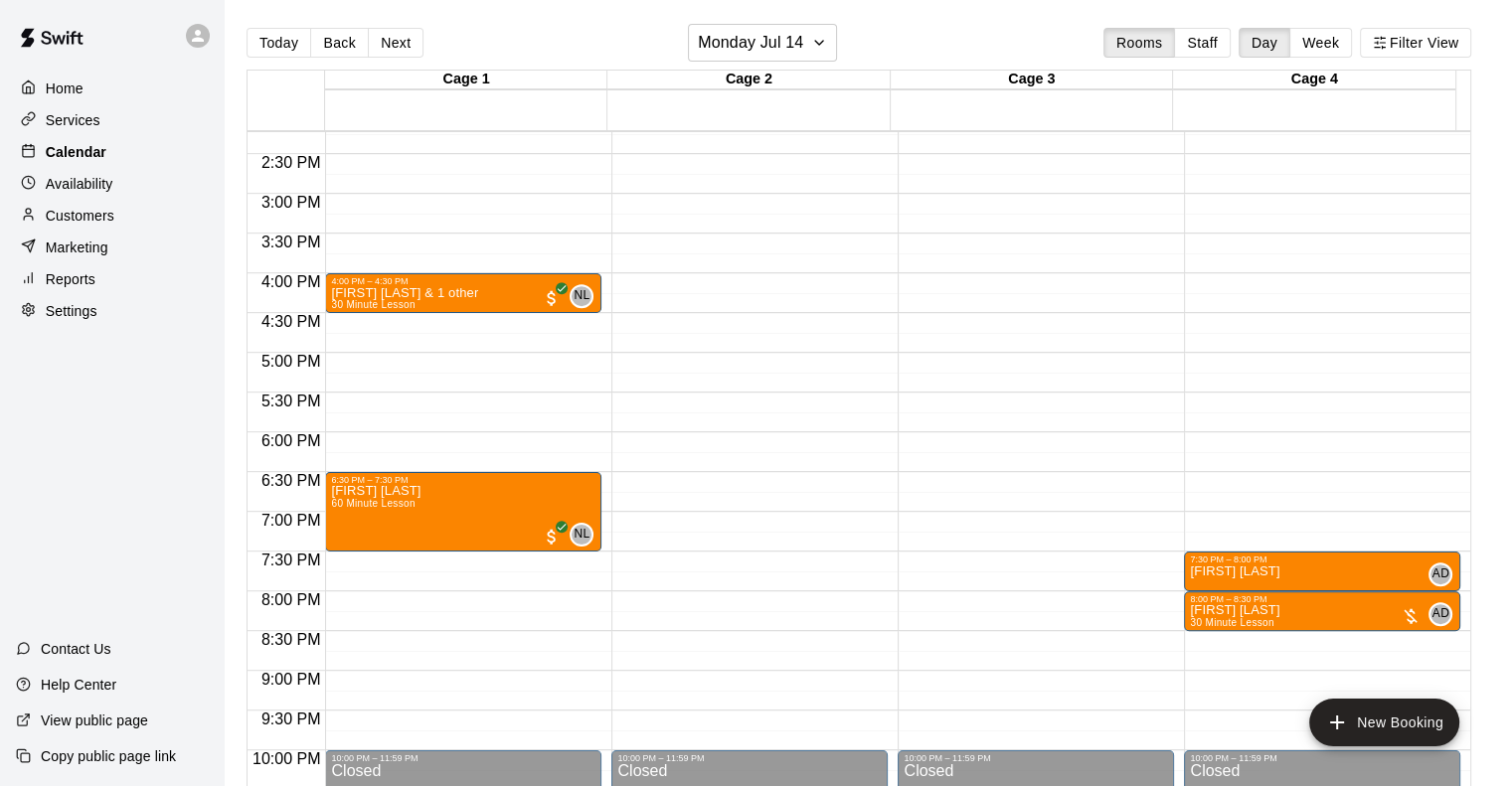 click on "Calendar" at bounding box center (76, 152) 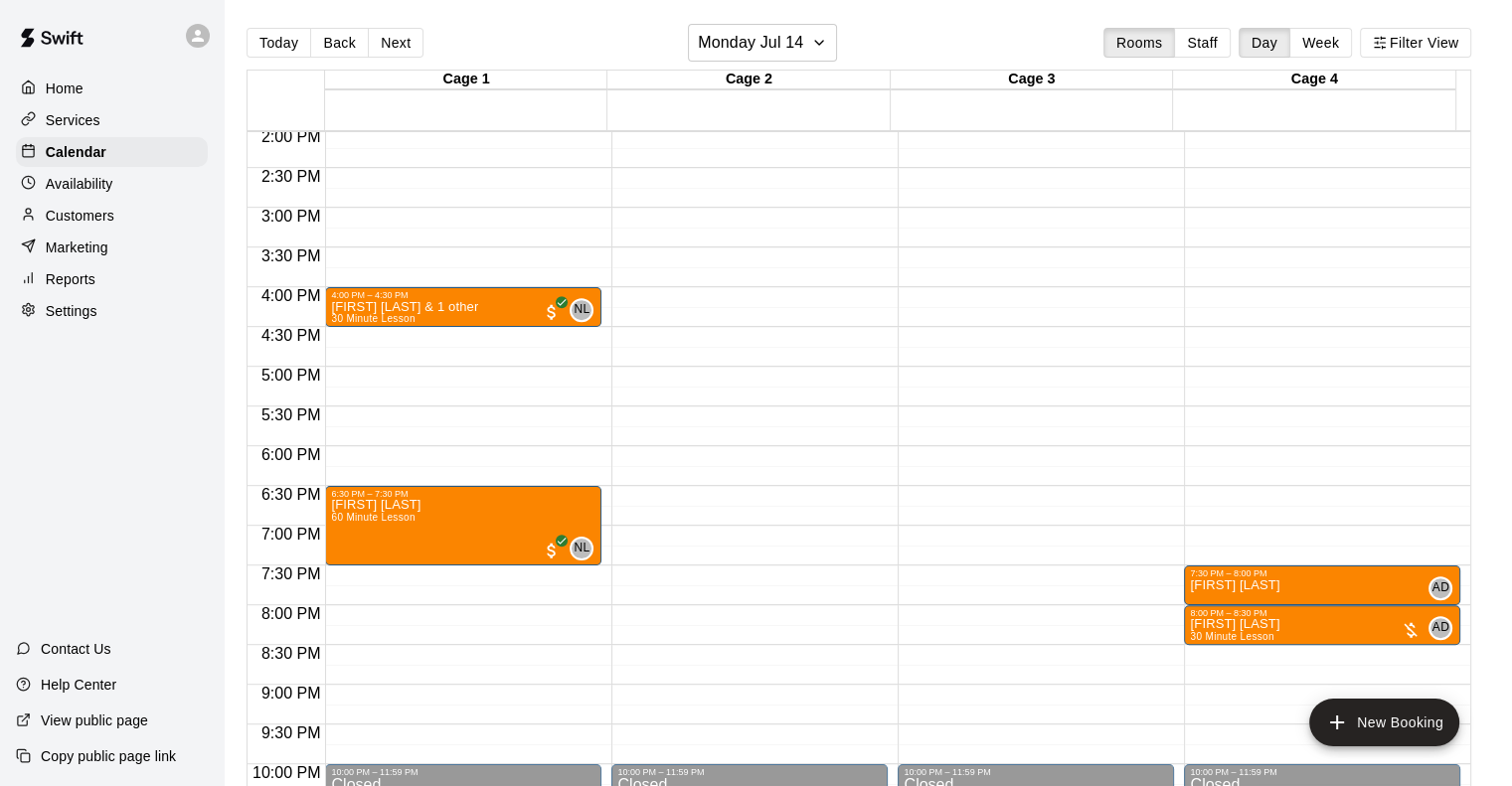 scroll, scrollTop: 1131, scrollLeft: 0, axis: vertical 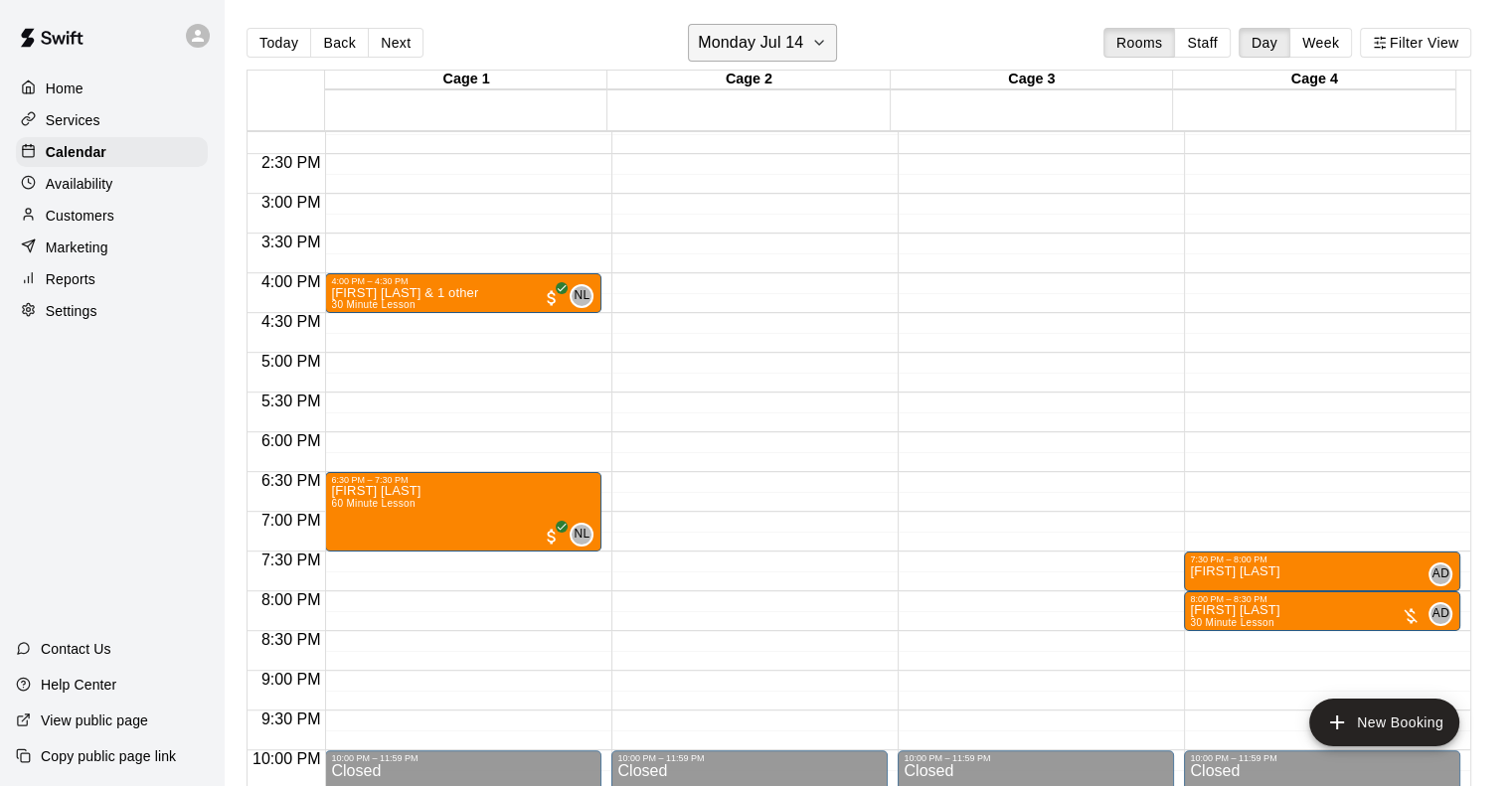 click on "Monday Jul 14" at bounding box center [751, 43] 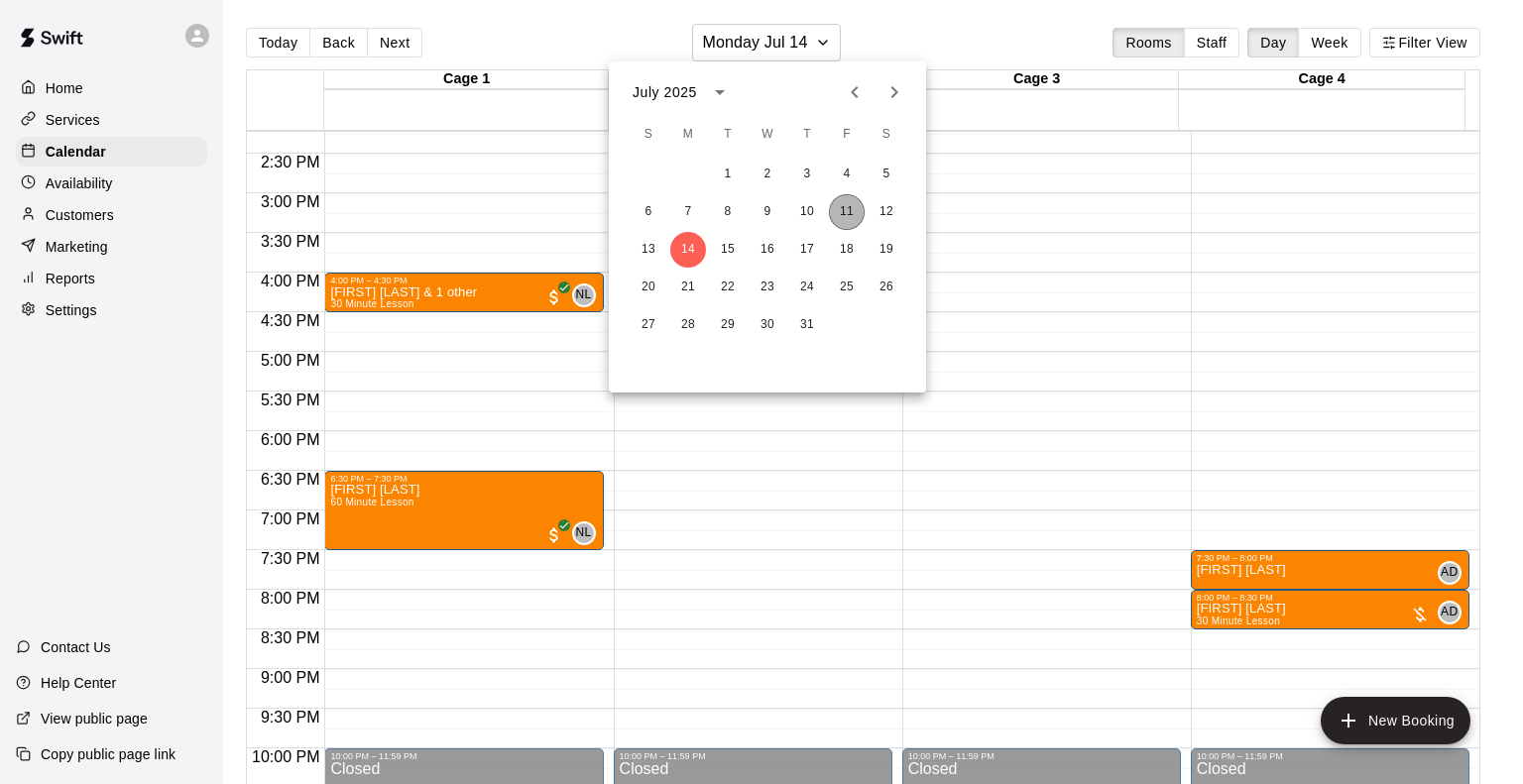click on "11" at bounding box center (847, 212) 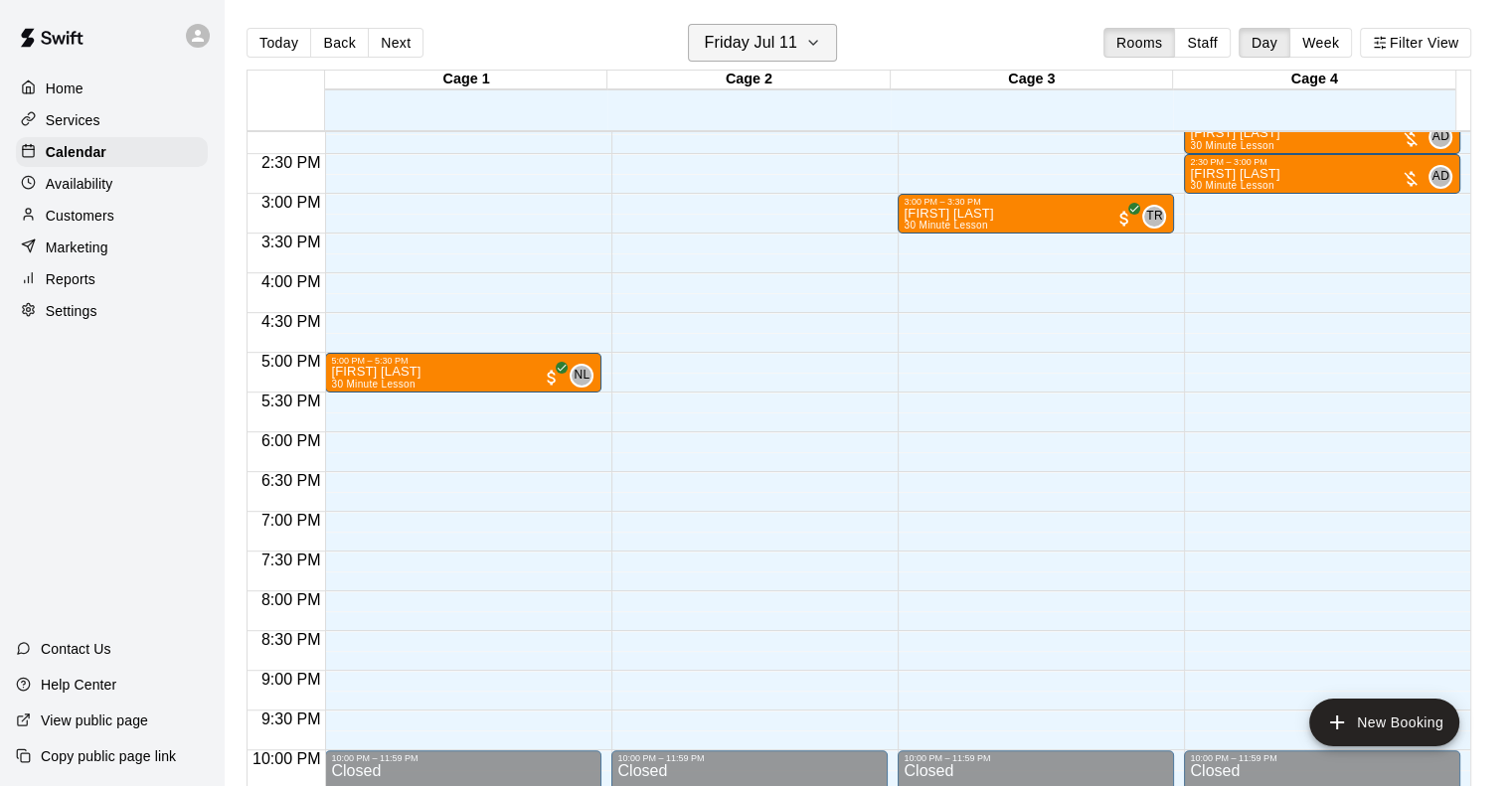 click on "Friday Jul 11" at bounding box center (751, 43) 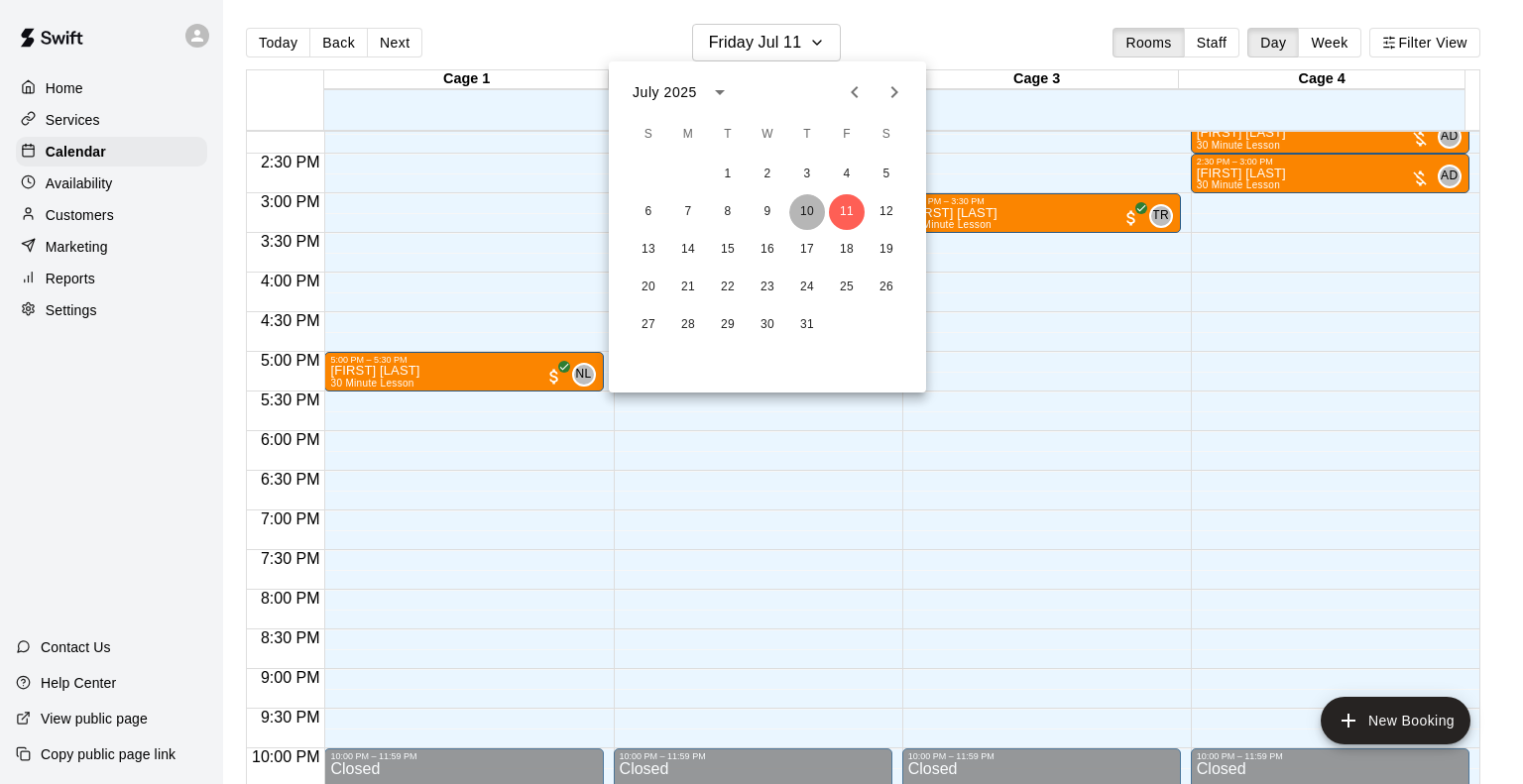 click on "10" at bounding box center (807, 212) 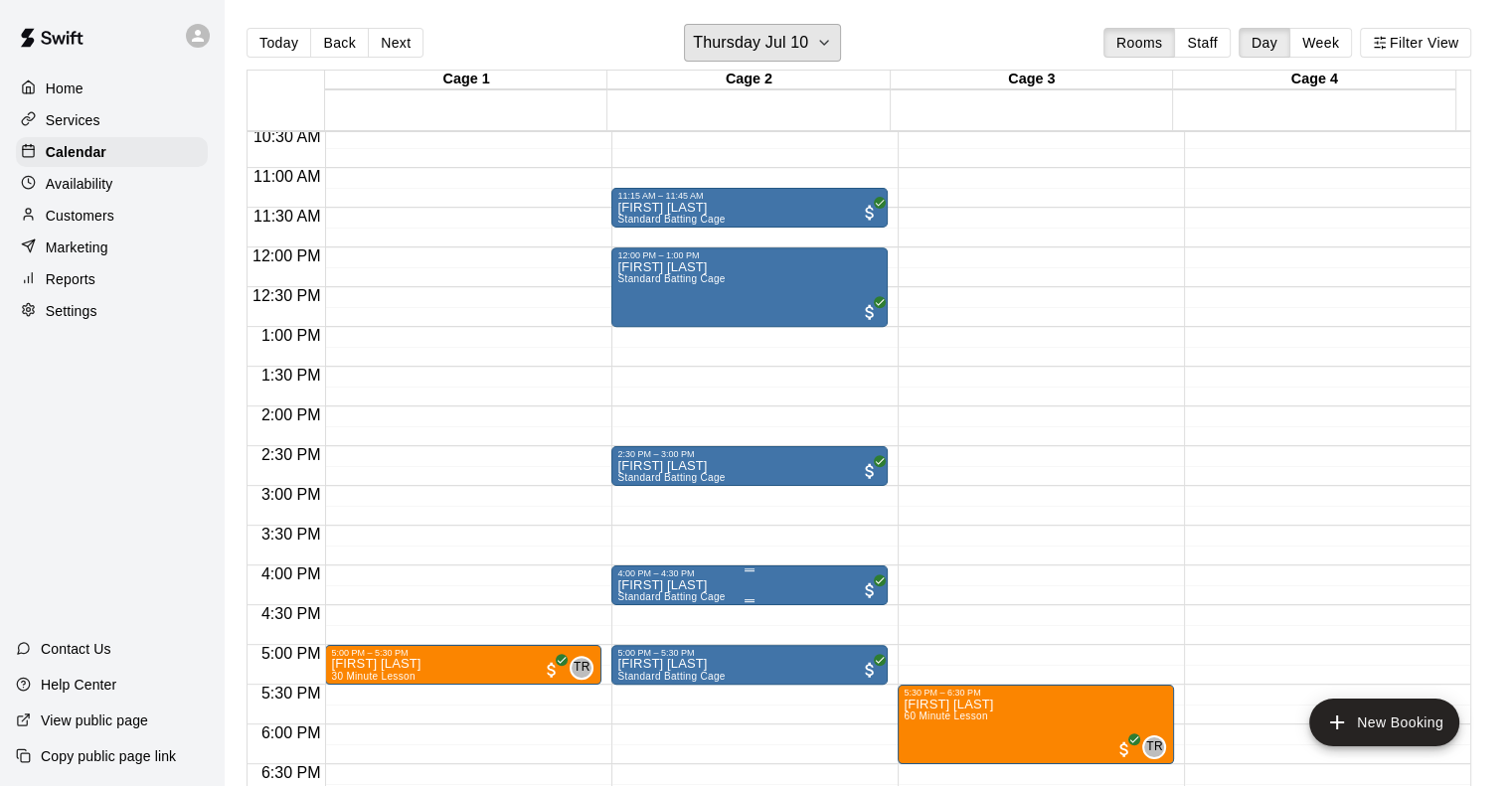 scroll, scrollTop: 733, scrollLeft: 0, axis: vertical 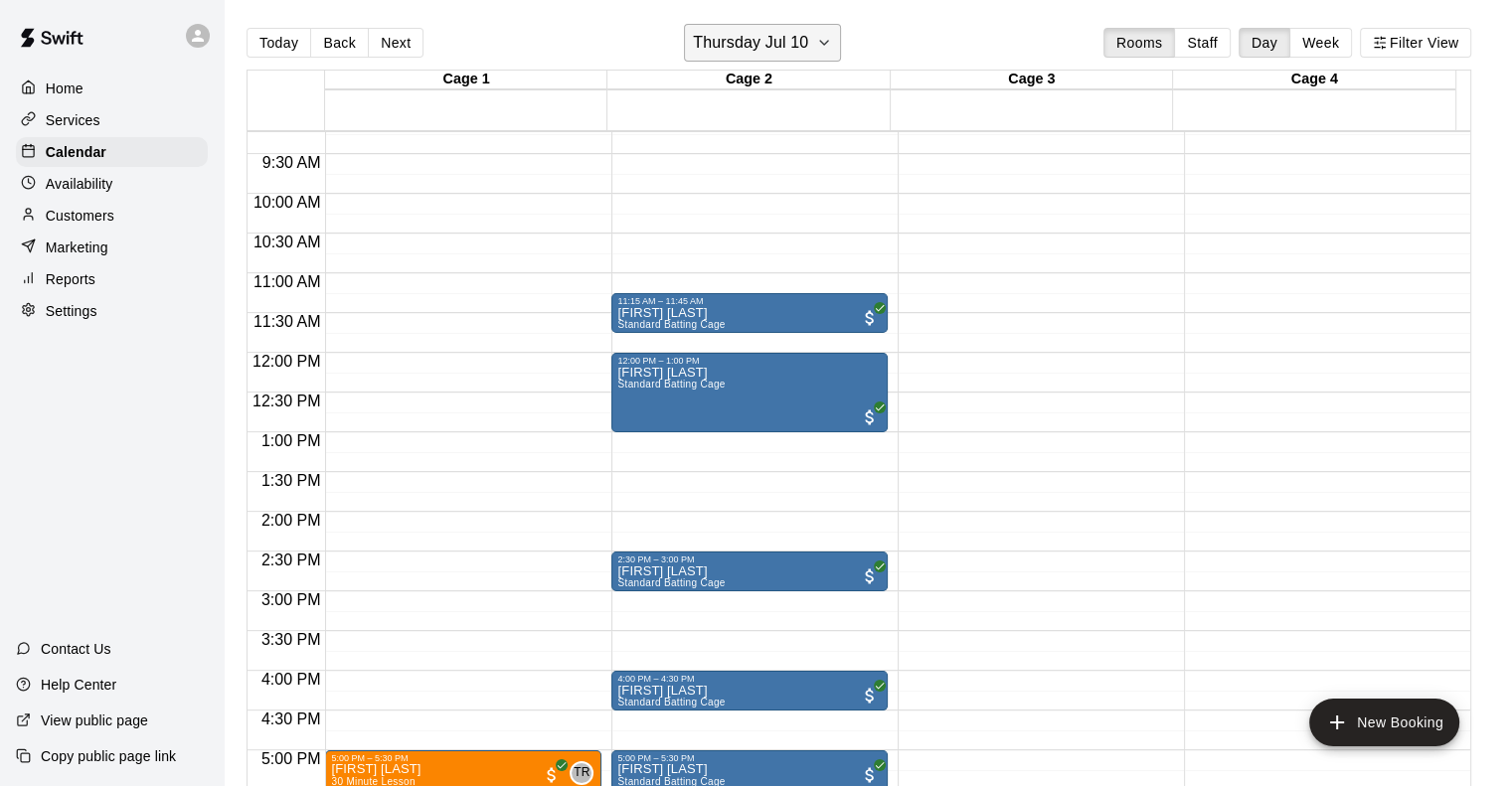 click on "Thursday Jul 10" at bounding box center (751, 43) 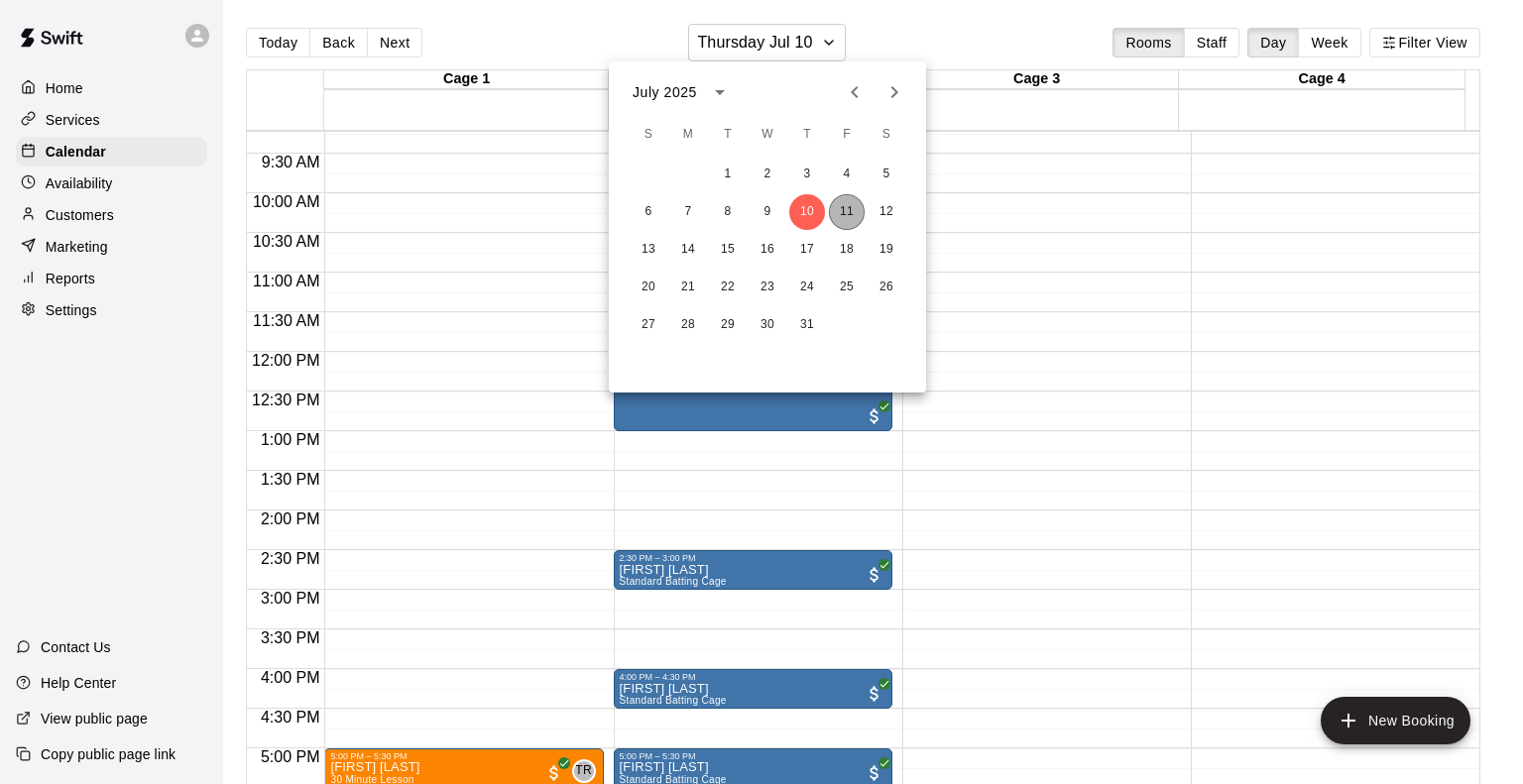 click on "11" at bounding box center (847, 212) 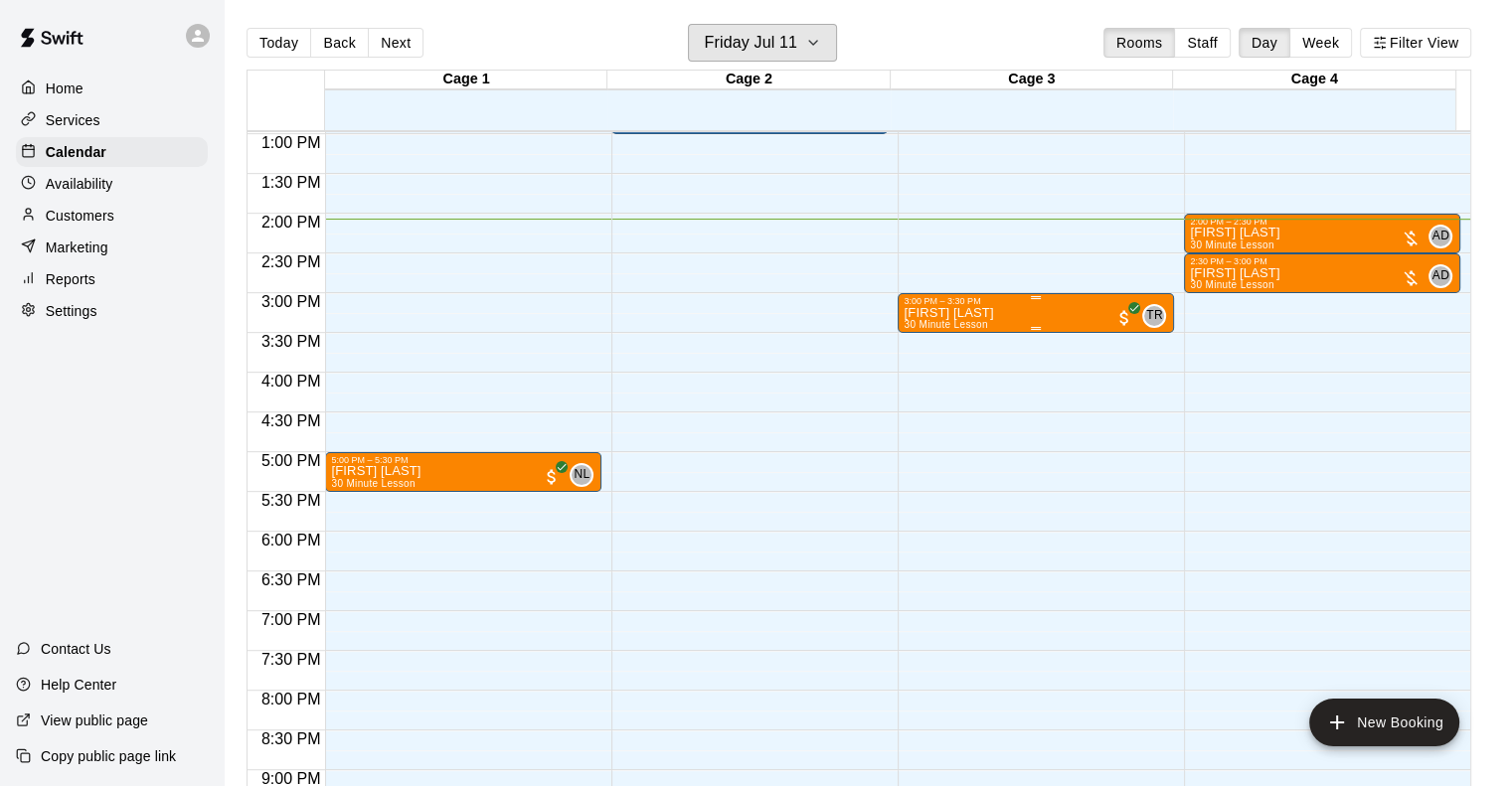 scroll, scrollTop: 1230, scrollLeft: 0, axis: vertical 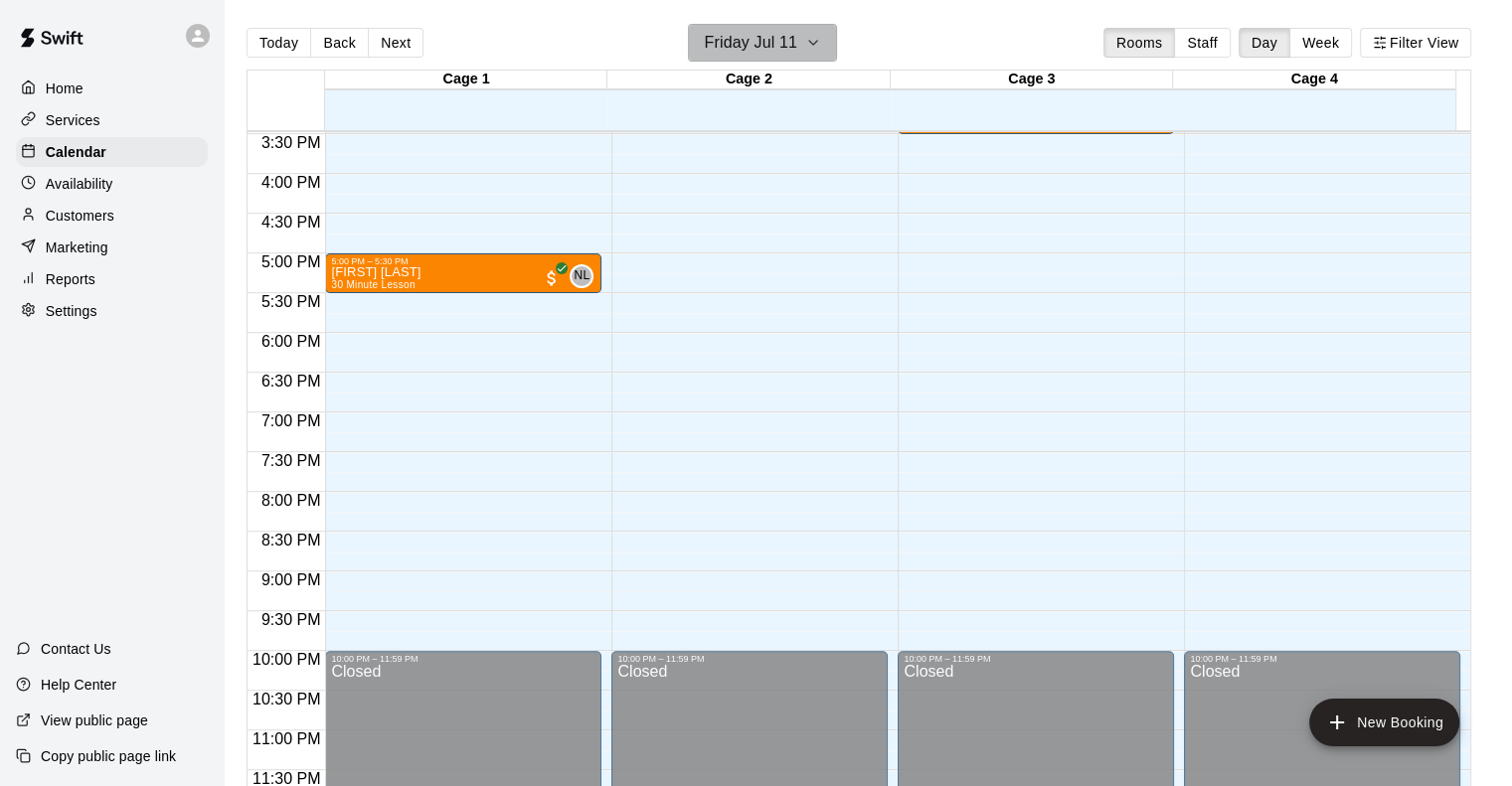 click on "Friday Jul 11" at bounding box center (762, 43) 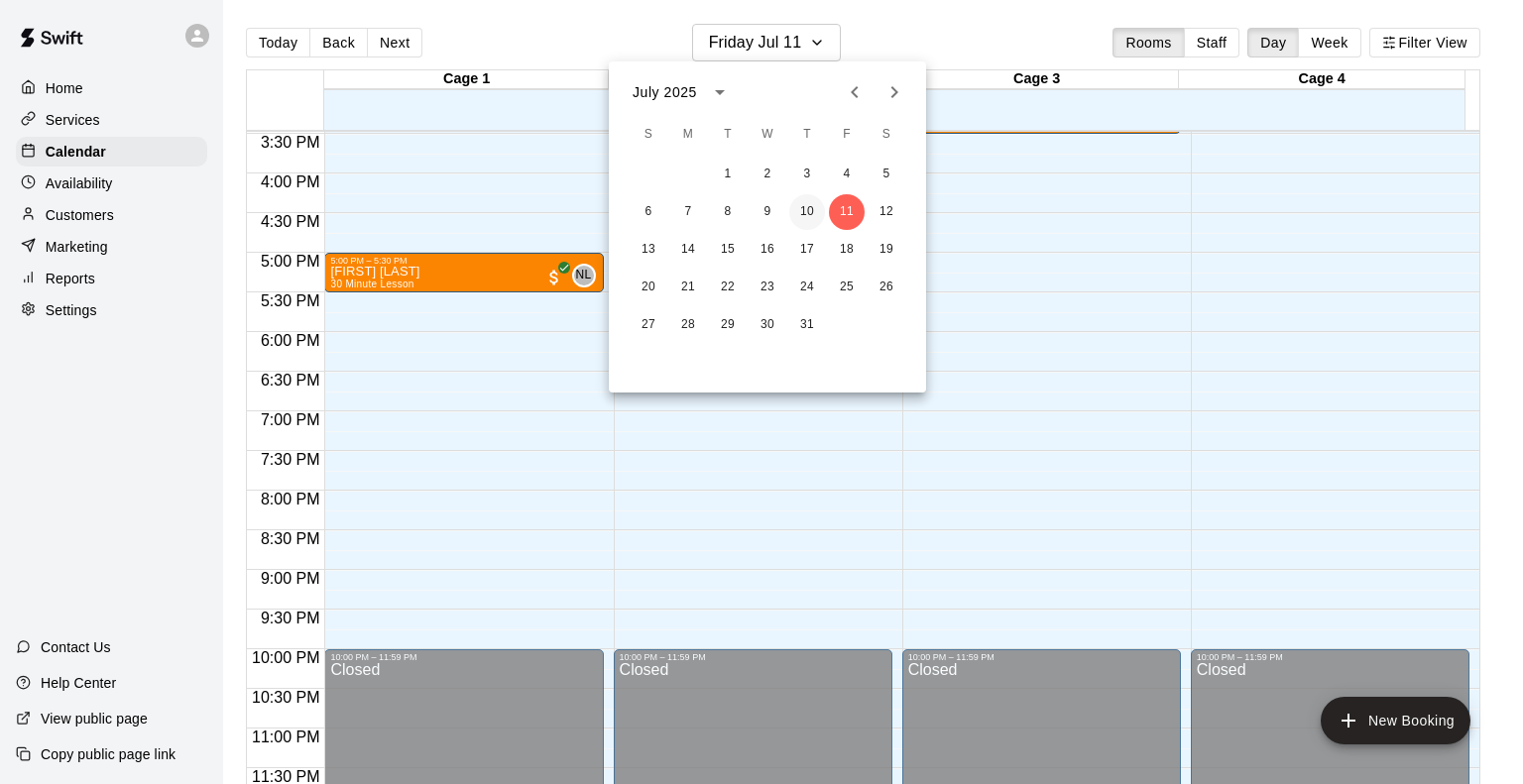 click on "10" at bounding box center (807, 212) 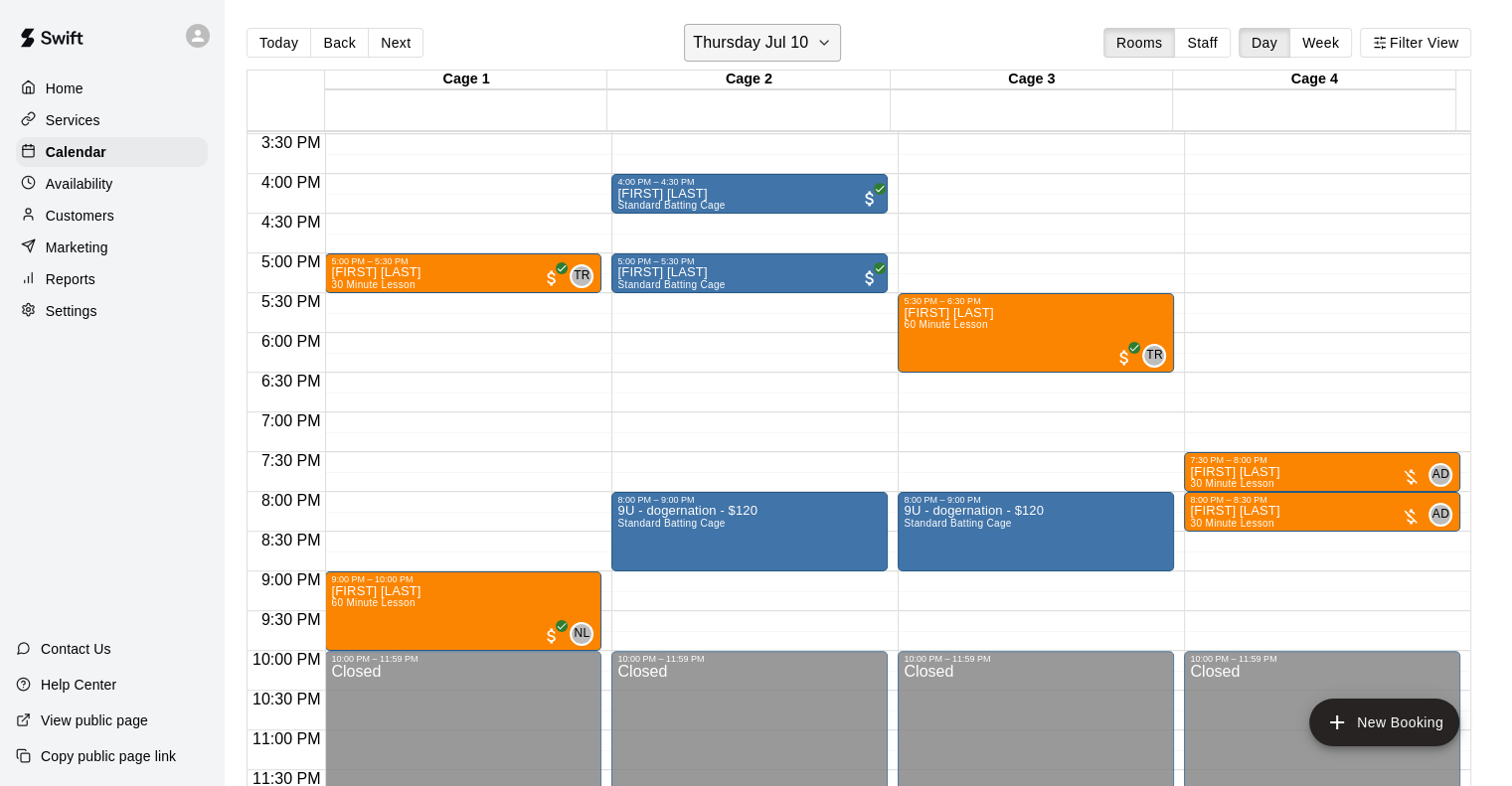 click on "Thursday Jul 10" at bounding box center [751, 43] 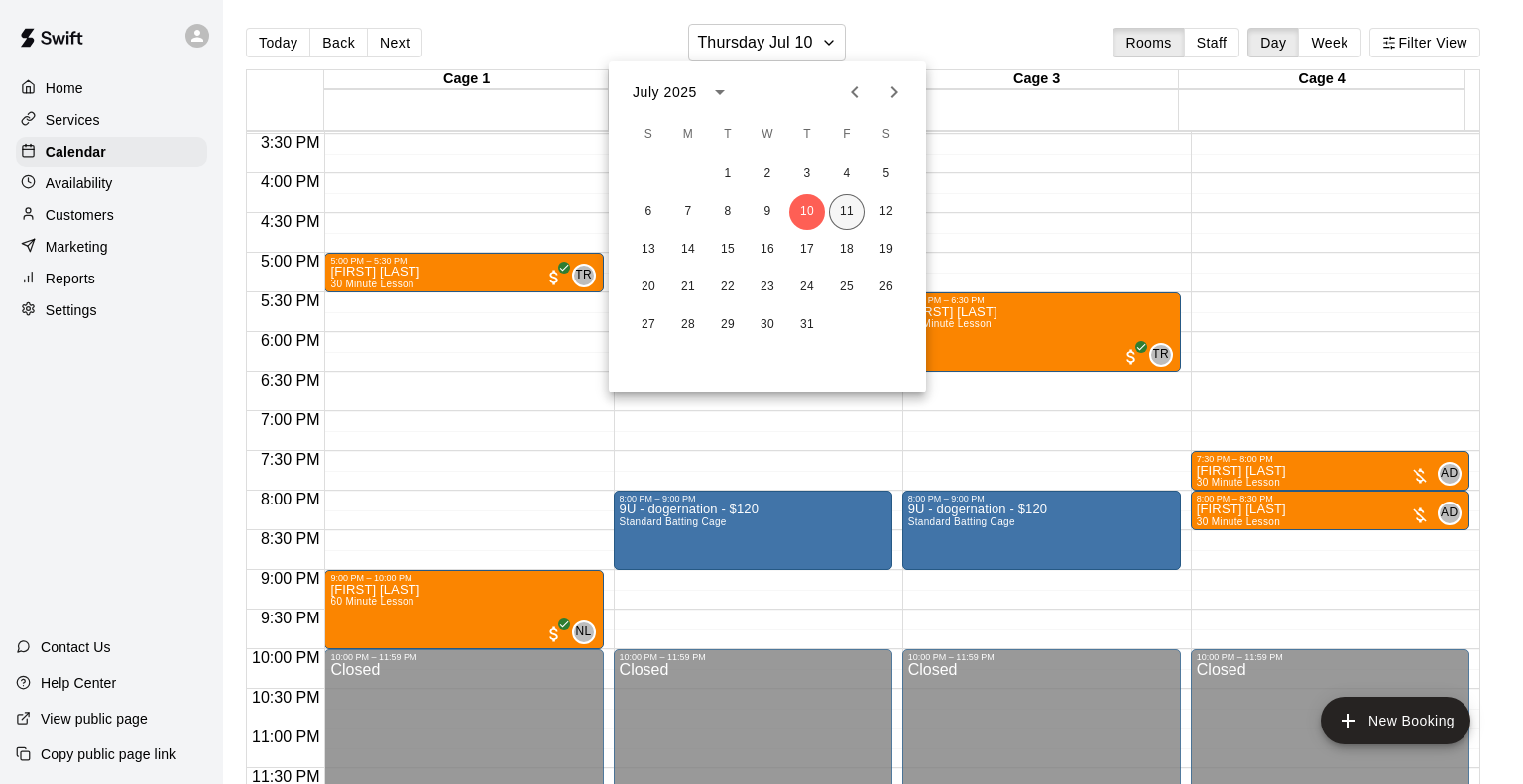click on "11" at bounding box center (847, 212) 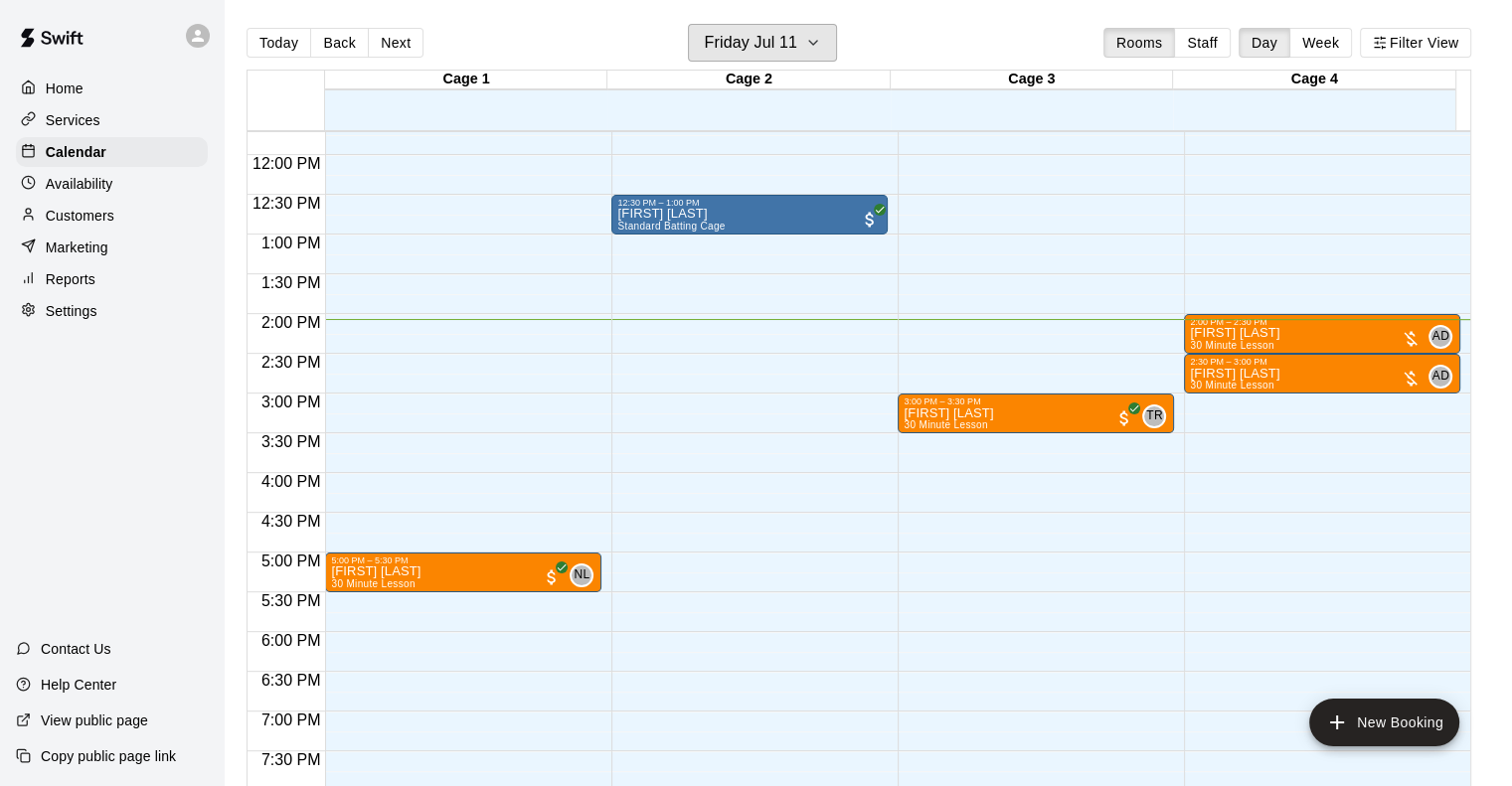 scroll, scrollTop: 932, scrollLeft: 0, axis: vertical 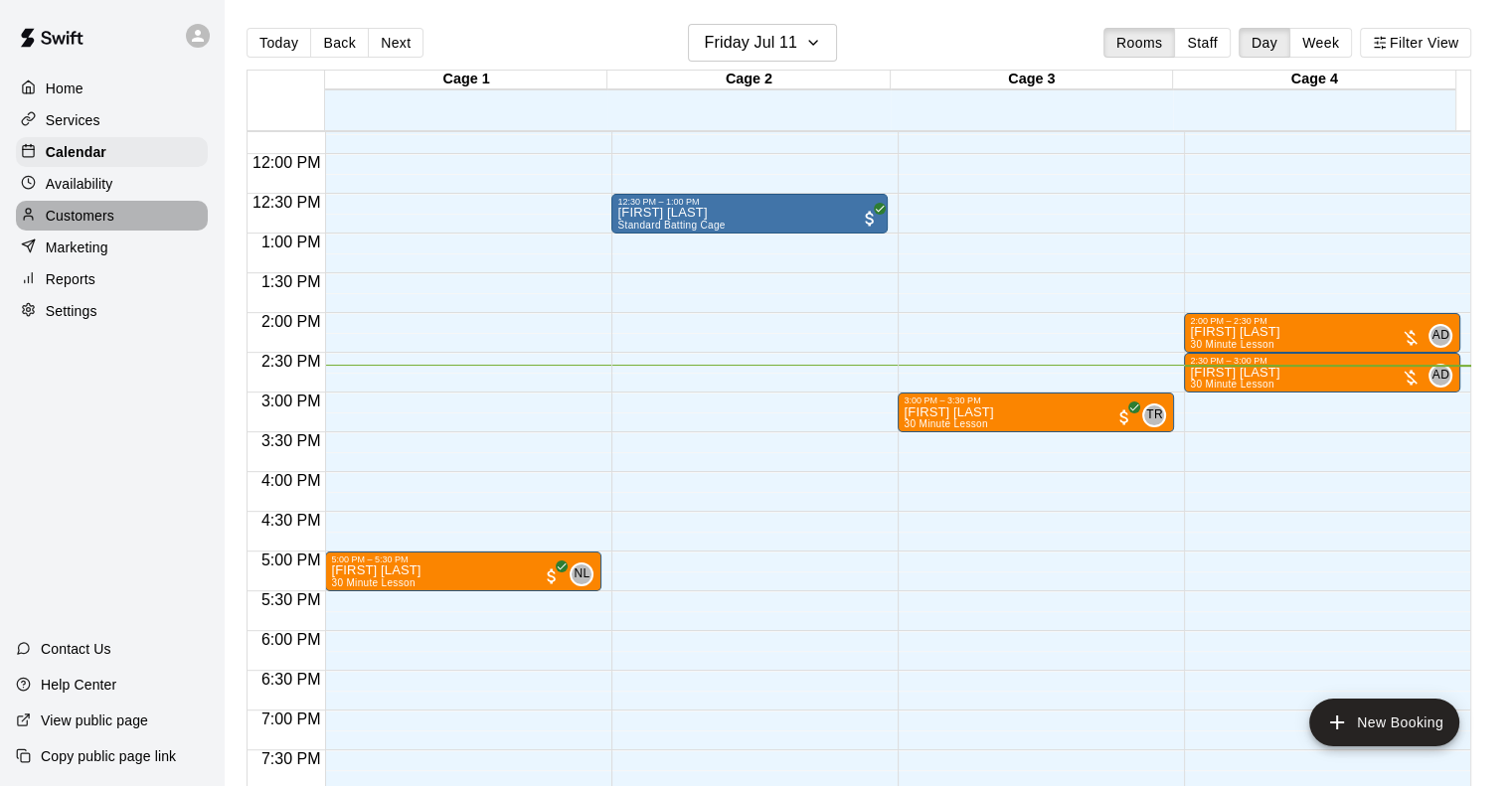 click on "Customers" at bounding box center [111, 216] 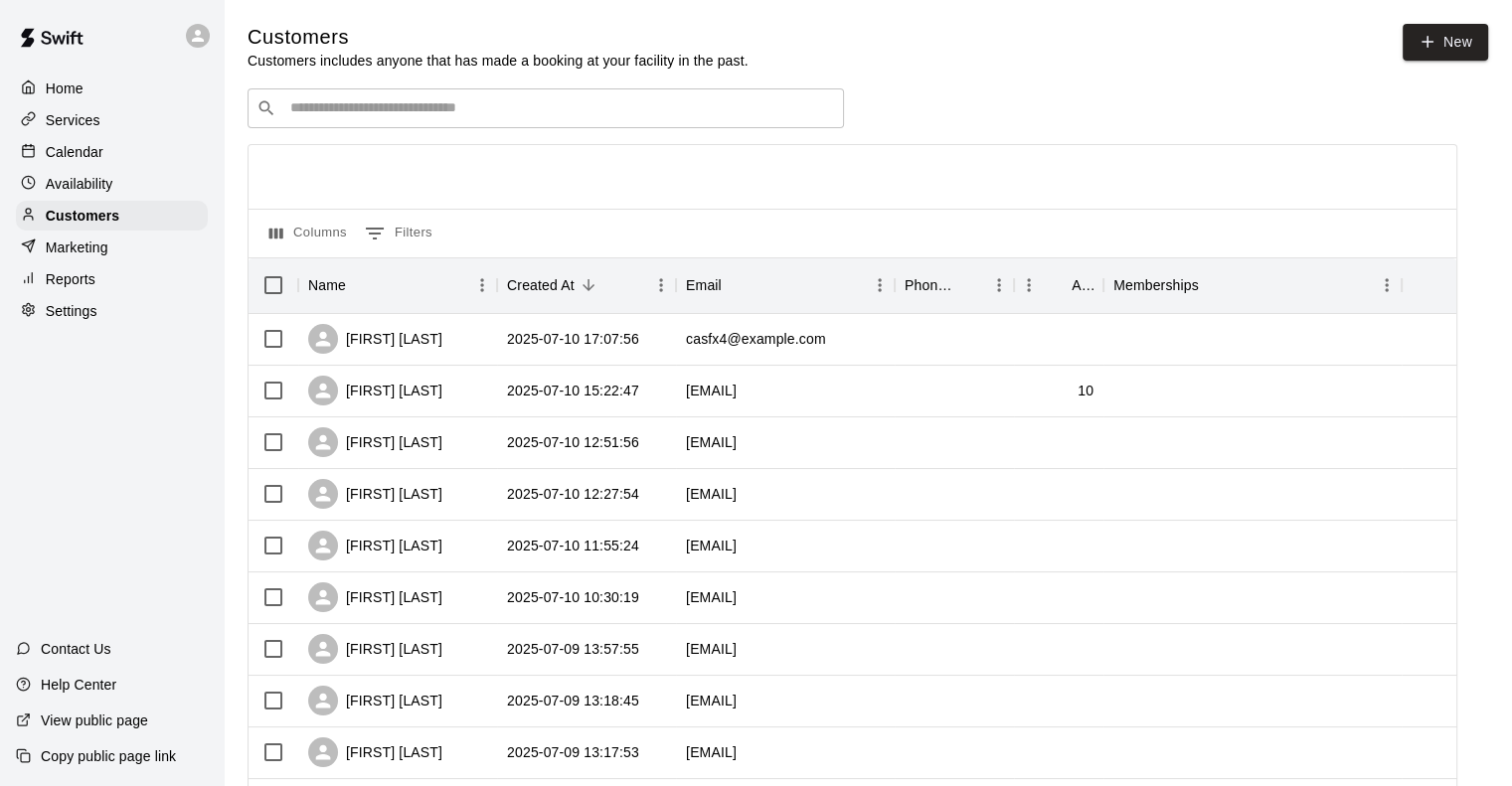click at bounding box center [560, 108] 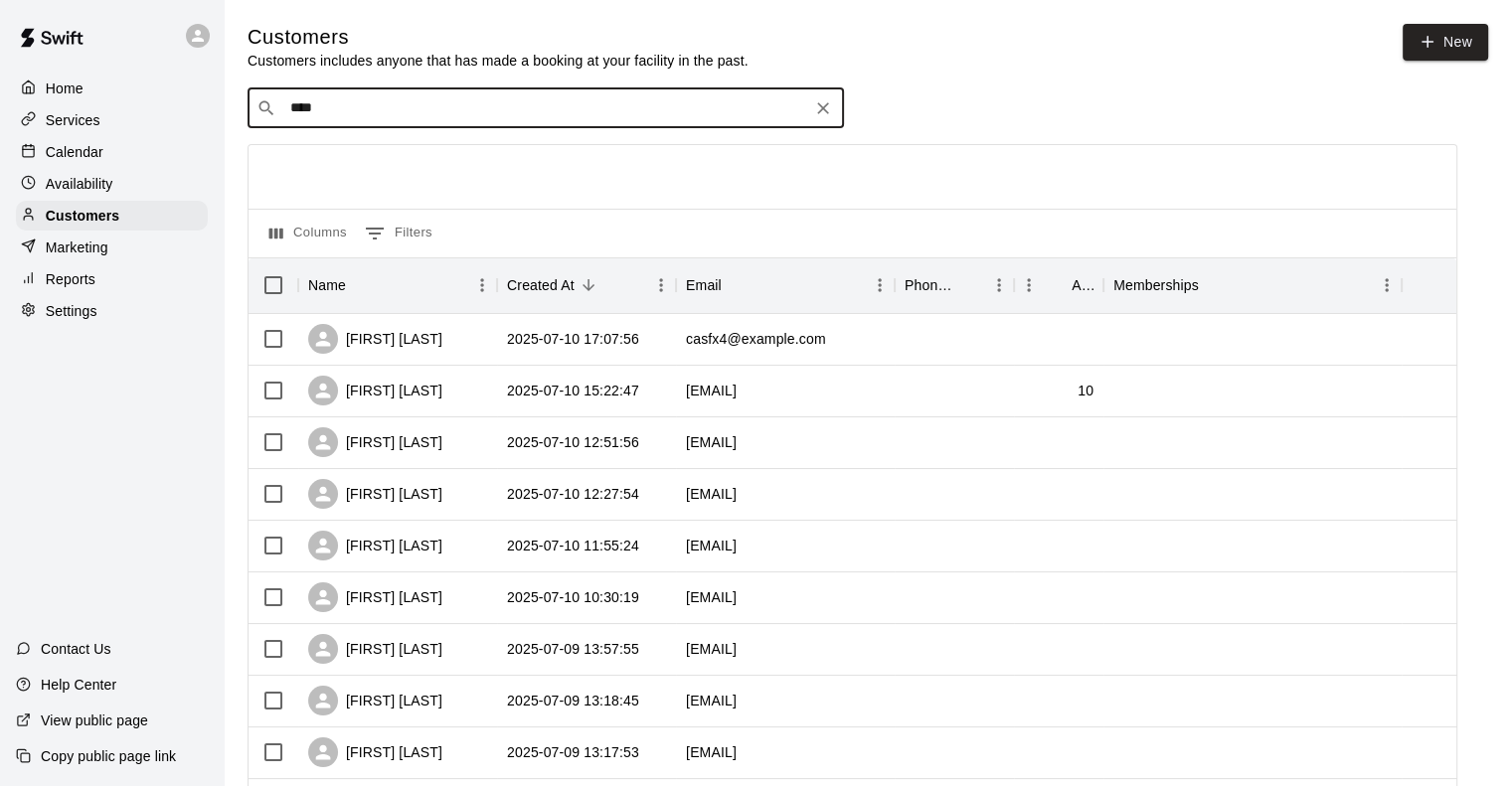 type on "*****" 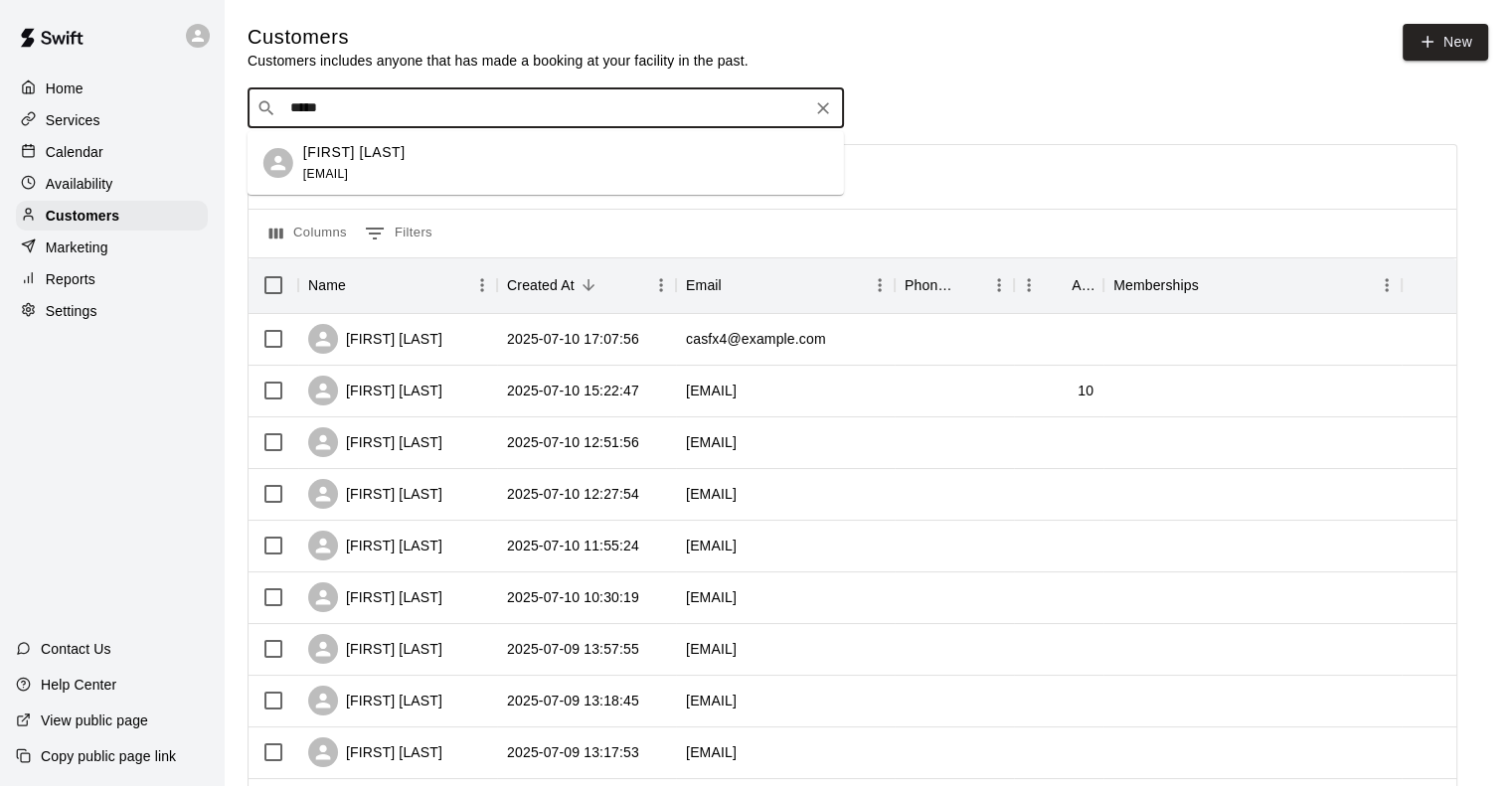 click on "[FIRST] [LAST]" at bounding box center (354, 152) 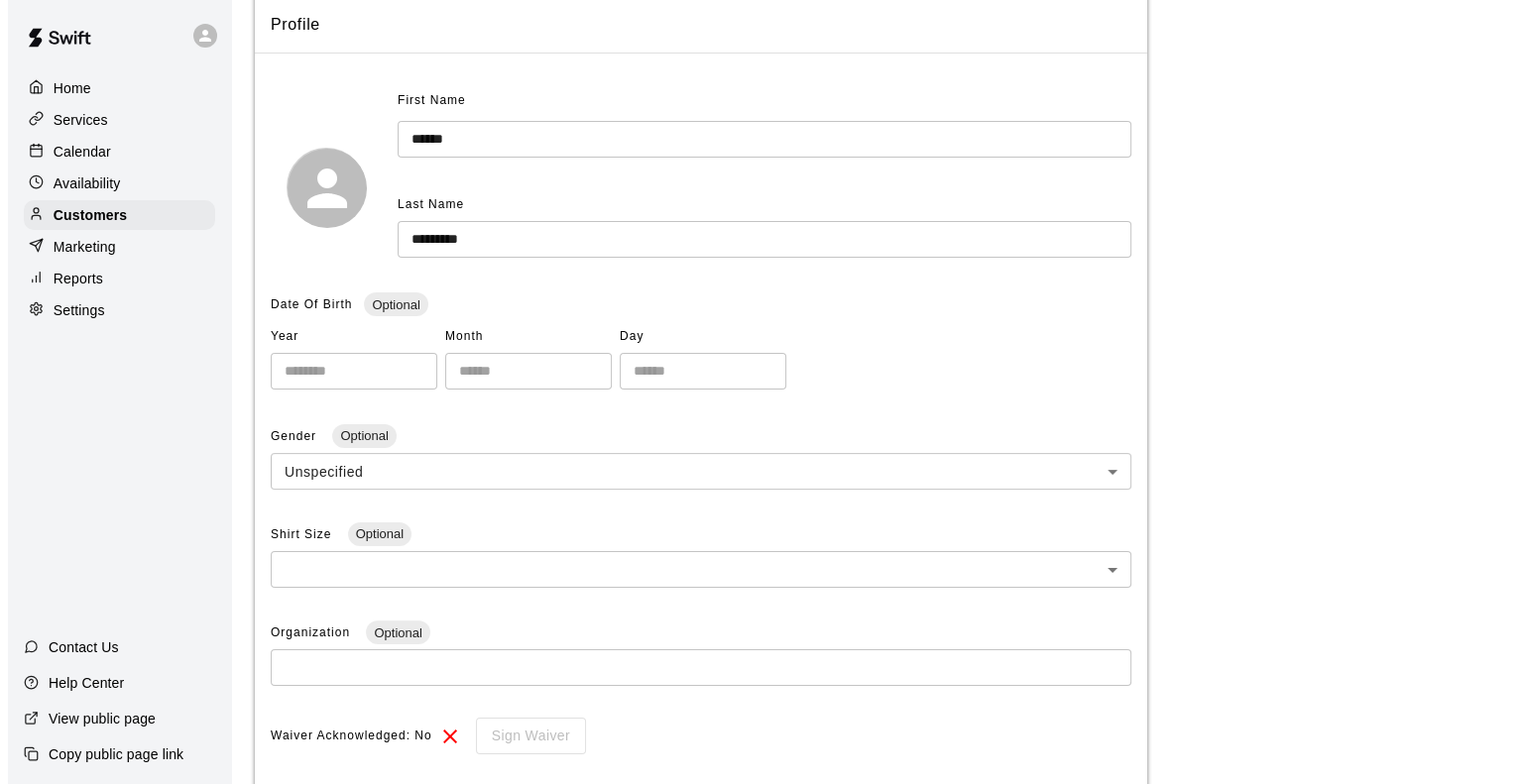 scroll, scrollTop: 0, scrollLeft: 0, axis: both 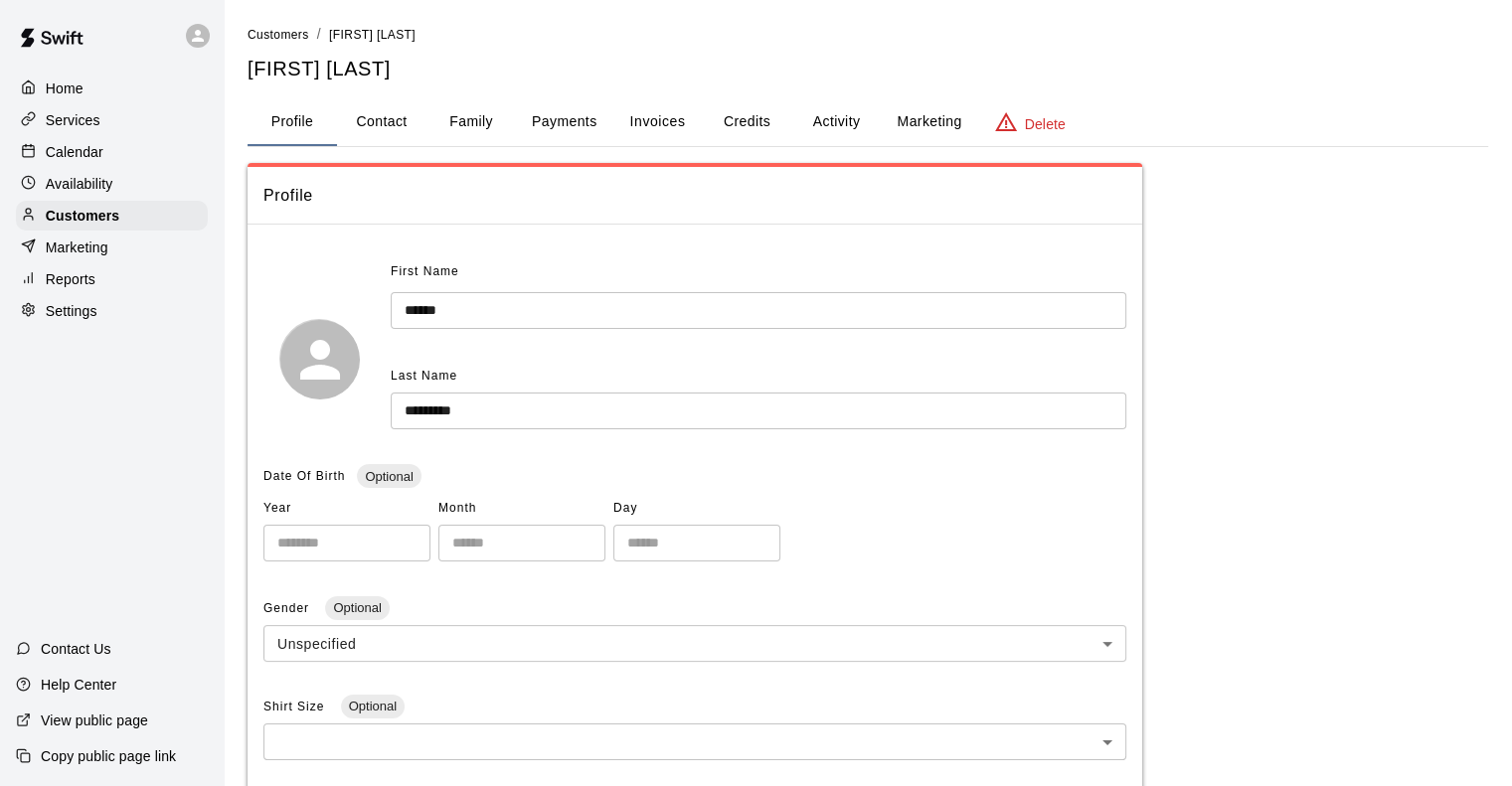 click on "Payments" at bounding box center (564, 122) 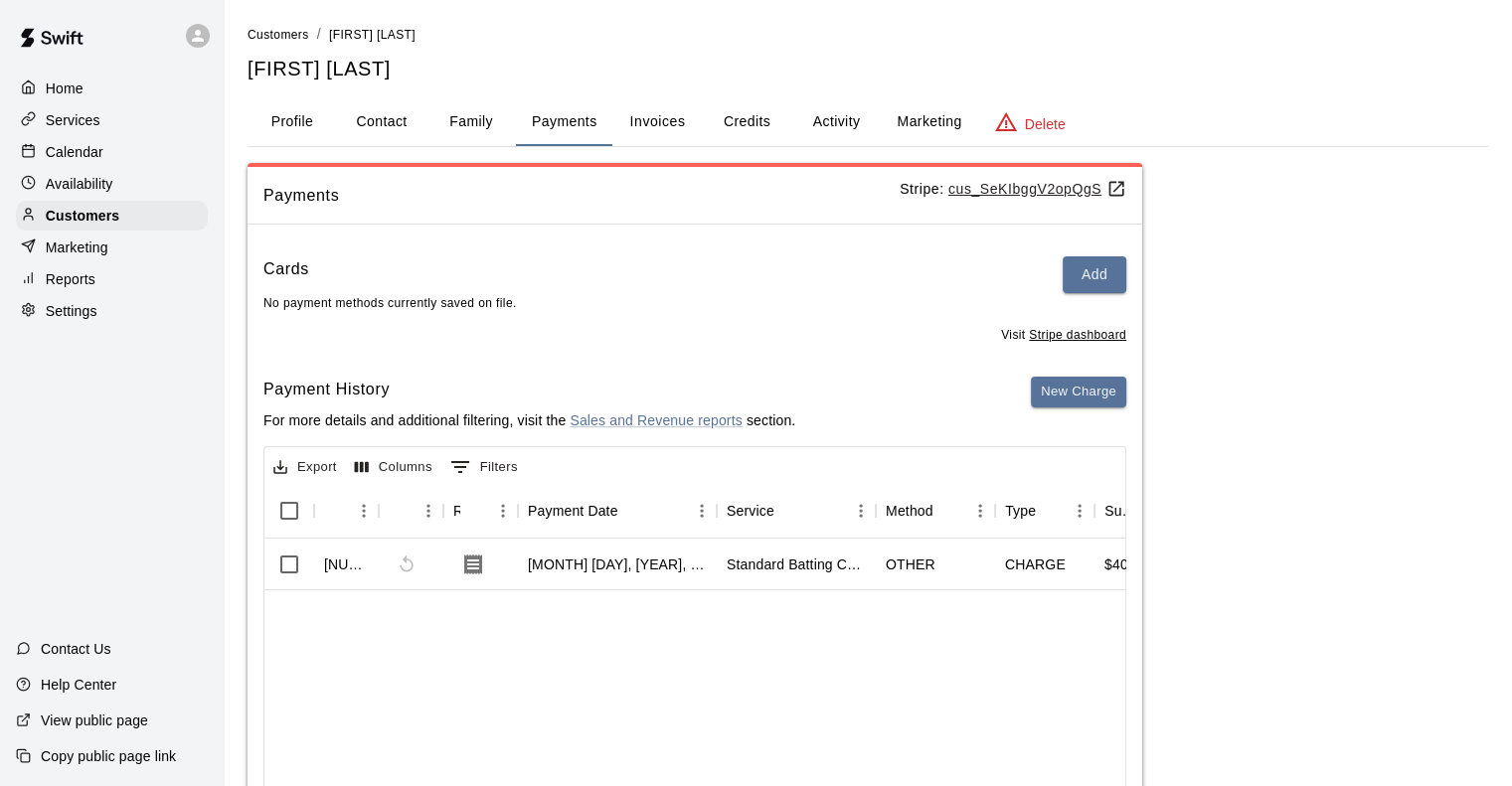 click on "Marketing" at bounding box center [928, 122] 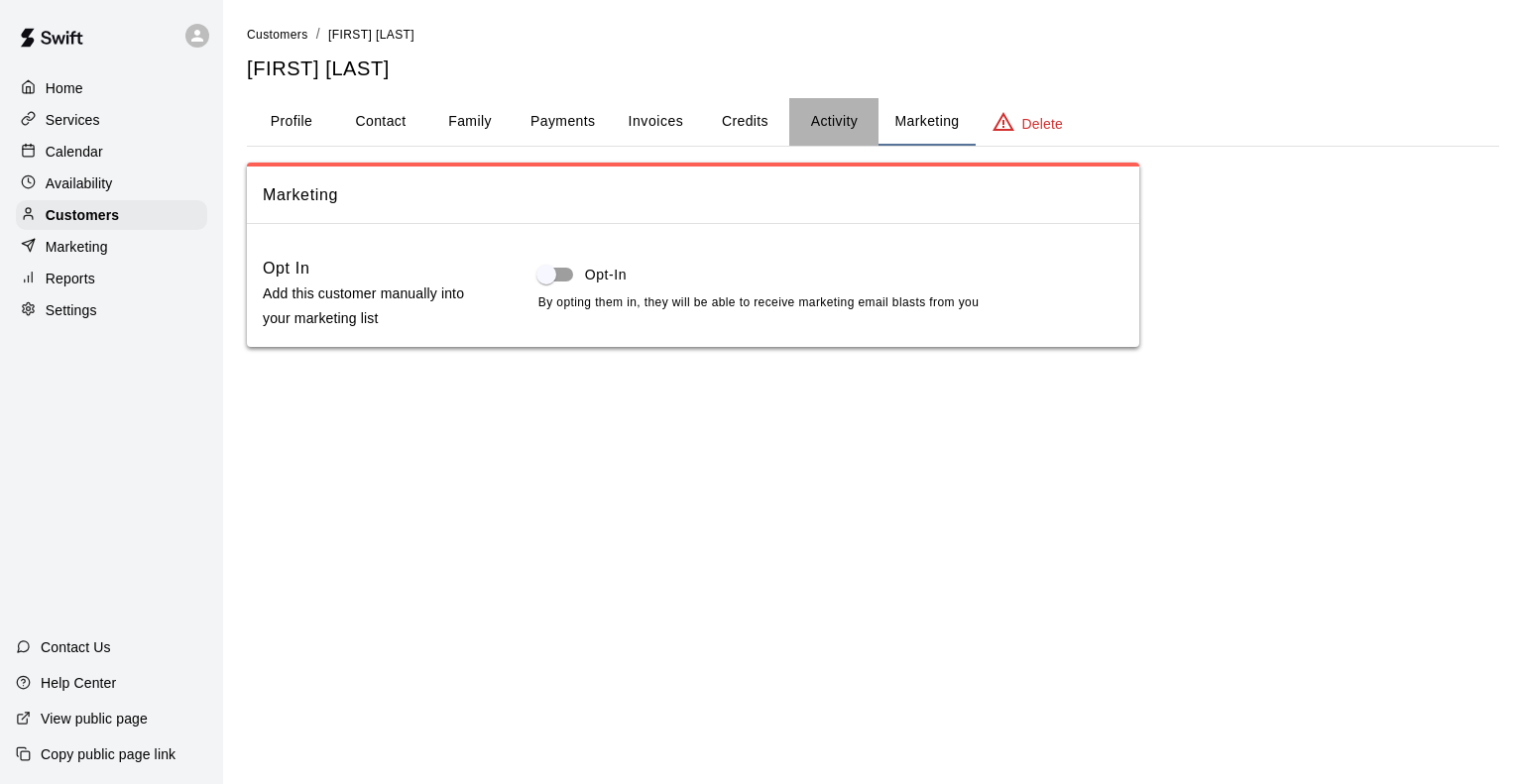 click on "Activity" at bounding box center [834, 122] 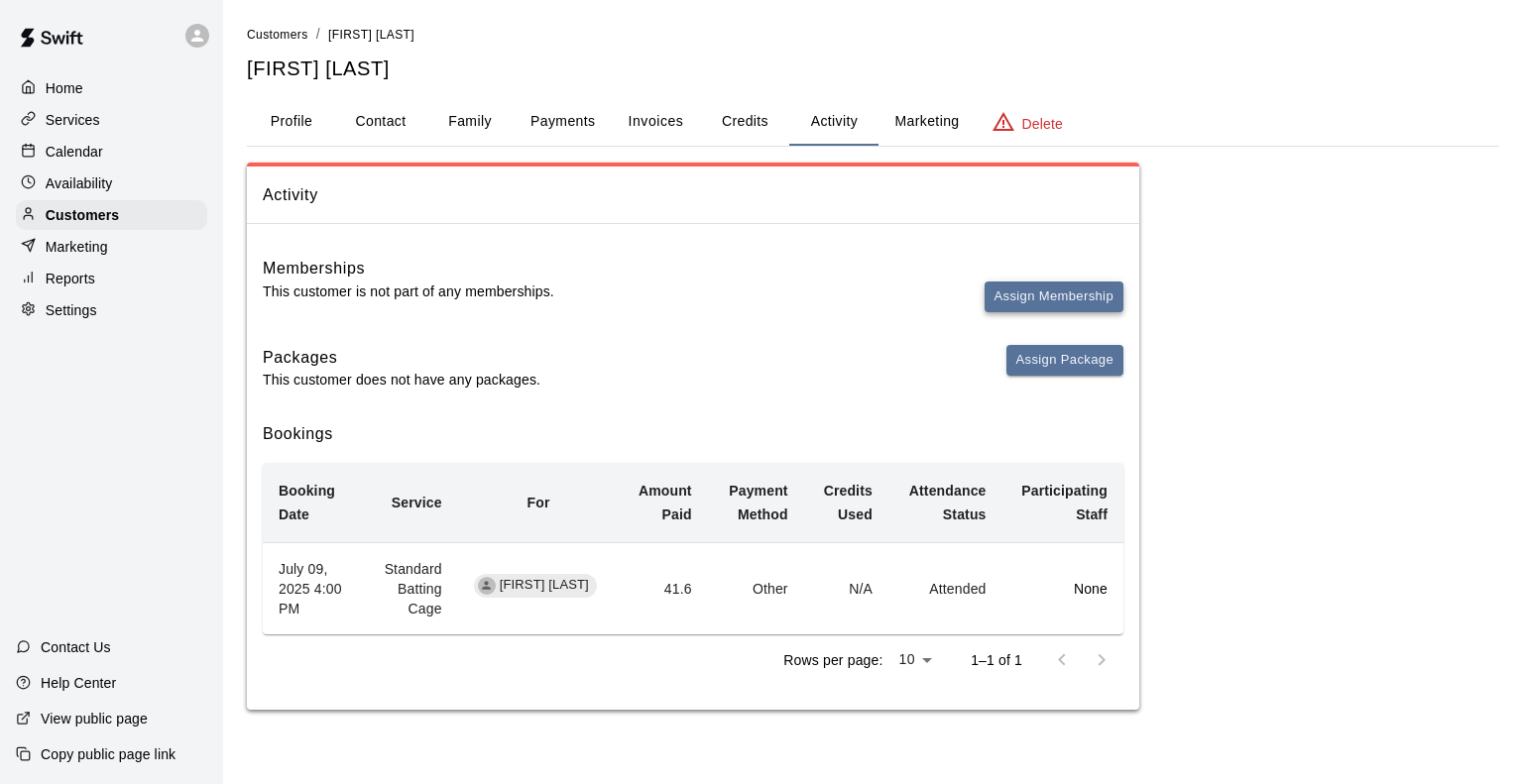 click on "Assign Membership" at bounding box center [1054, 296] 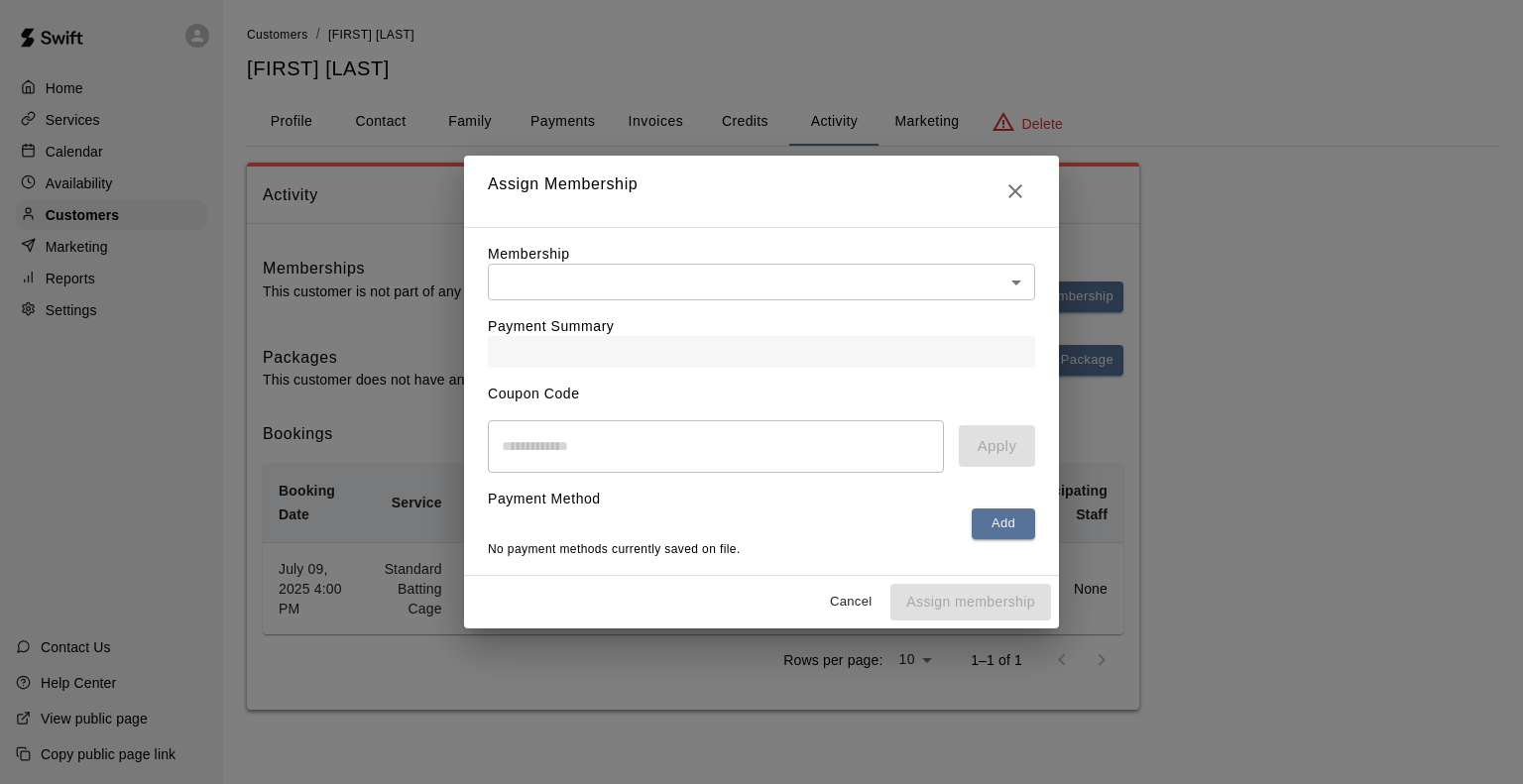 click on "Customers / [FIRST] [LAST] [FIRST] [LAST] Profile Contact Family Payments Invoices Credits Activity Marketing Delete Activity Memberships This customer is not part of any memberships. Assign Membership Packages This customer does not have any packages. Assign Package Bookings Booking Date   Service For Amount Paid Payment Method Credits Used Attendance Status Participating Staff [MONTH] [DAY], [YEAR] [TIME] Standard Batting Cage [FIRST] [LAST] [PRICE] Other N/A Attended None Rows per page: 10 ** 1–1 of 1 Swift - Edit Customer Close cross-small Assign Membership Membership ​ ​ Payment Summary Coupon Code ​ Apply Payment Method   Add No payment methods currently saved on file. Cancel Assign membership" at bounding box center (762, 375) 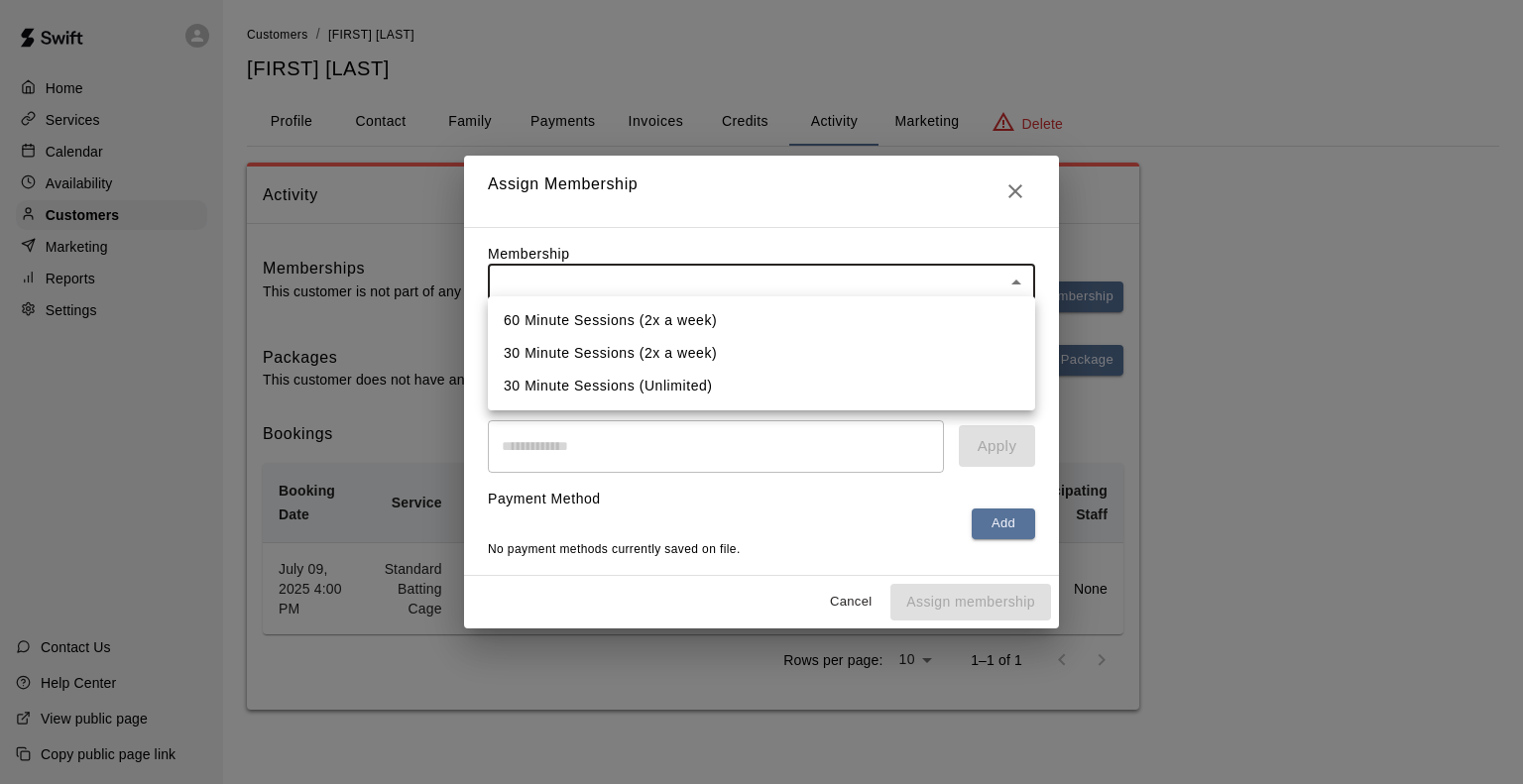 click on "30 Minute Sessions (2x a week)" at bounding box center (762, 353) 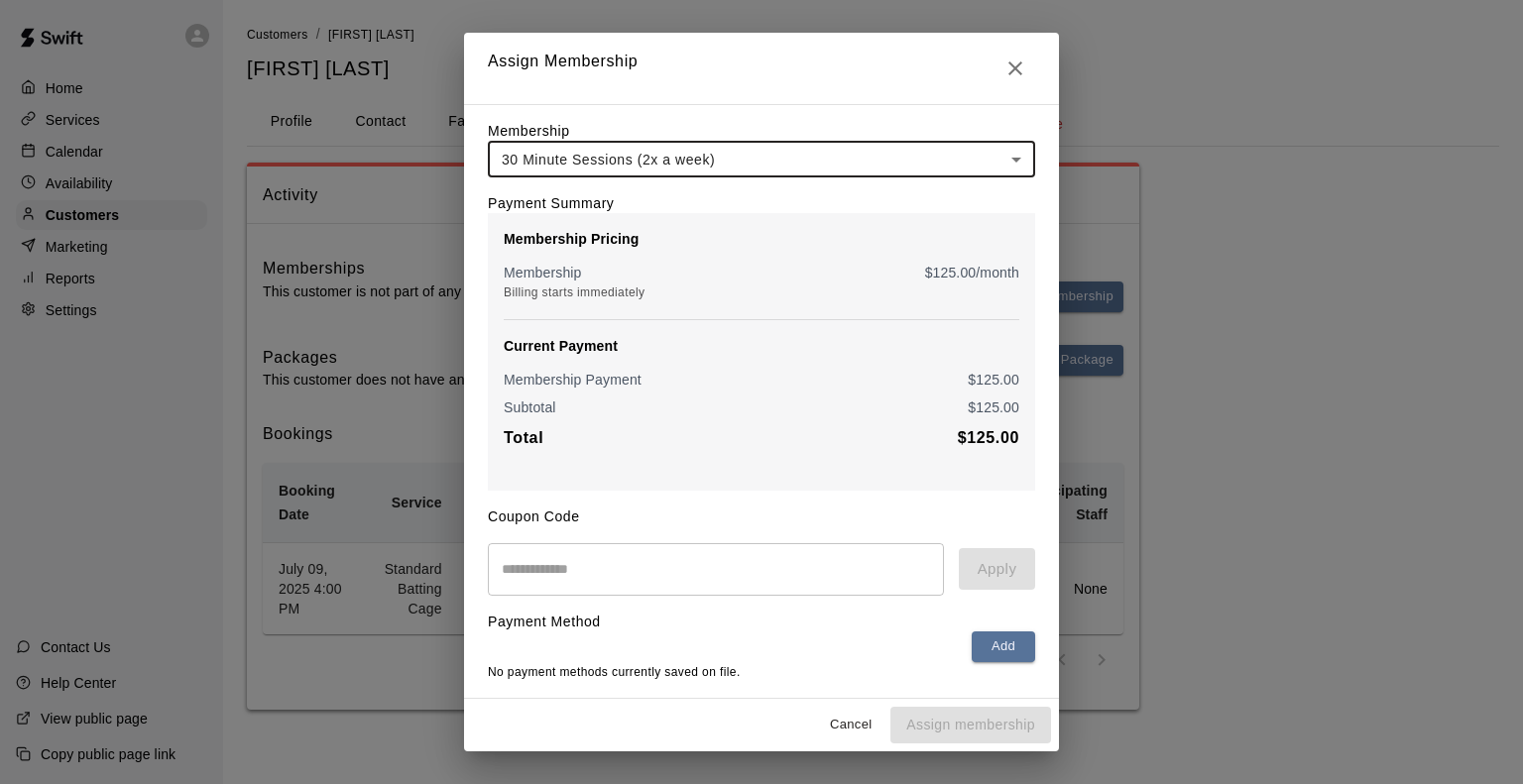 scroll, scrollTop: 12, scrollLeft: 0, axis: vertical 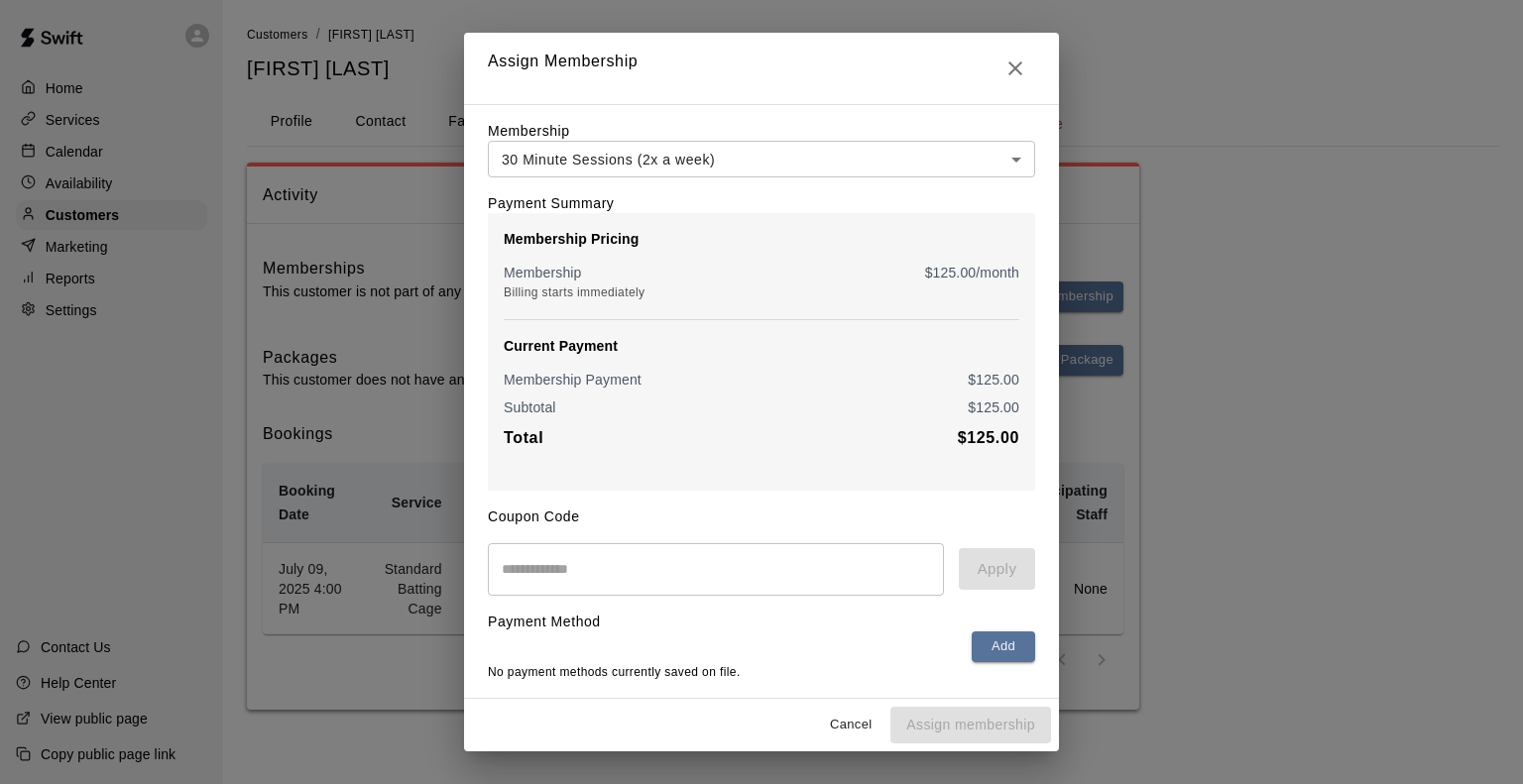 click on "Cancel Assign membership" at bounding box center [762, 725] 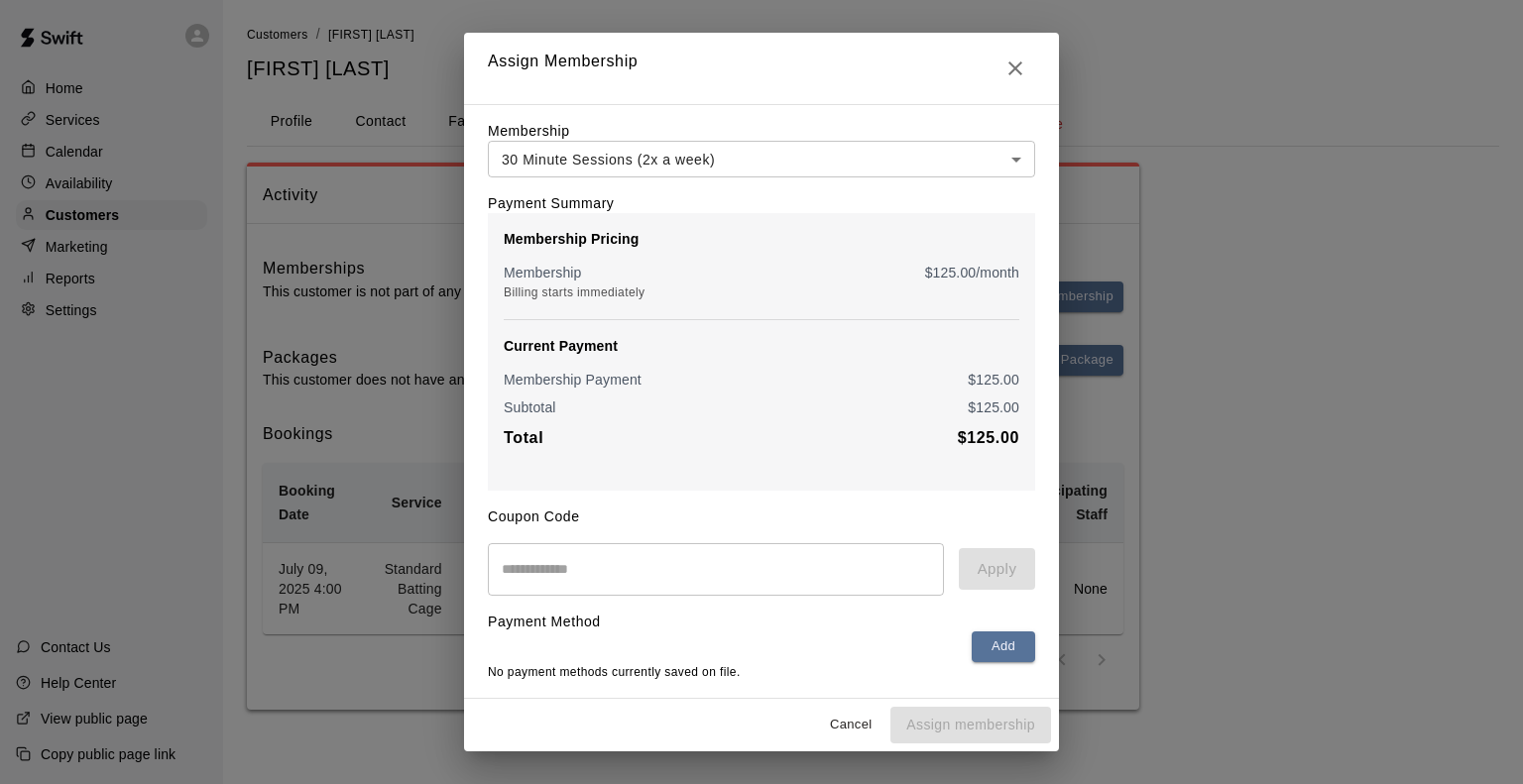 click on "Membership Pricing Membership $ [PRICE] /month   Billing starts immediately Current Payment Membership Payment $ [PRICE] Subtotal $ [PRICE] Total $ [PRICE]" at bounding box center (762, 352) 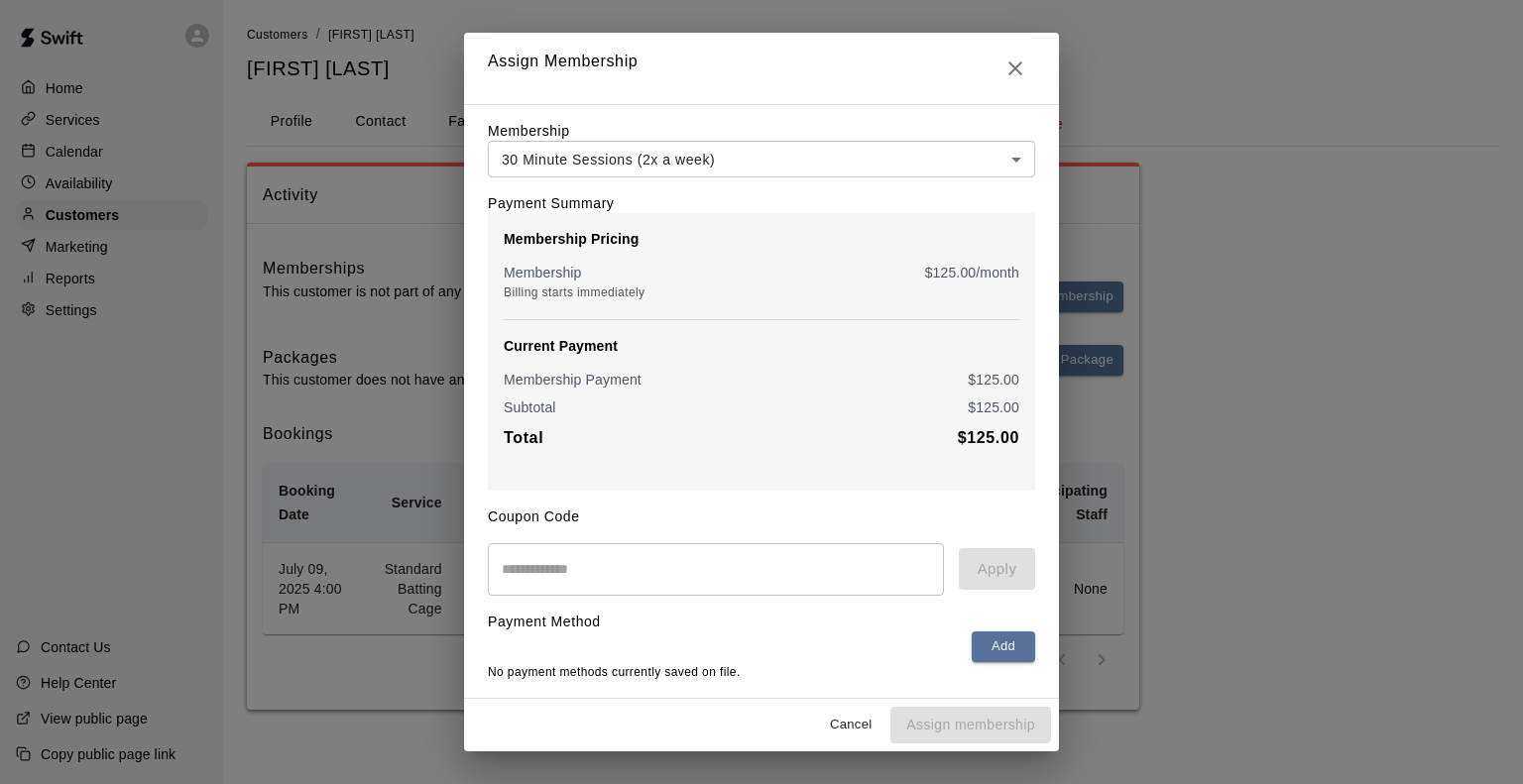 scroll, scrollTop: 12, scrollLeft: 0, axis: vertical 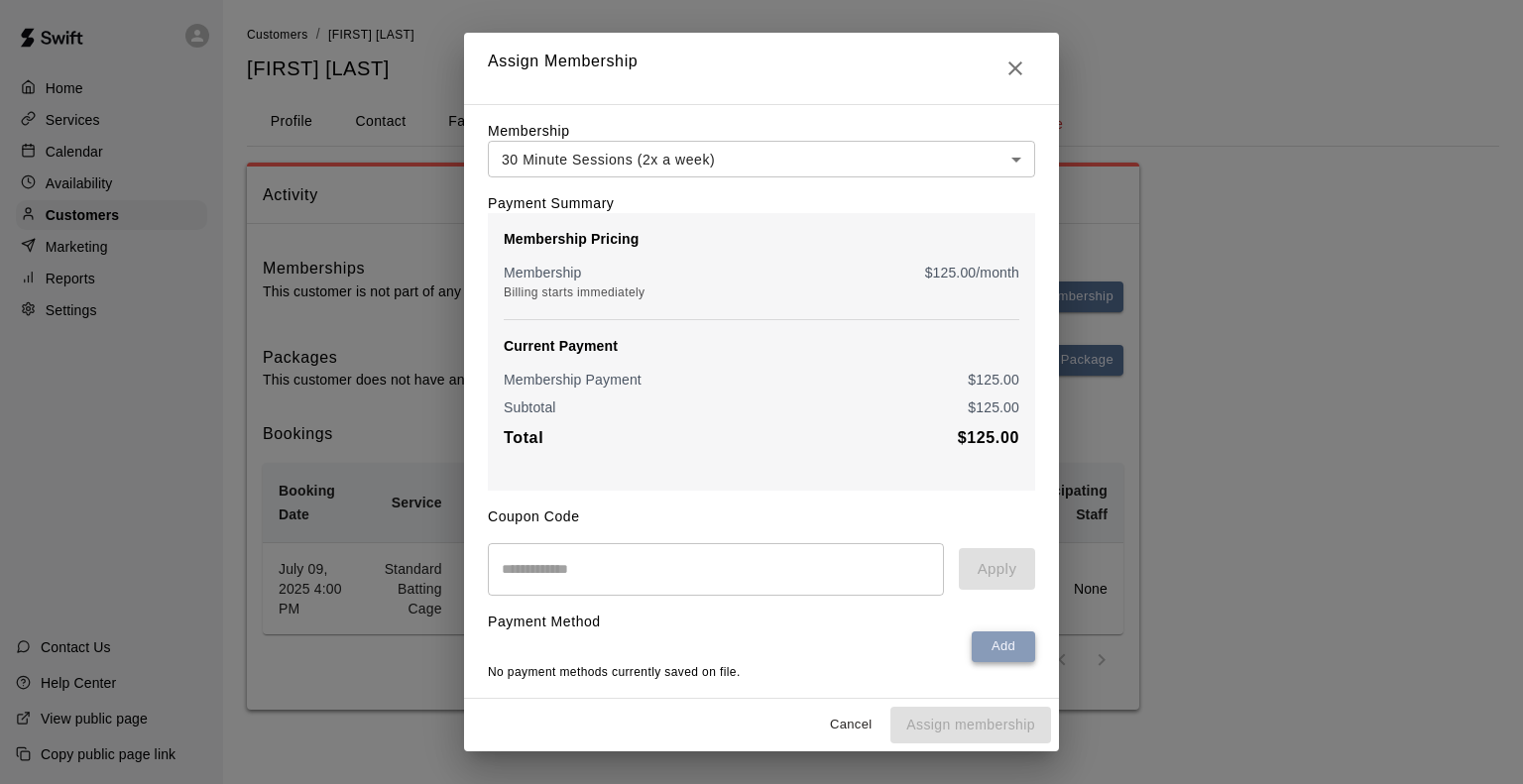 click on "Add" at bounding box center (1003, 646) 